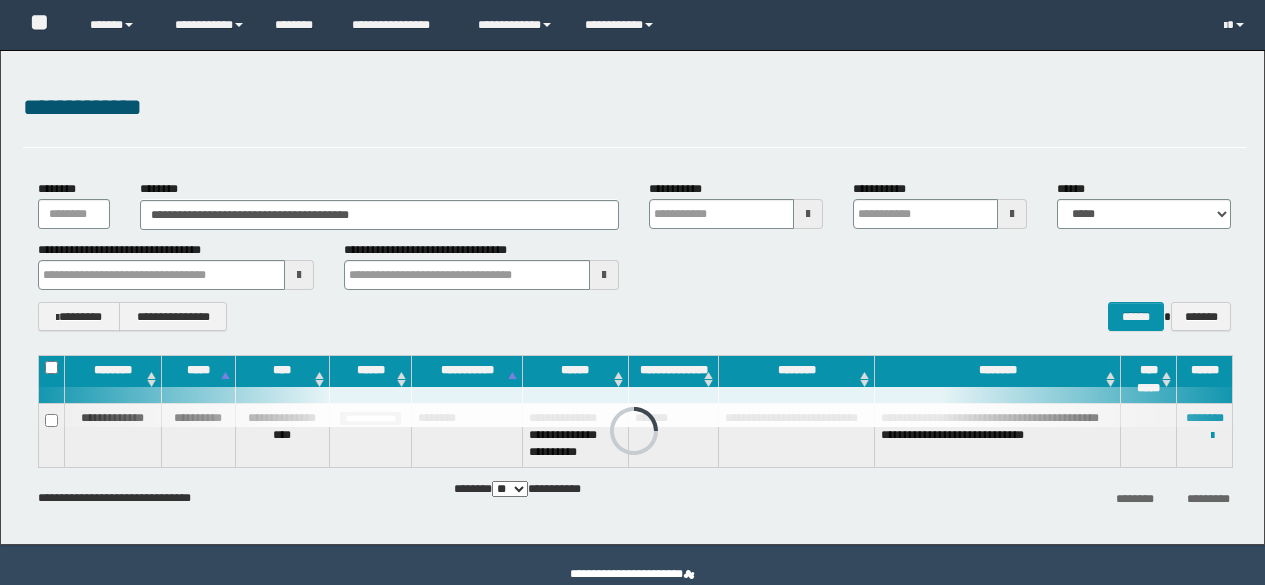 scroll, scrollTop: 0, scrollLeft: 0, axis: both 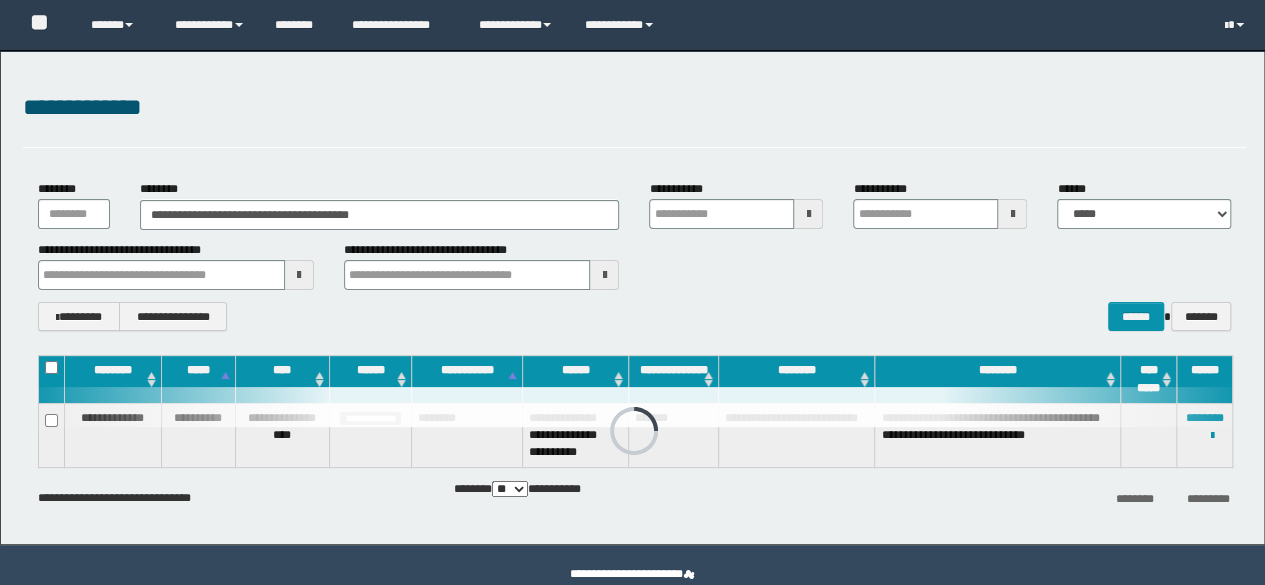 click on "**********" at bounding box center [380, 215] 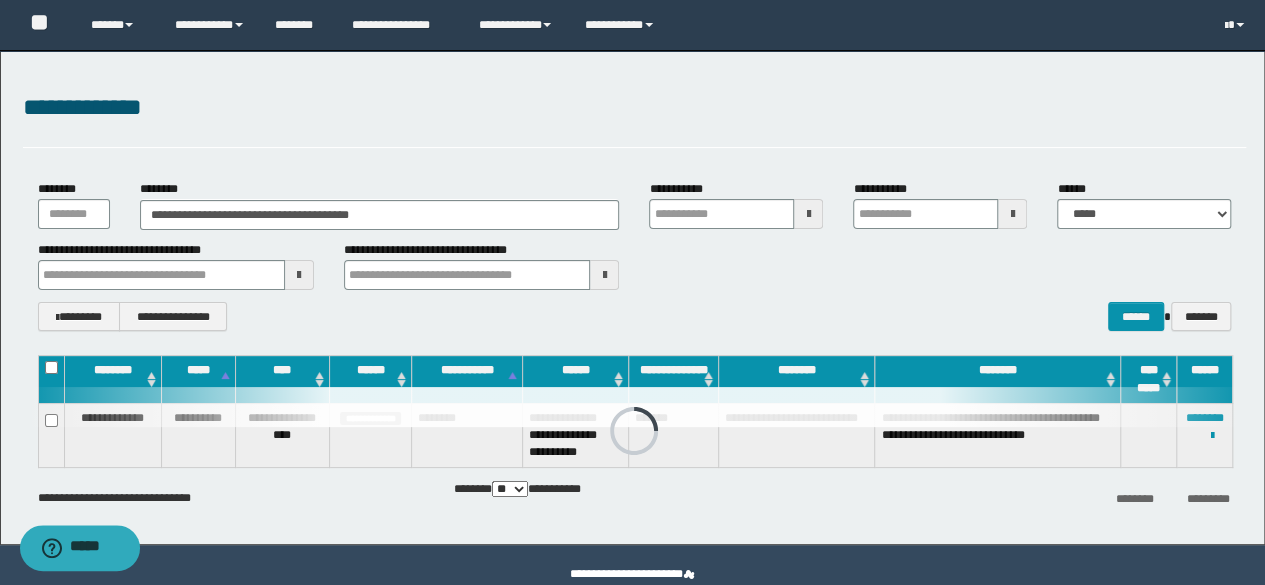 scroll, scrollTop: 0, scrollLeft: 0, axis: both 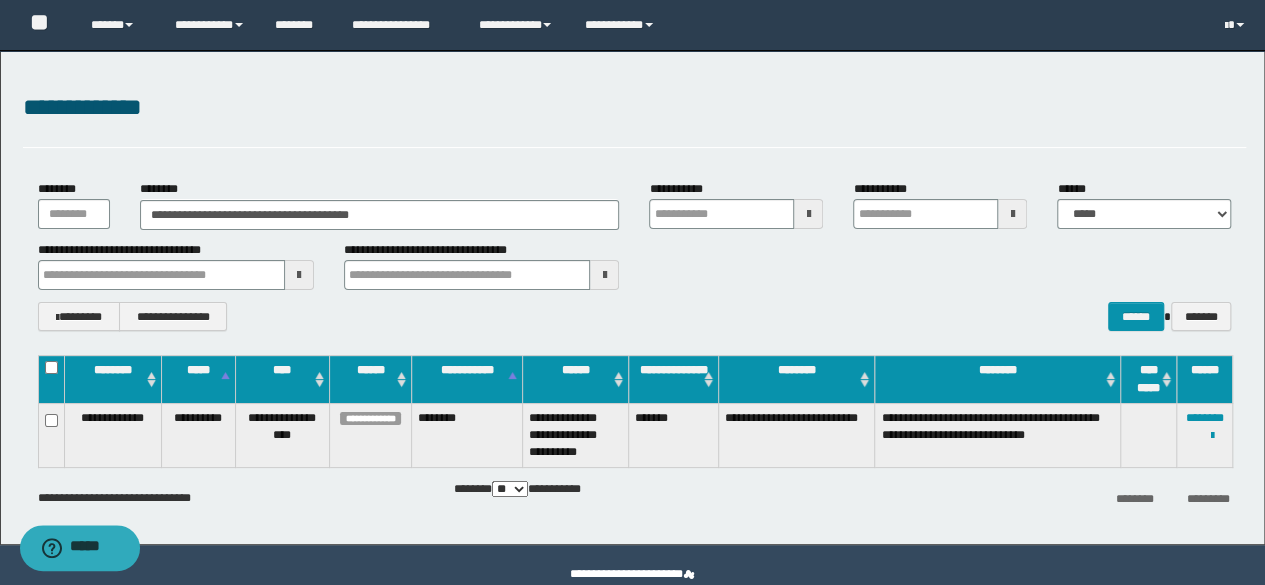 type on "**********" 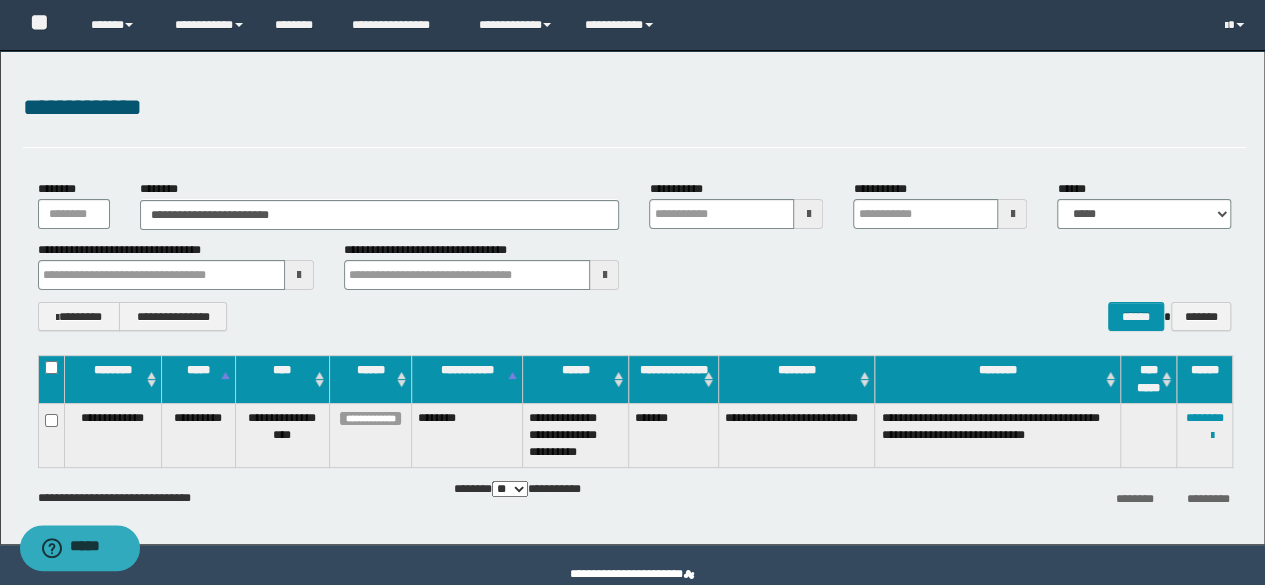 type on "**********" 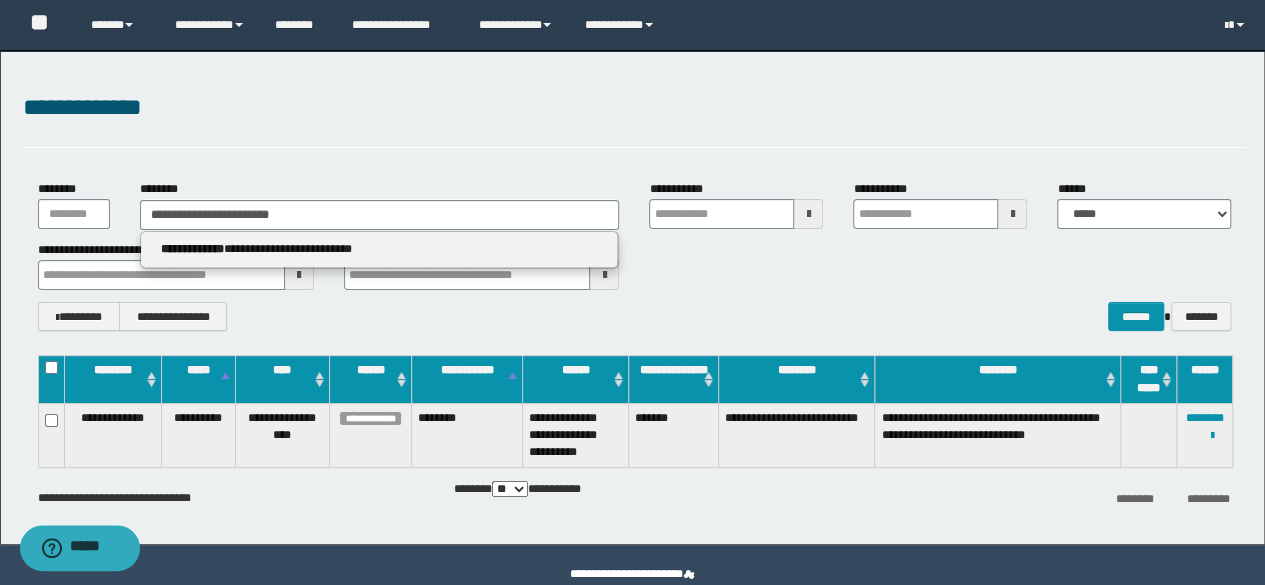 type on "**********" 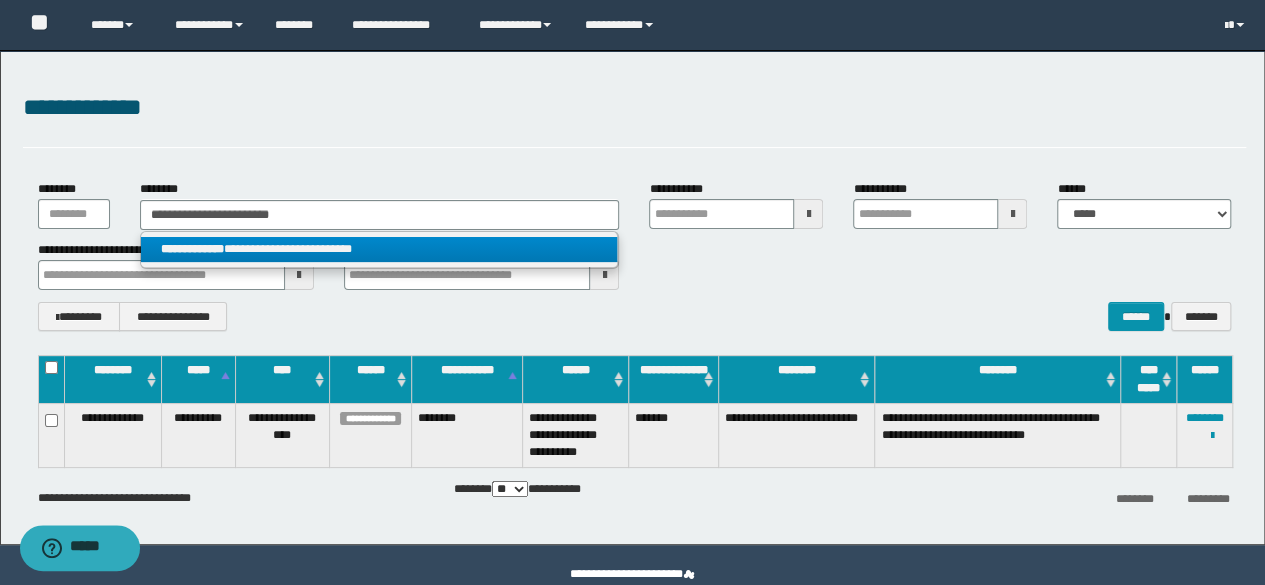 click on "**********" at bounding box center (379, 249) 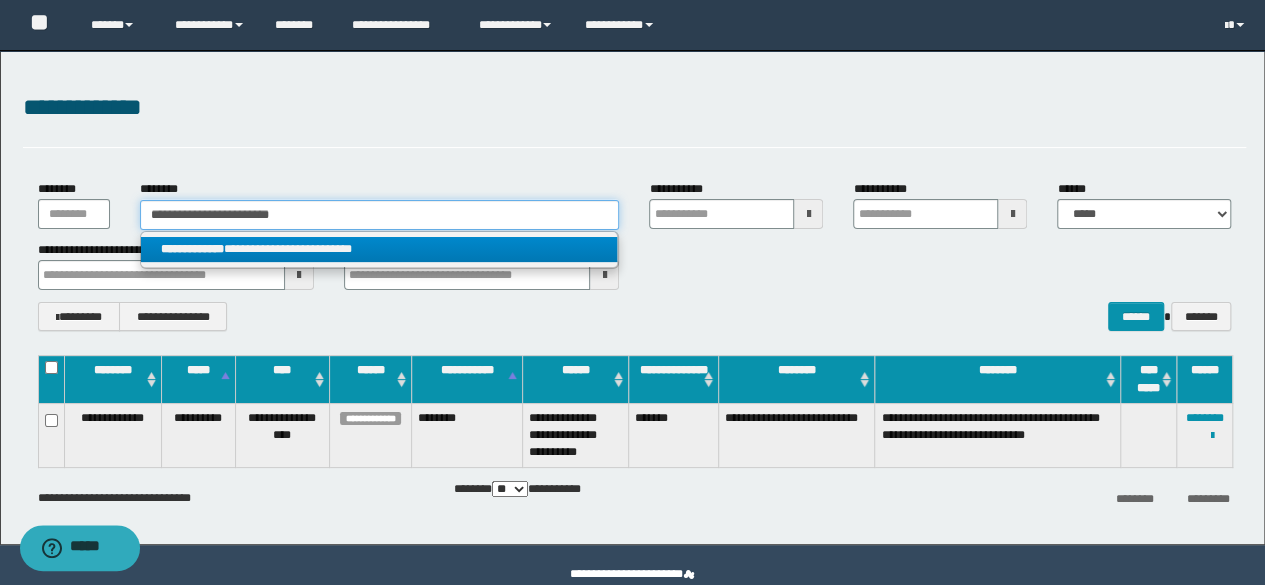 type 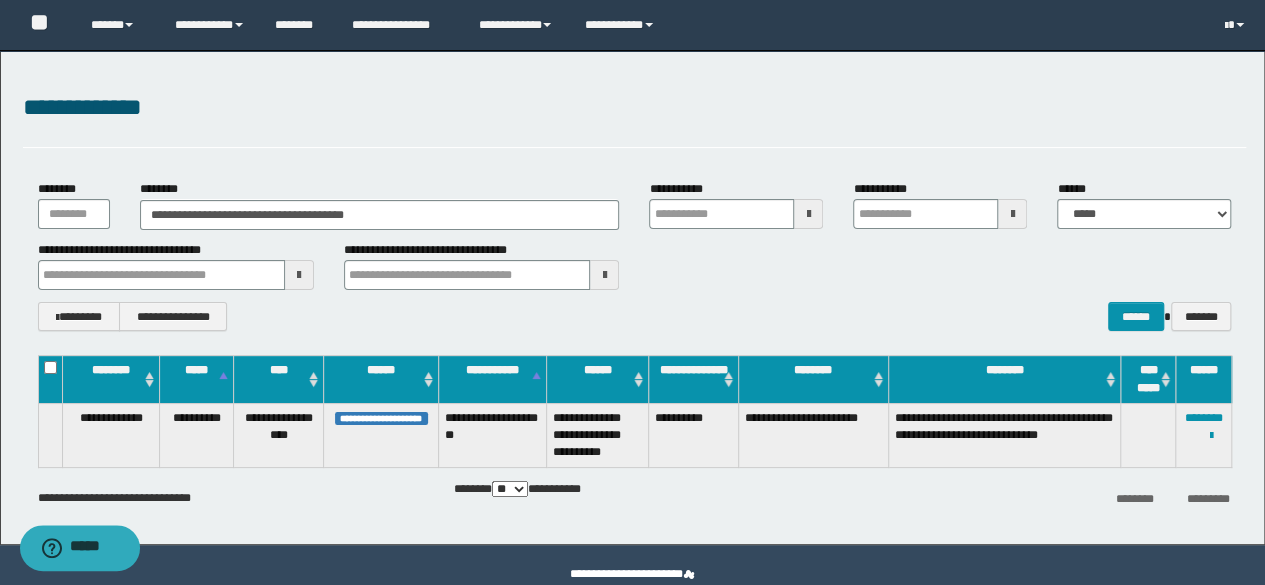 click on "**********" at bounding box center [635, 316] 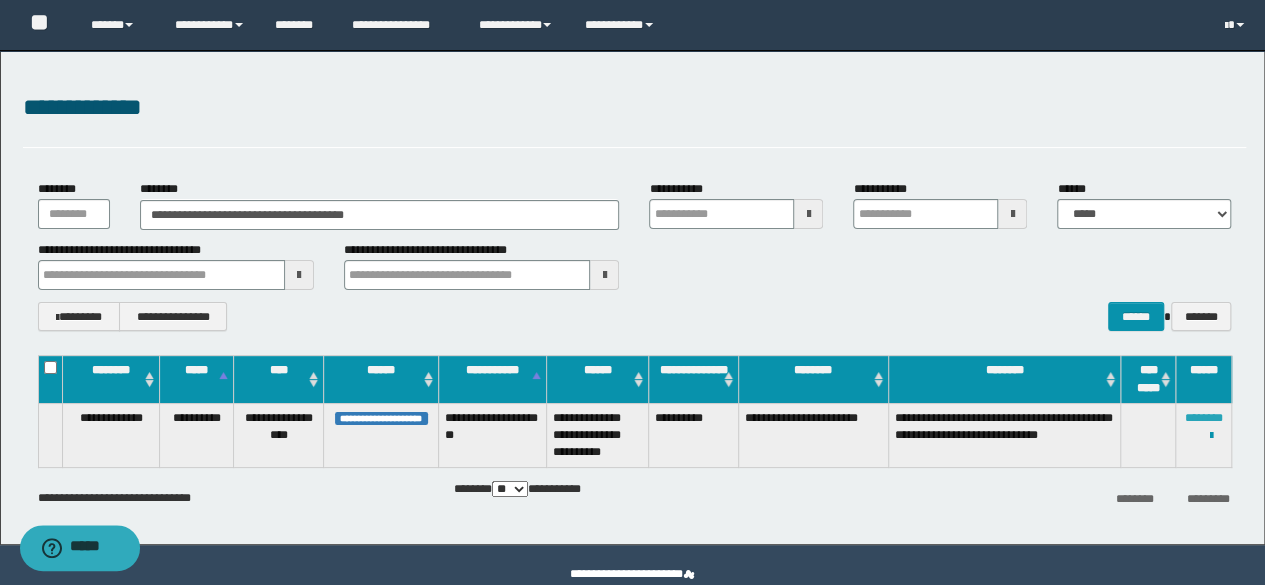 click on "********" at bounding box center [1204, 418] 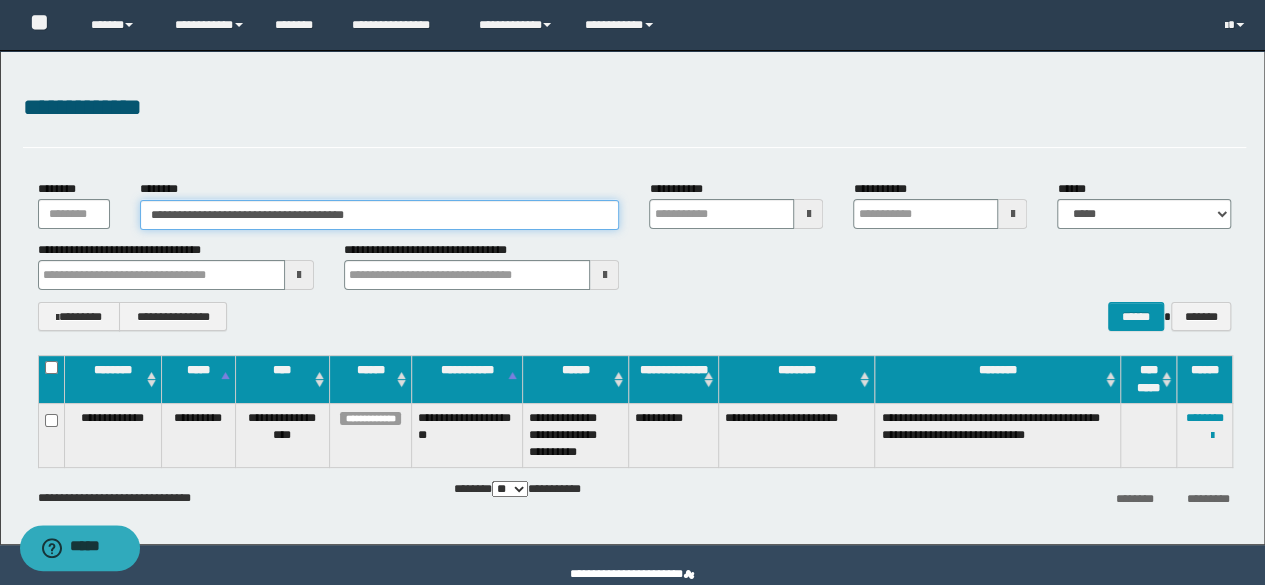 click on "**********" at bounding box center (380, 215) 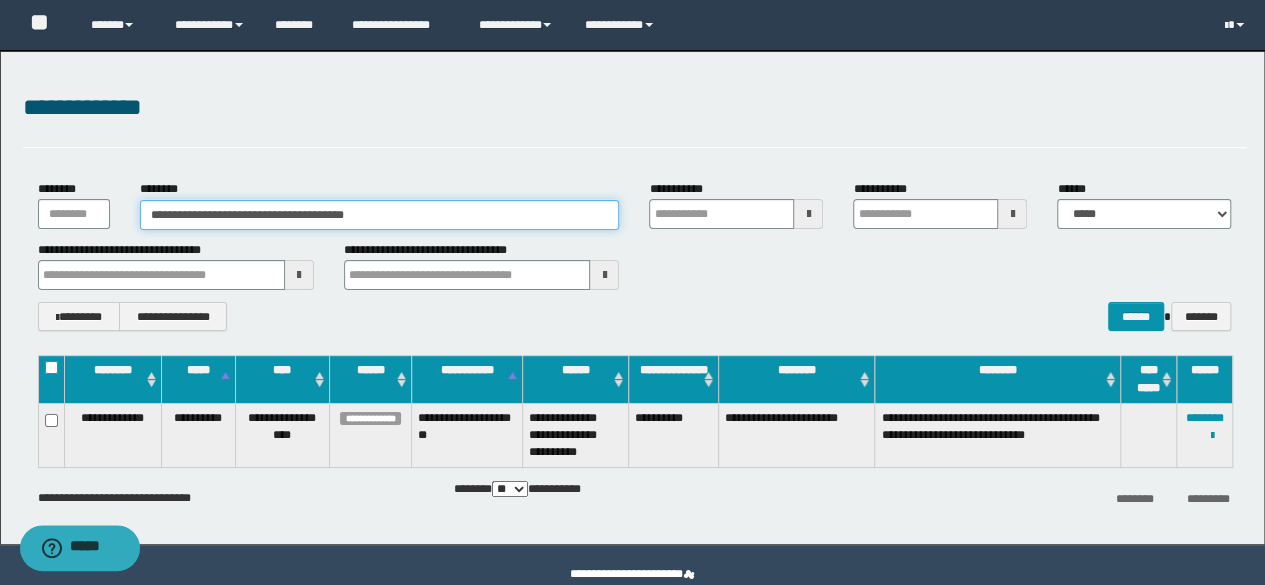 click on "**********" at bounding box center (380, 215) 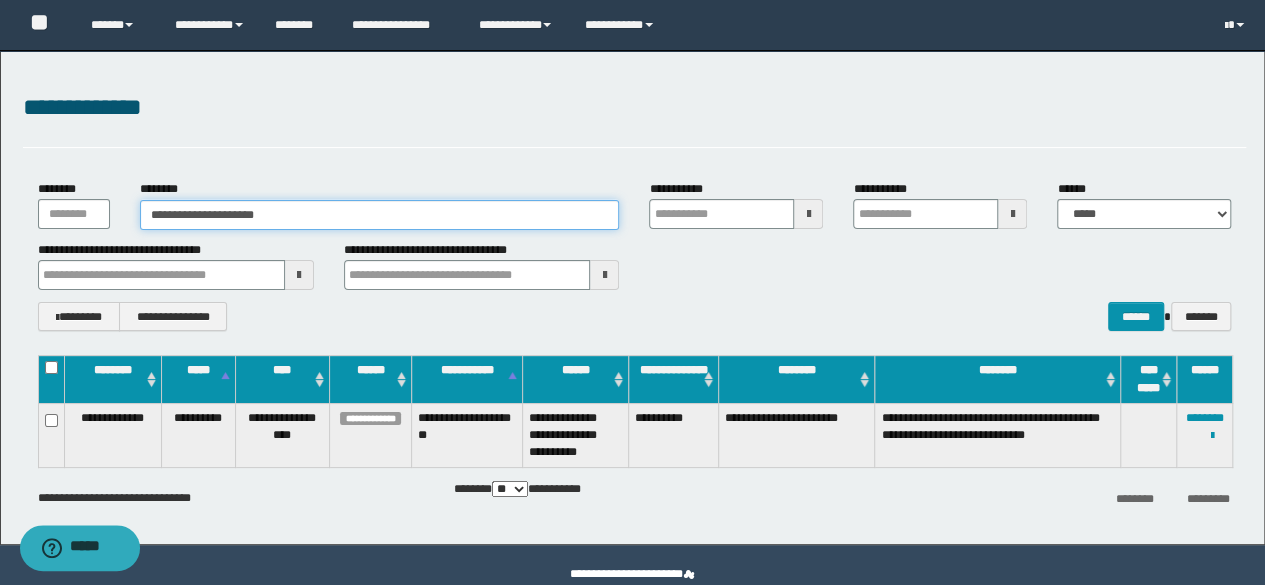type on "**********" 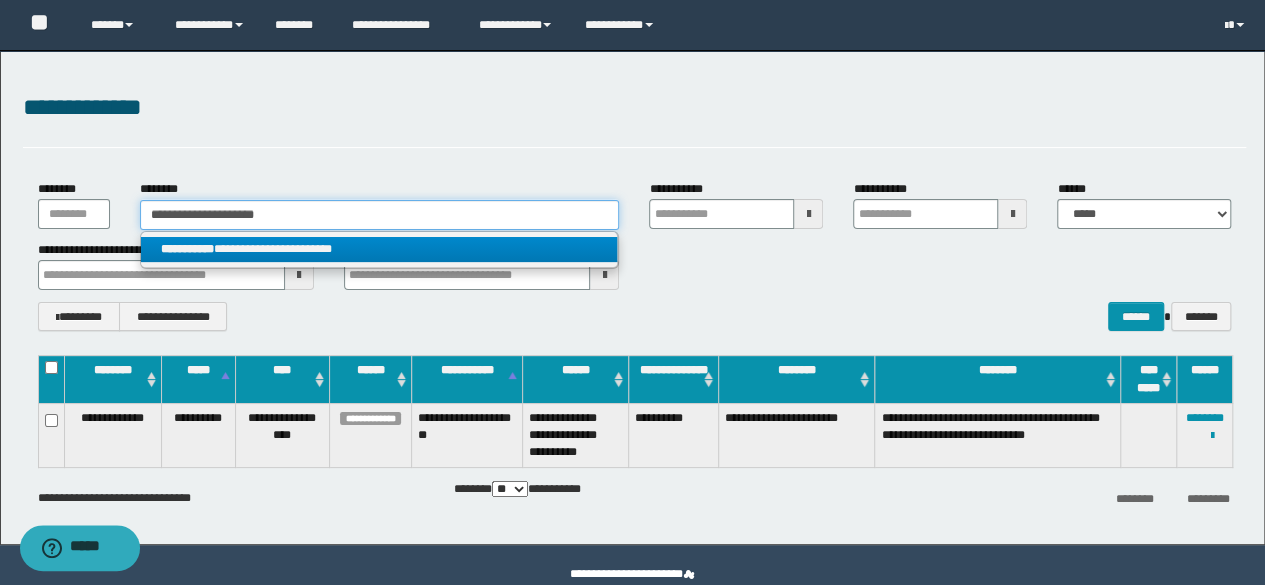 type on "**********" 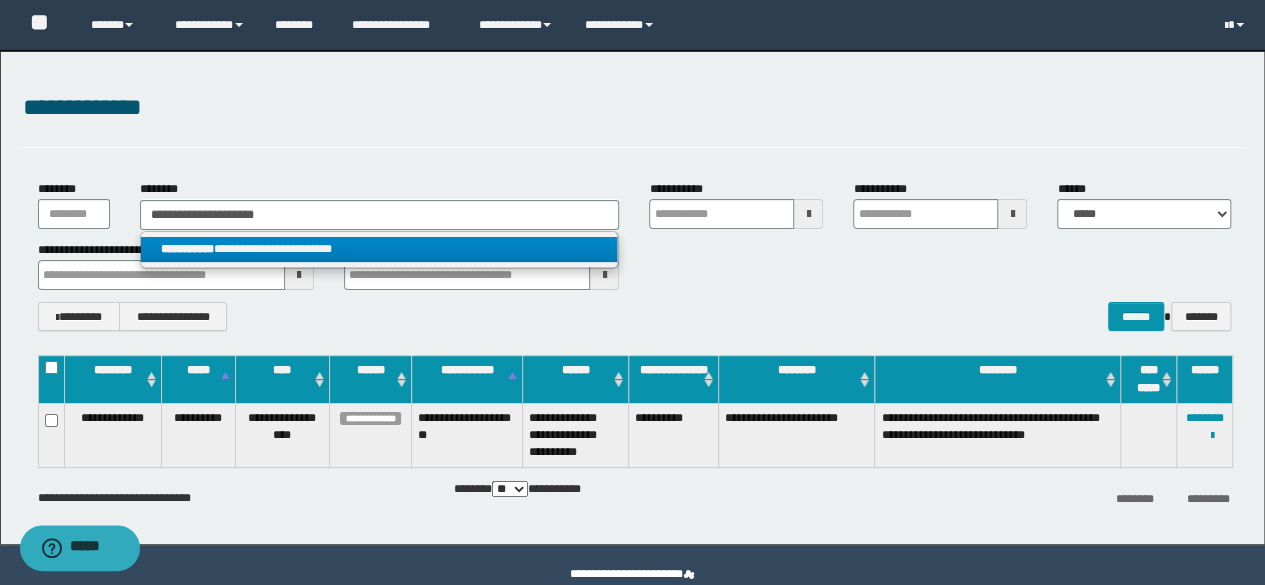 click on "**********" at bounding box center (379, 249) 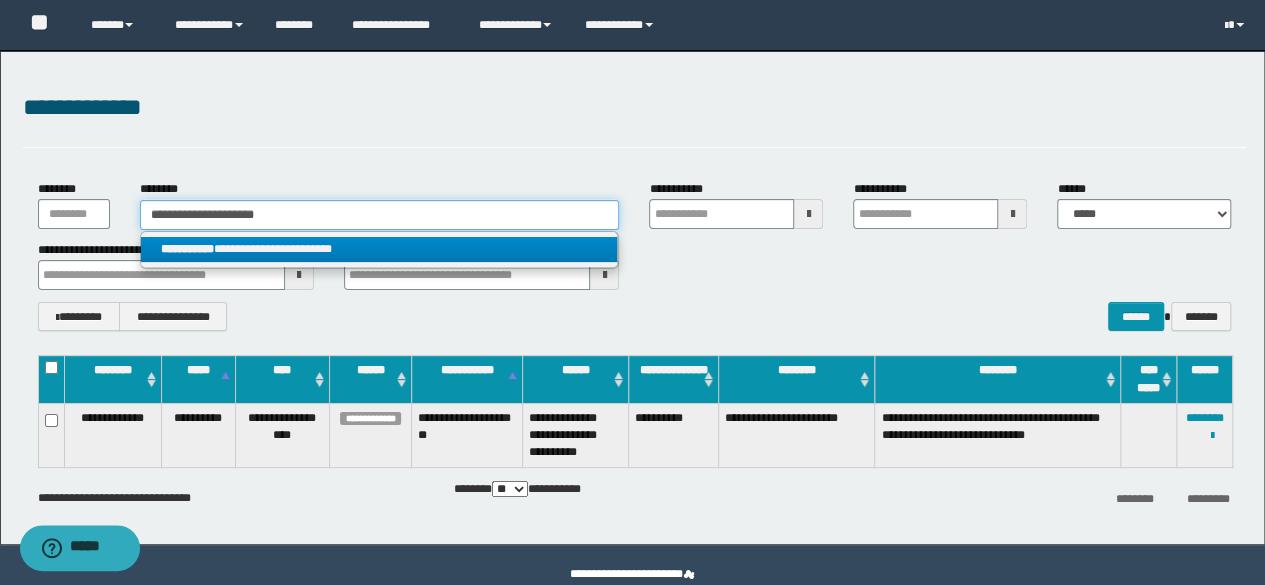 type 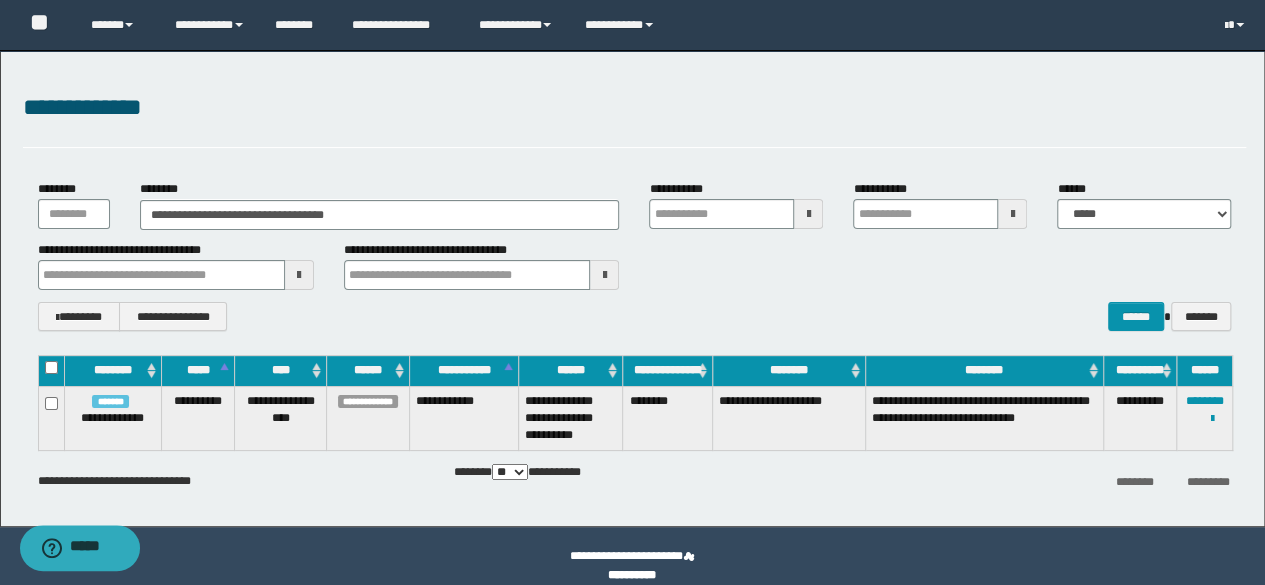 drag, startPoint x: 896, startPoint y: 315, endPoint x: 1213, endPoint y: 381, distance: 323.7978 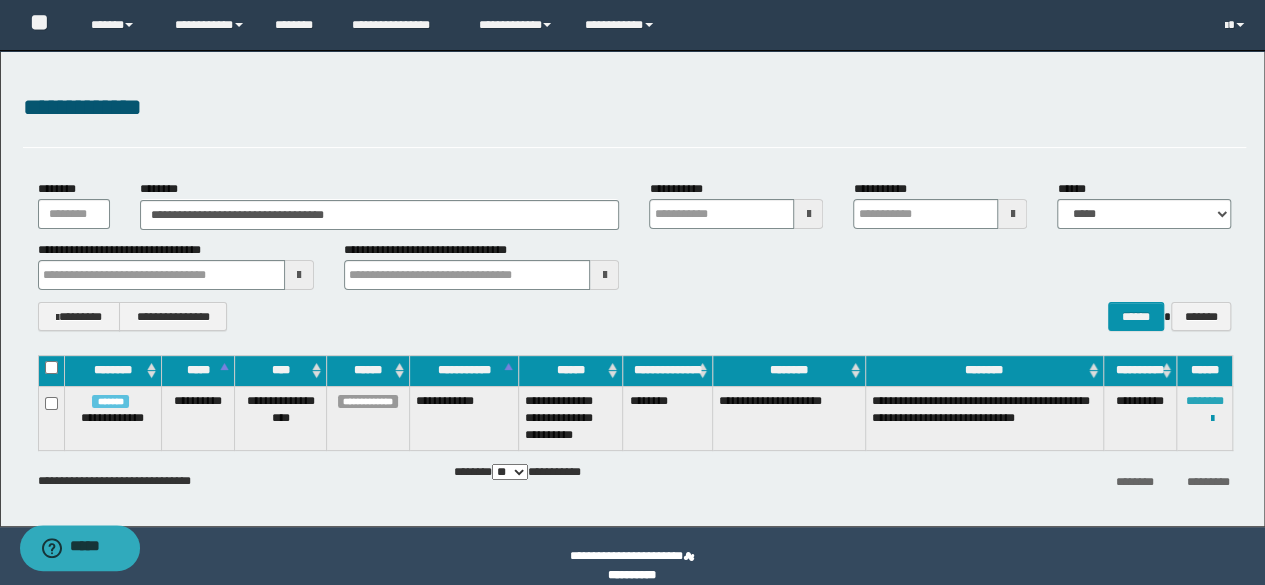 click on "********" at bounding box center (1205, 401) 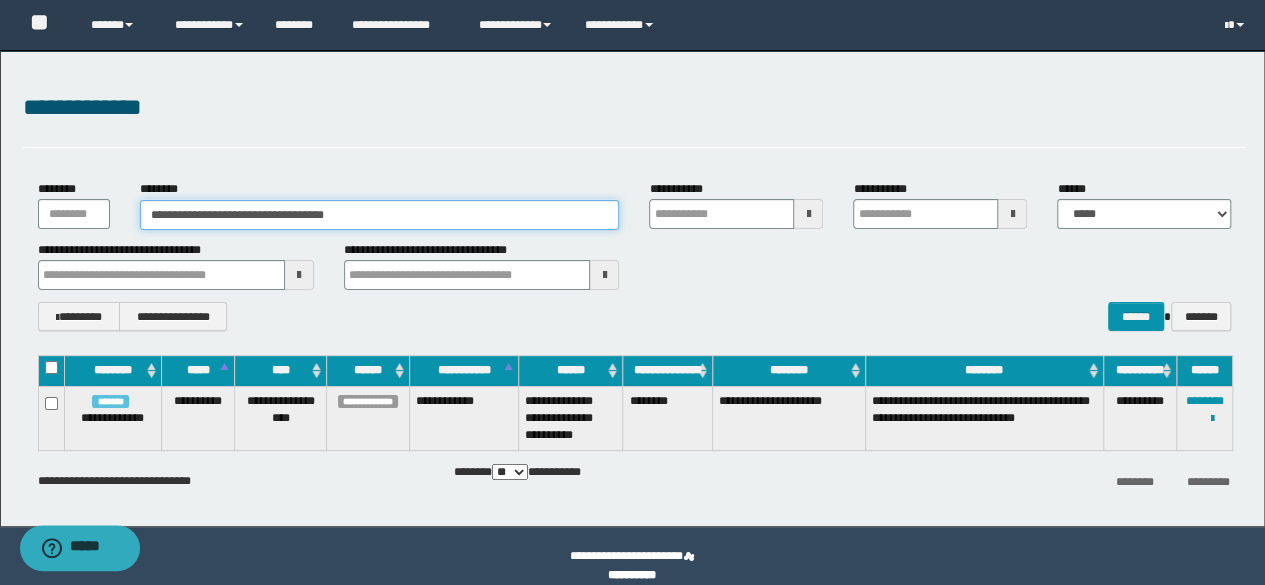 click on "**********" at bounding box center (380, 215) 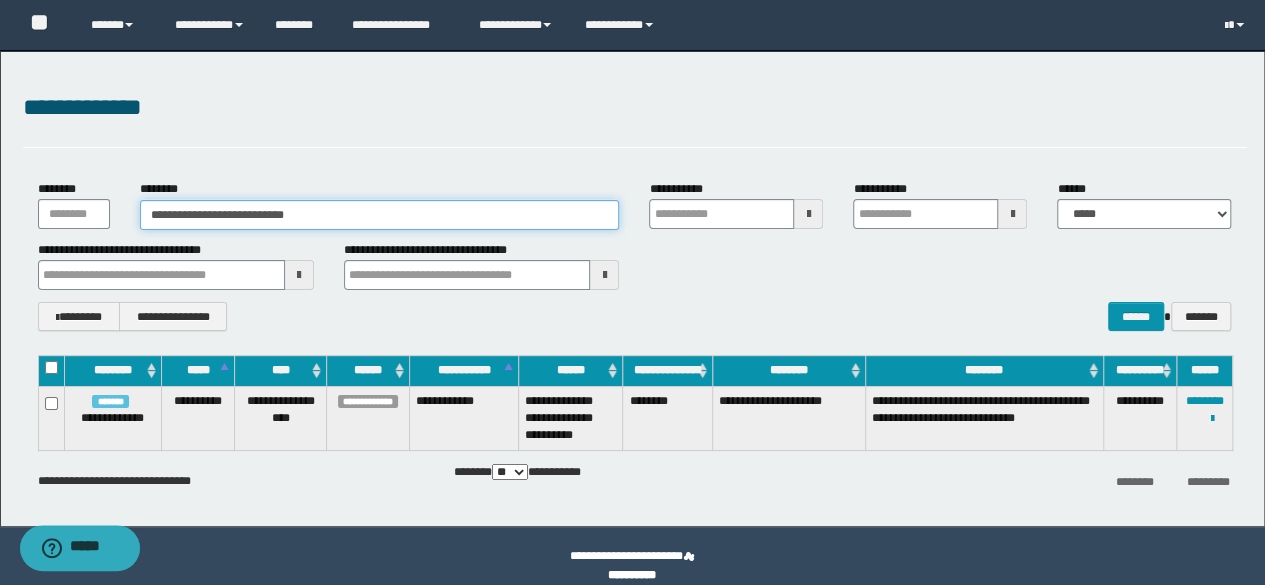 type on "**********" 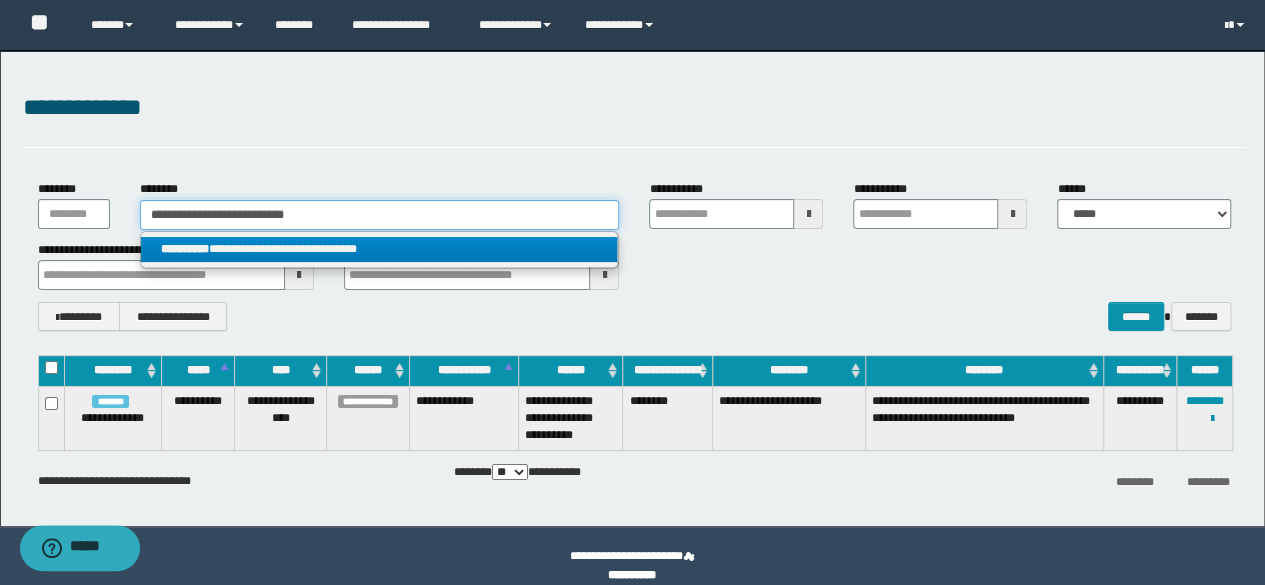 type on "**********" 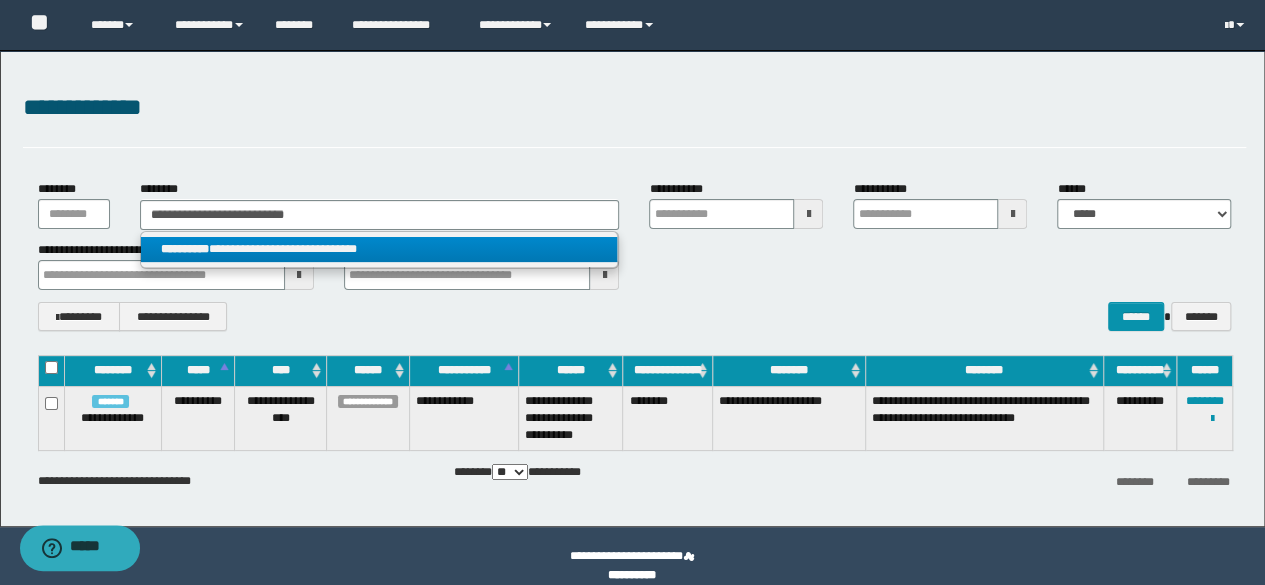 click on "**********" at bounding box center [379, 249] 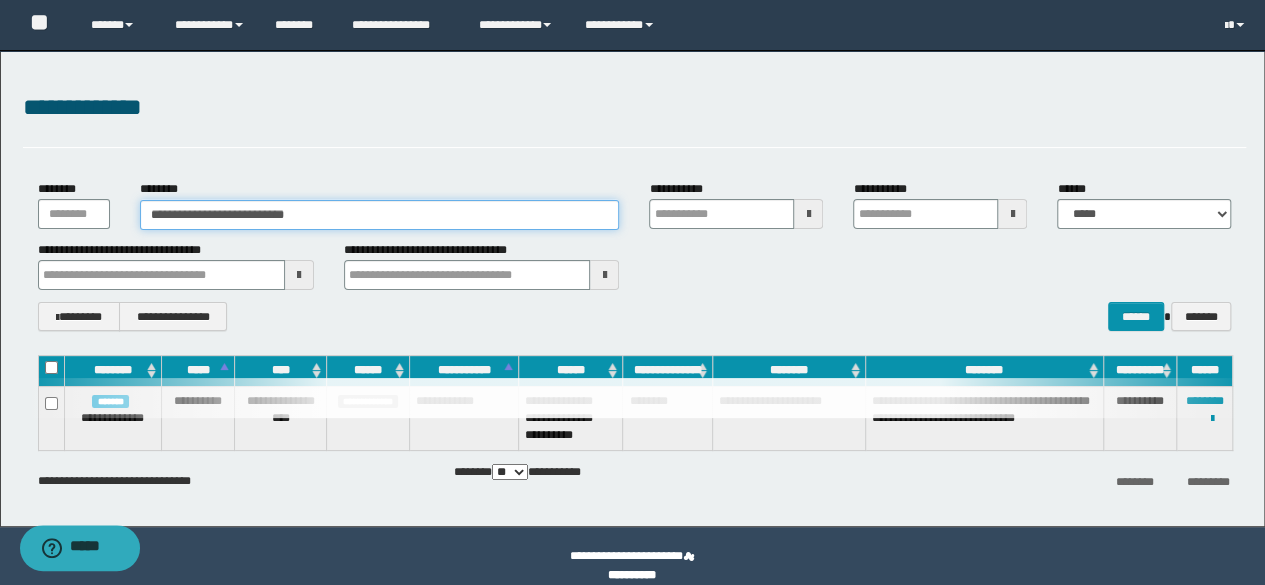 type 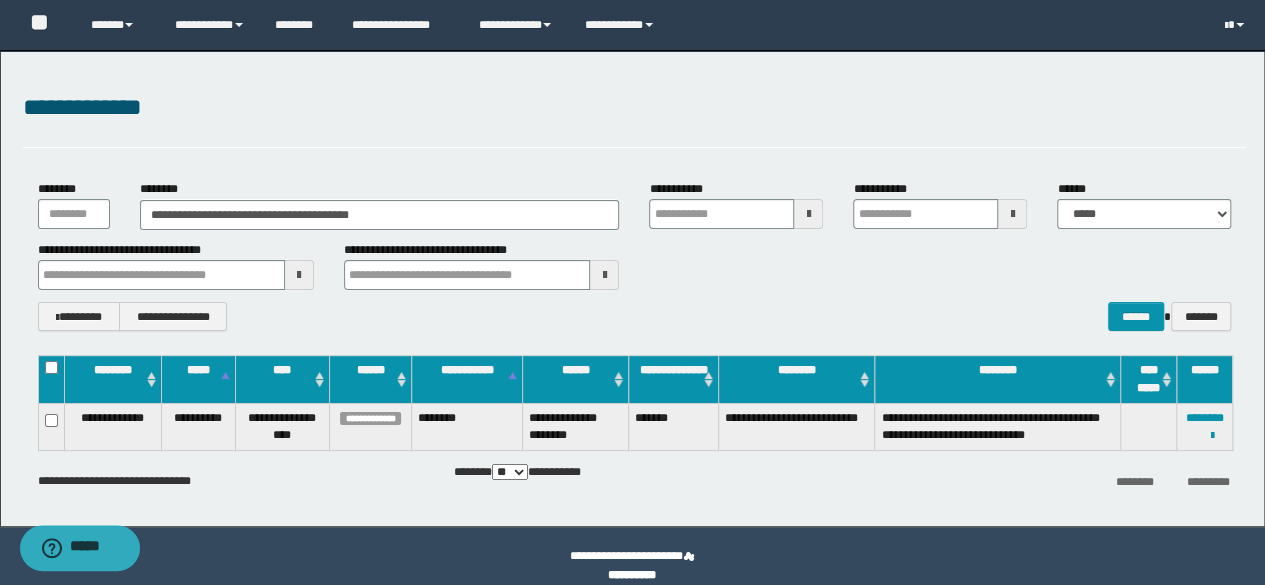 click on "**********" at bounding box center [635, 316] 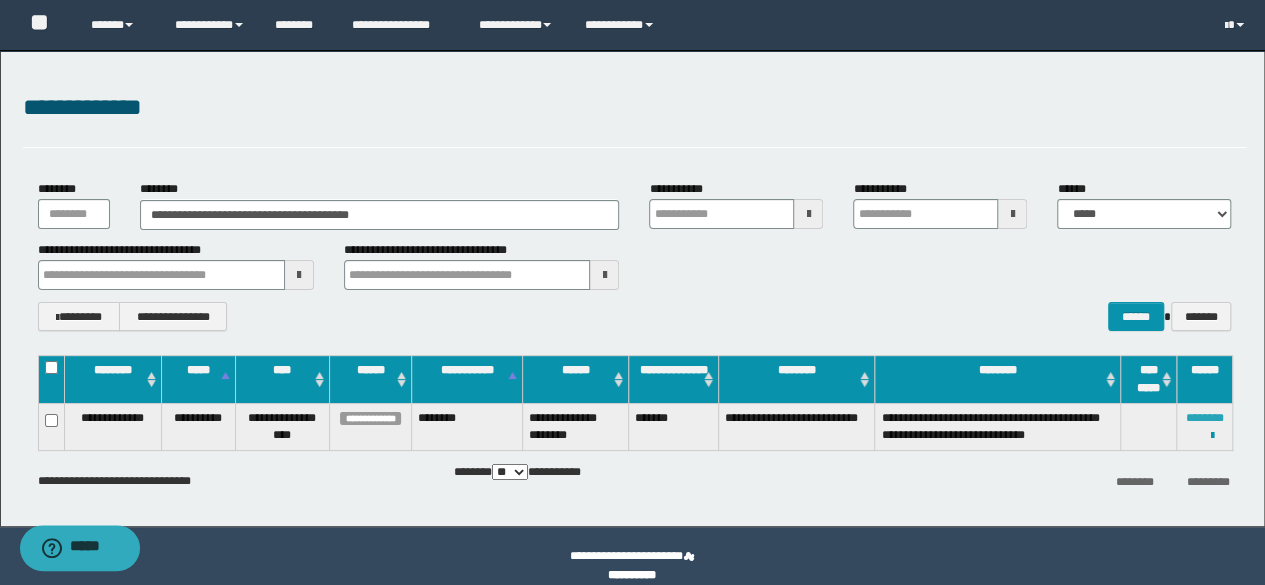 click on "********" at bounding box center (1205, 418) 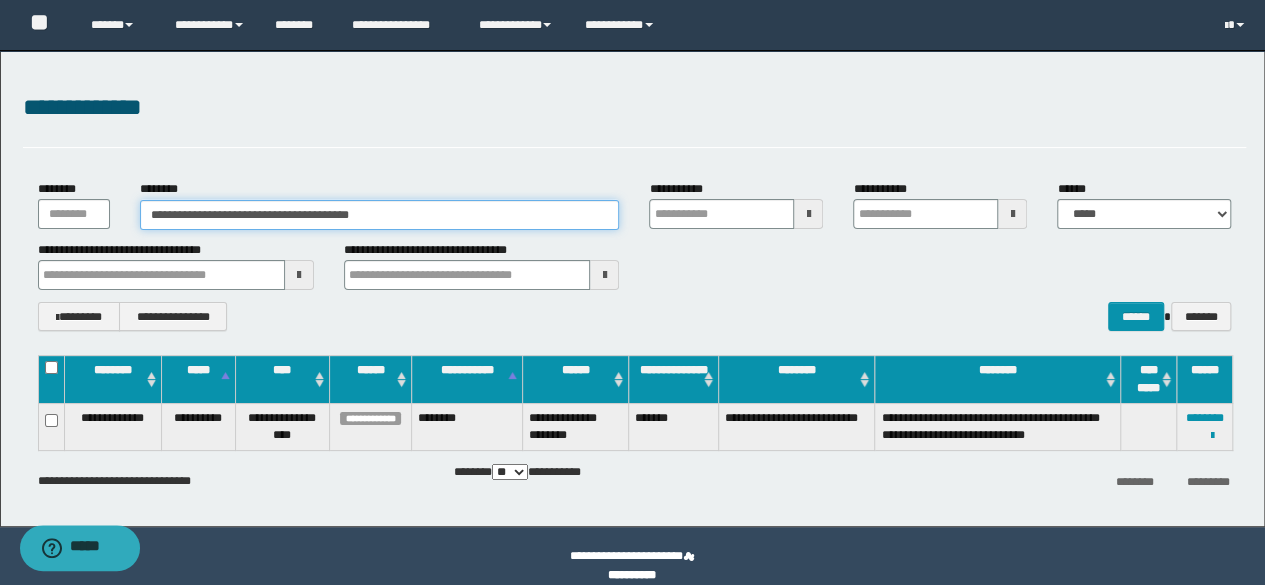 click on "**********" at bounding box center [380, 215] 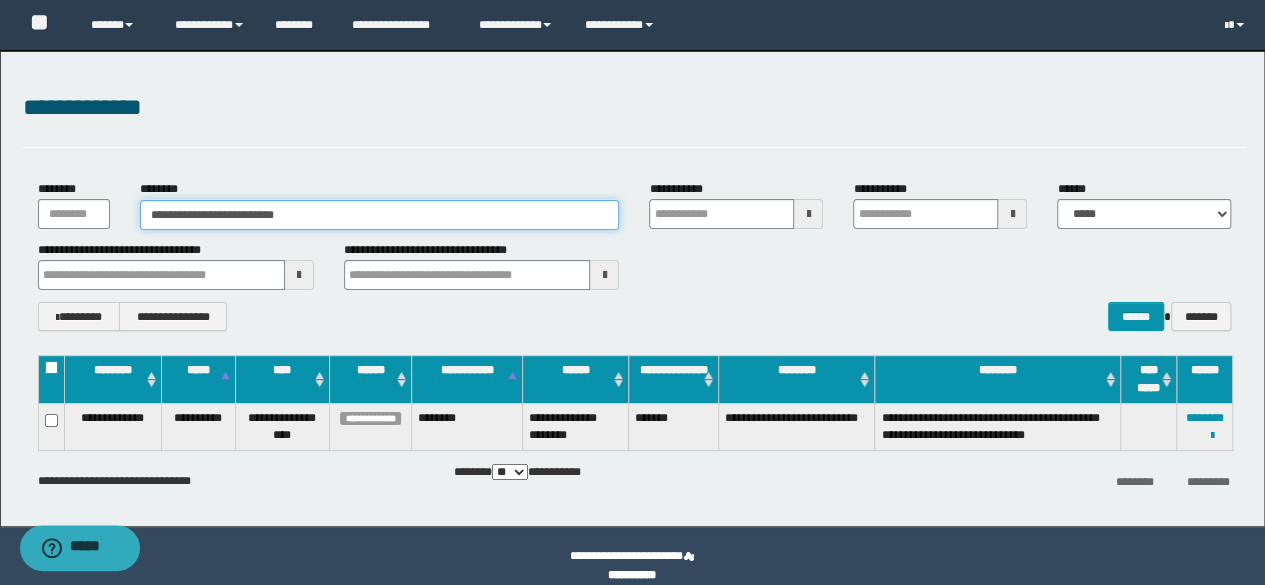 type on "**********" 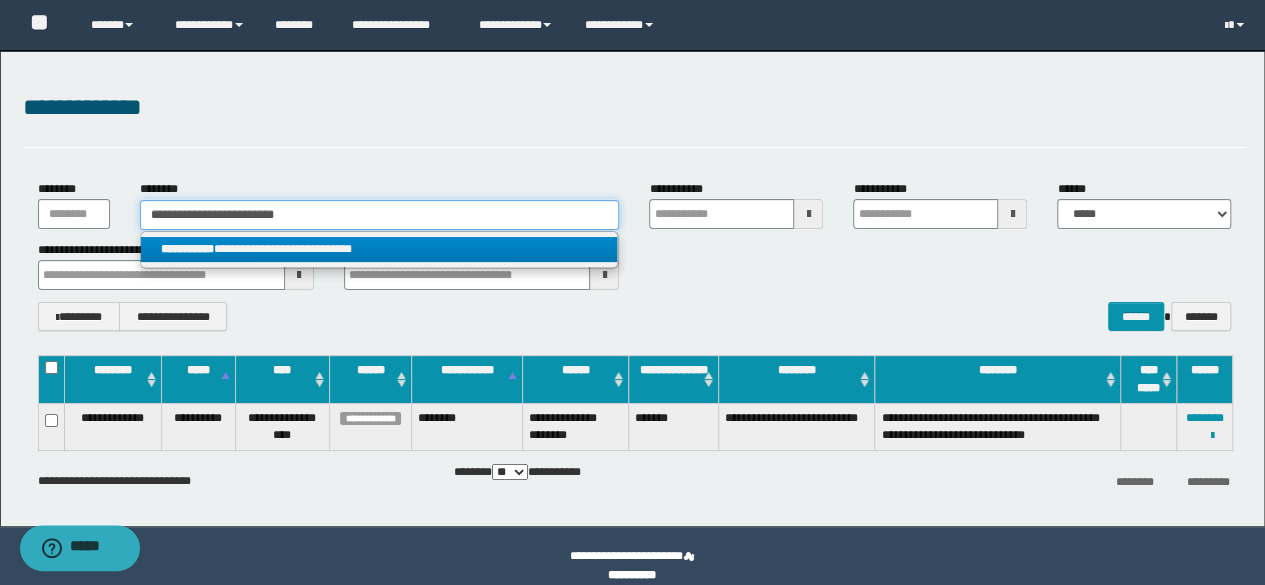 type on "**********" 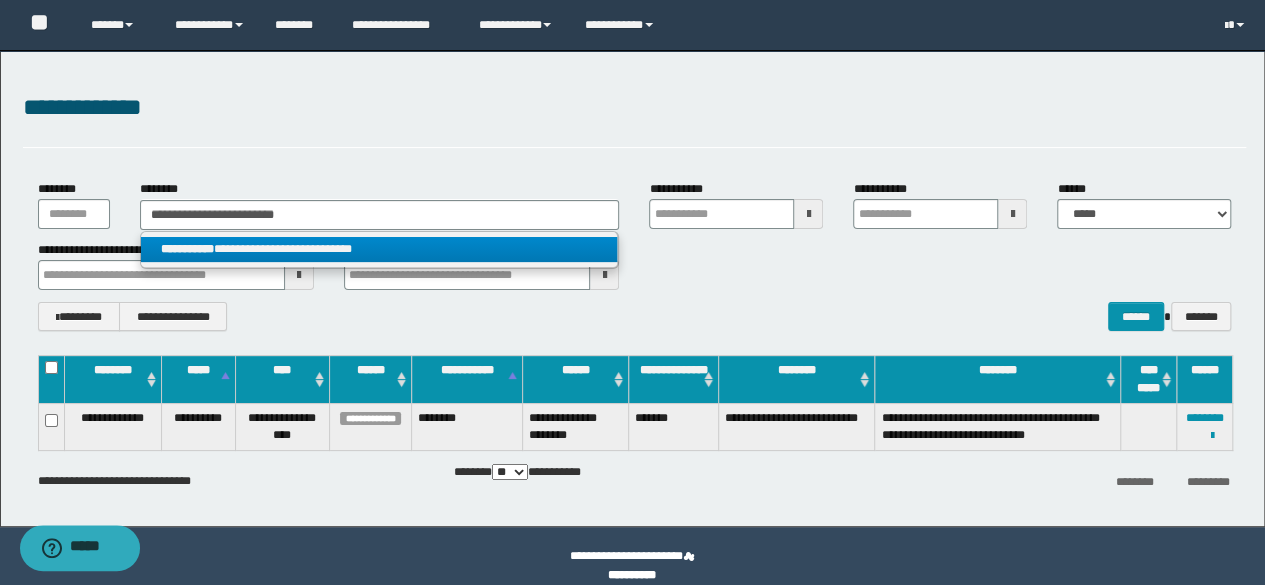 click on "**********" at bounding box center (379, 249) 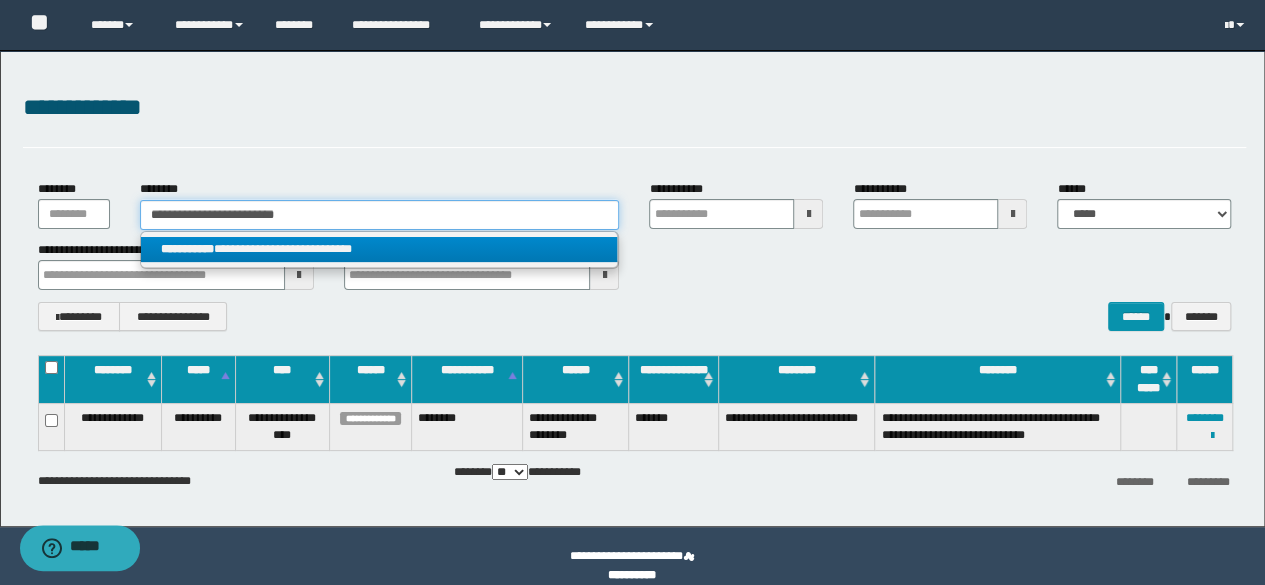 type 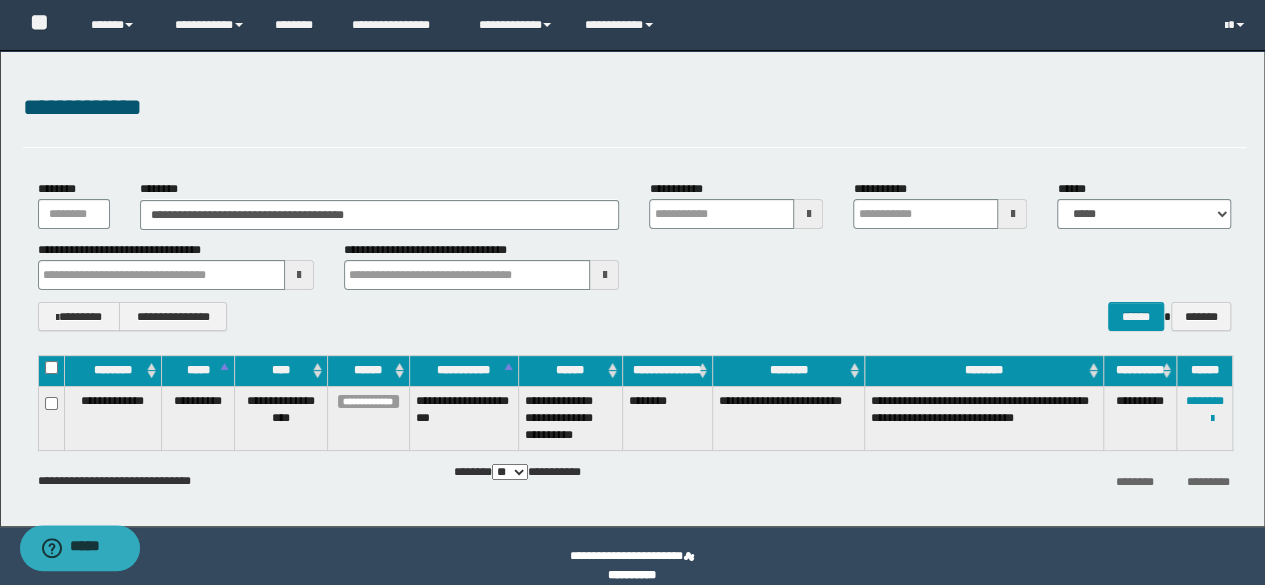 drag, startPoint x: 909, startPoint y: 312, endPoint x: 1114, endPoint y: 377, distance: 215.05814 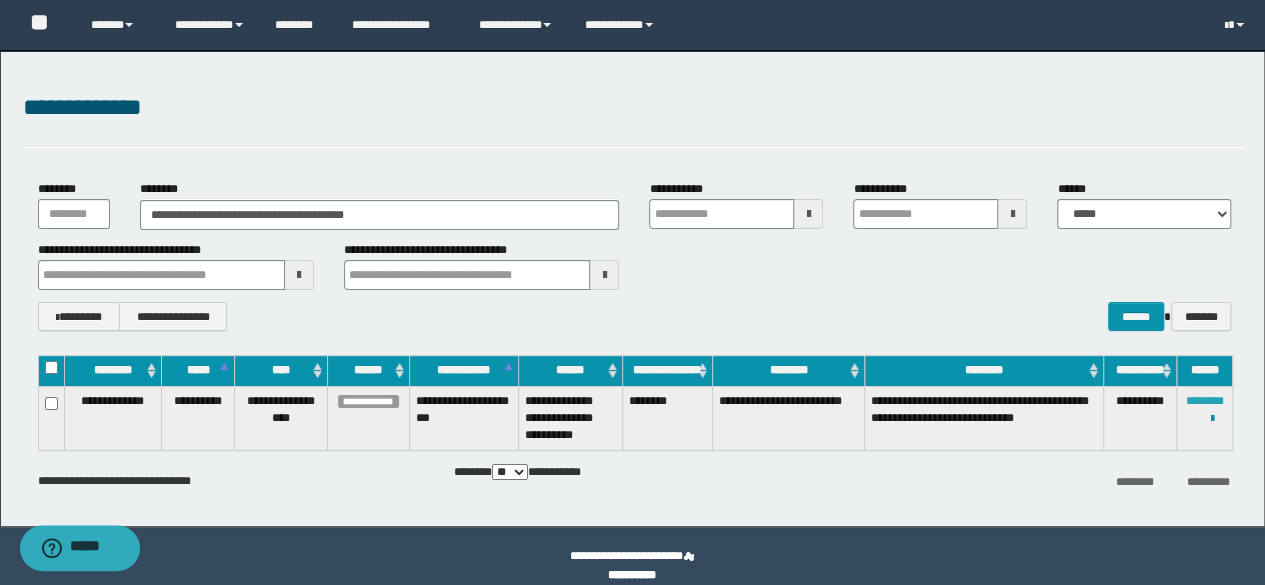 click on "********" at bounding box center [1205, 401] 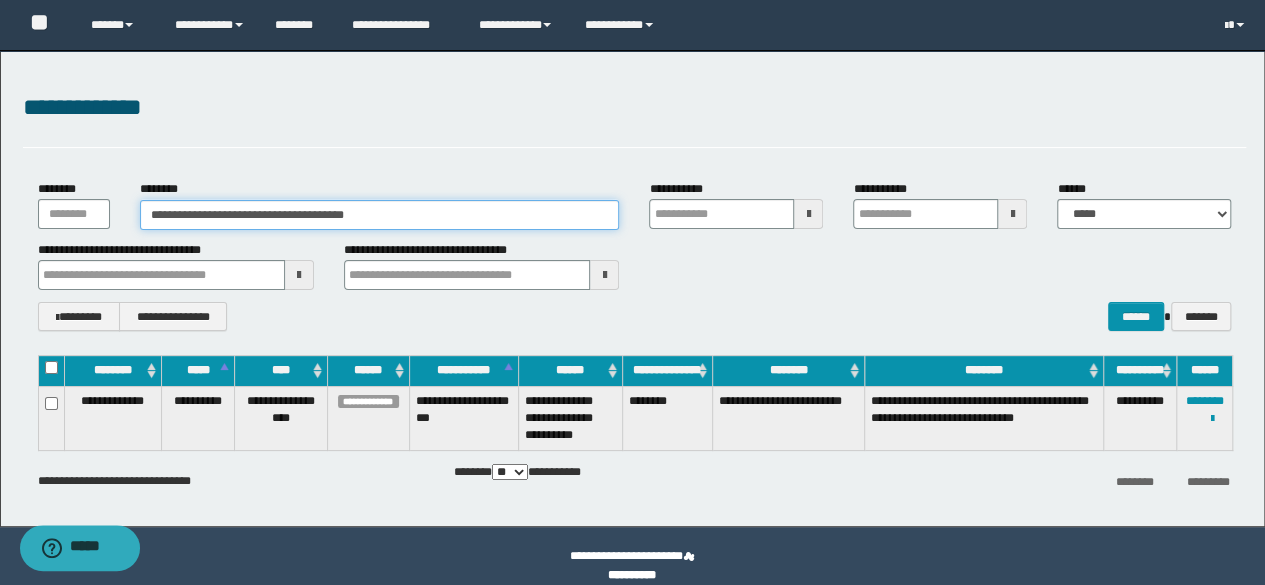 click on "**********" at bounding box center [380, 215] 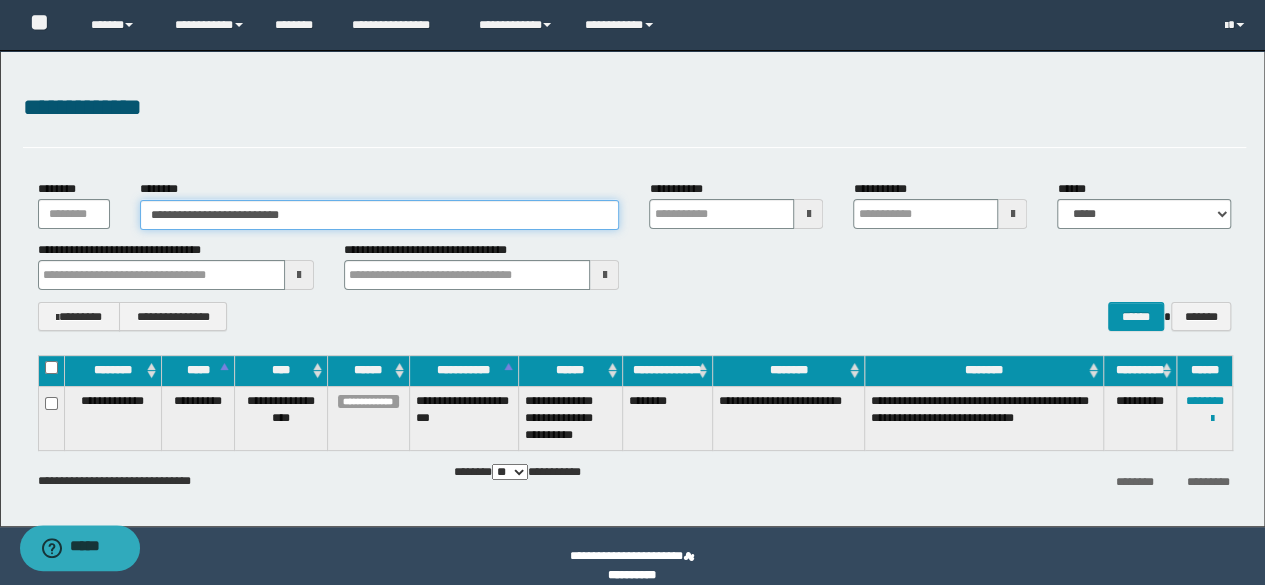 type on "**********" 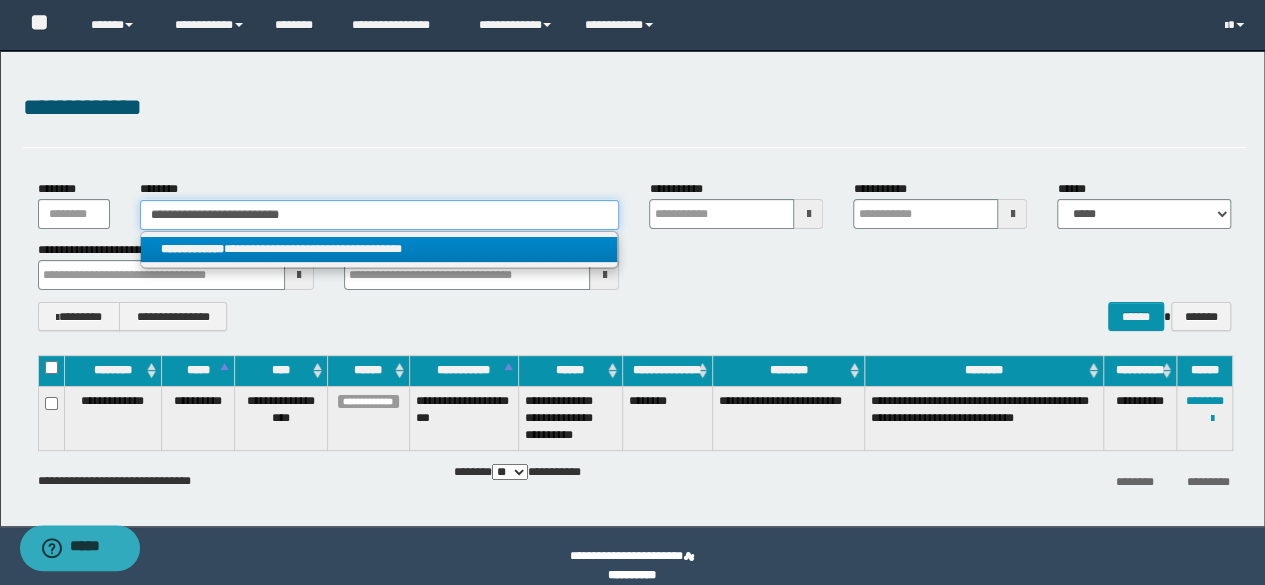 type on "**********" 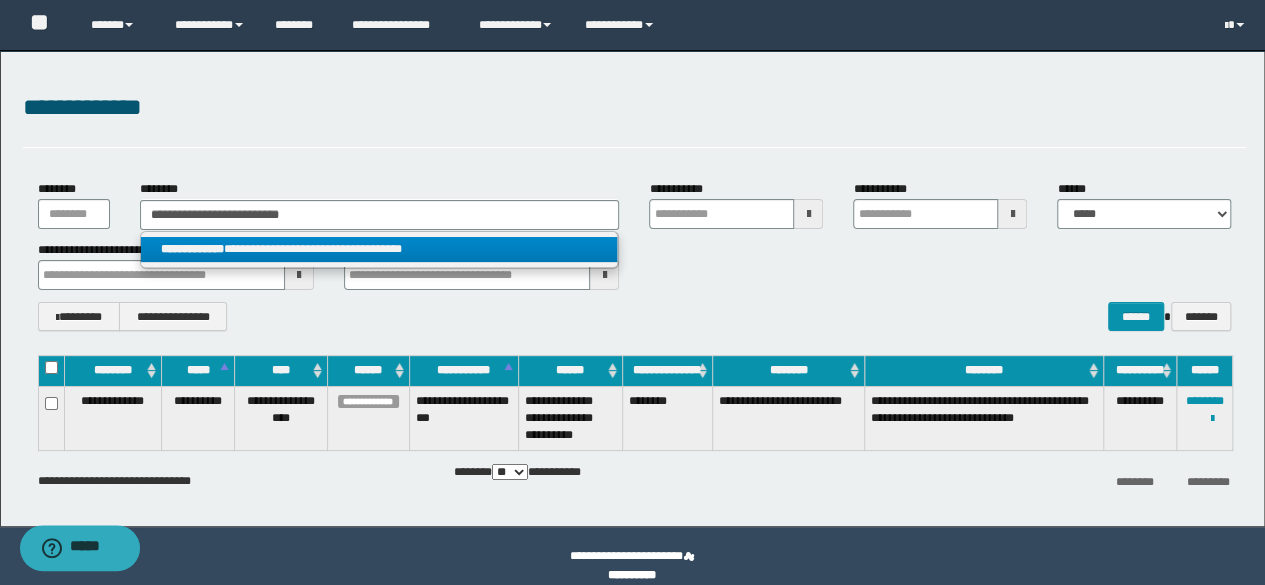 click on "**********" at bounding box center (379, 249) 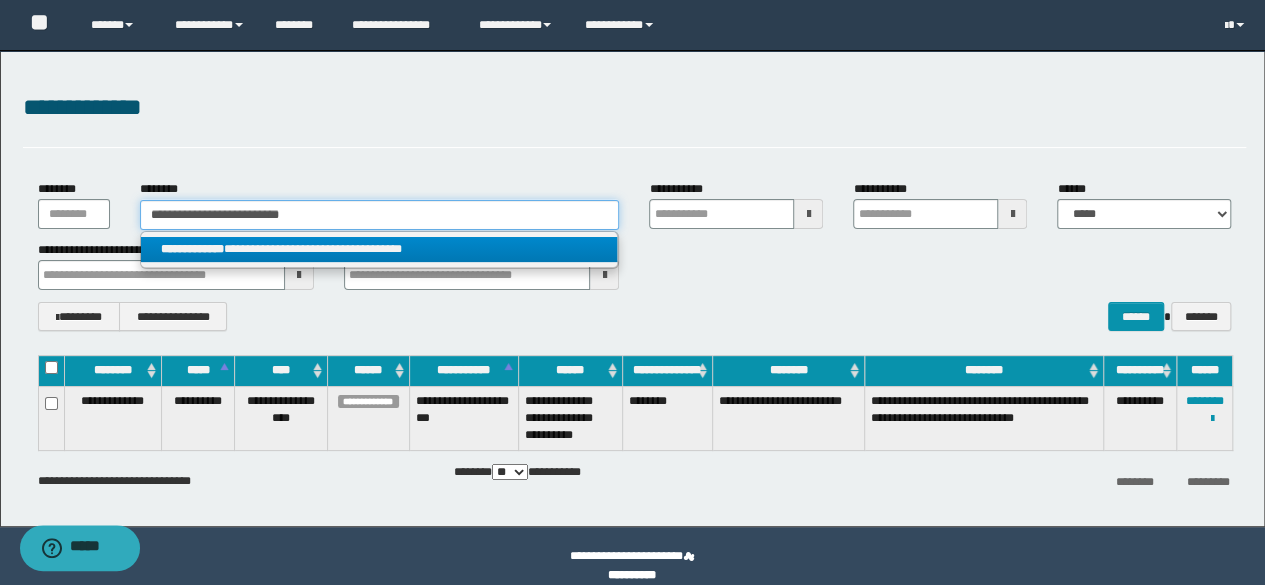 type 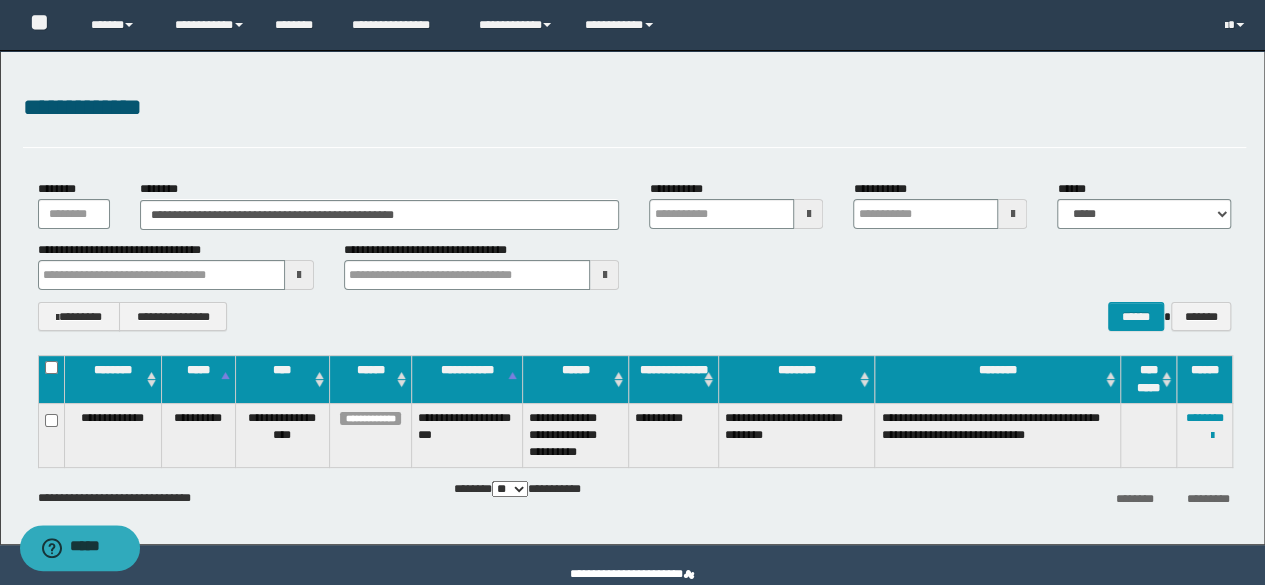 click on "**********" at bounding box center (635, 316) 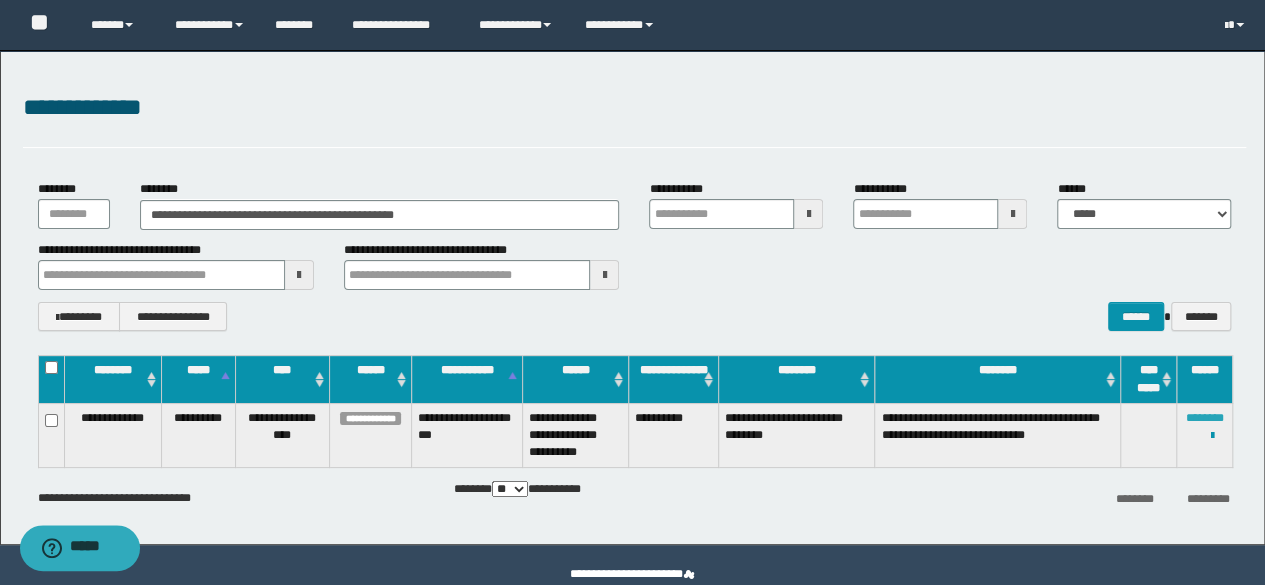 click on "********" at bounding box center (1205, 418) 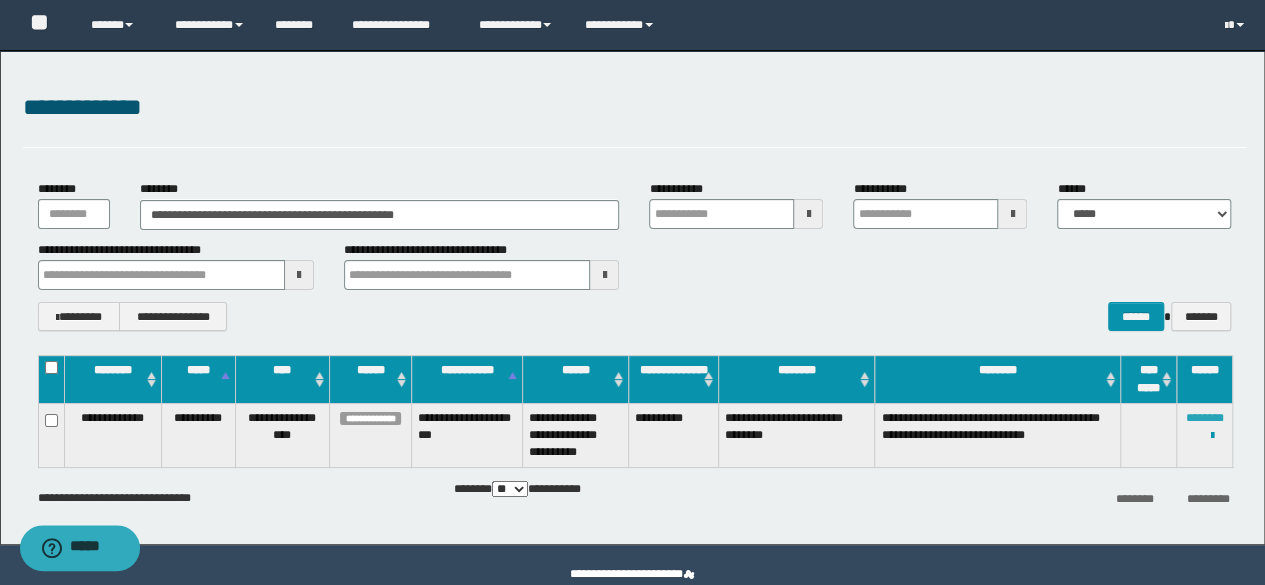 click on "********" at bounding box center (1205, 418) 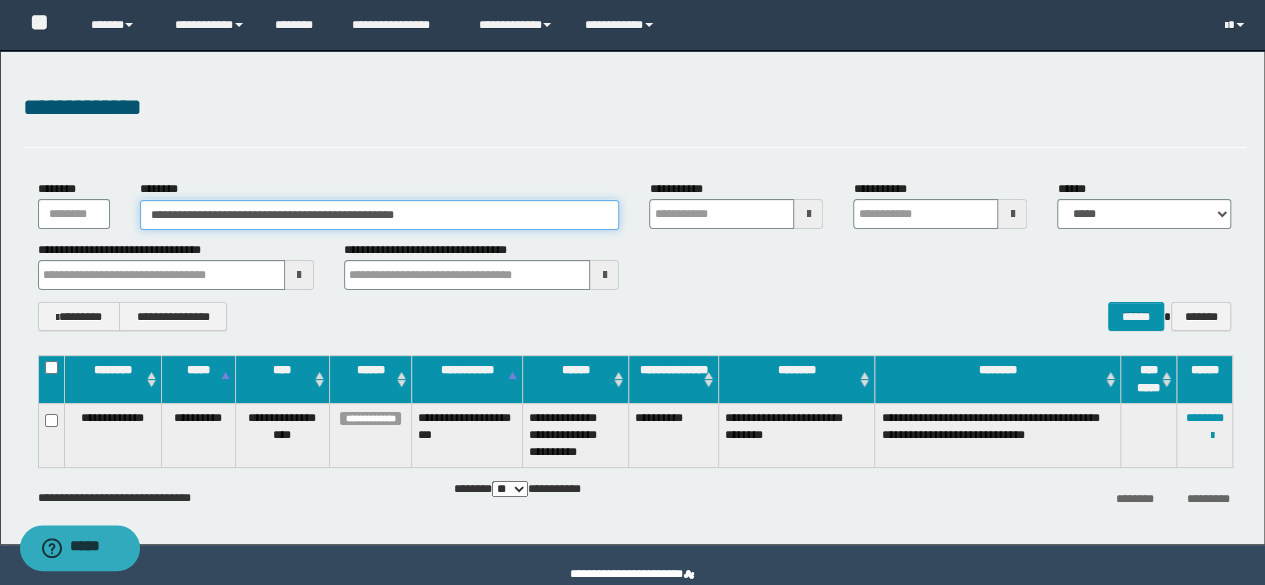 click on "**********" at bounding box center (380, 215) 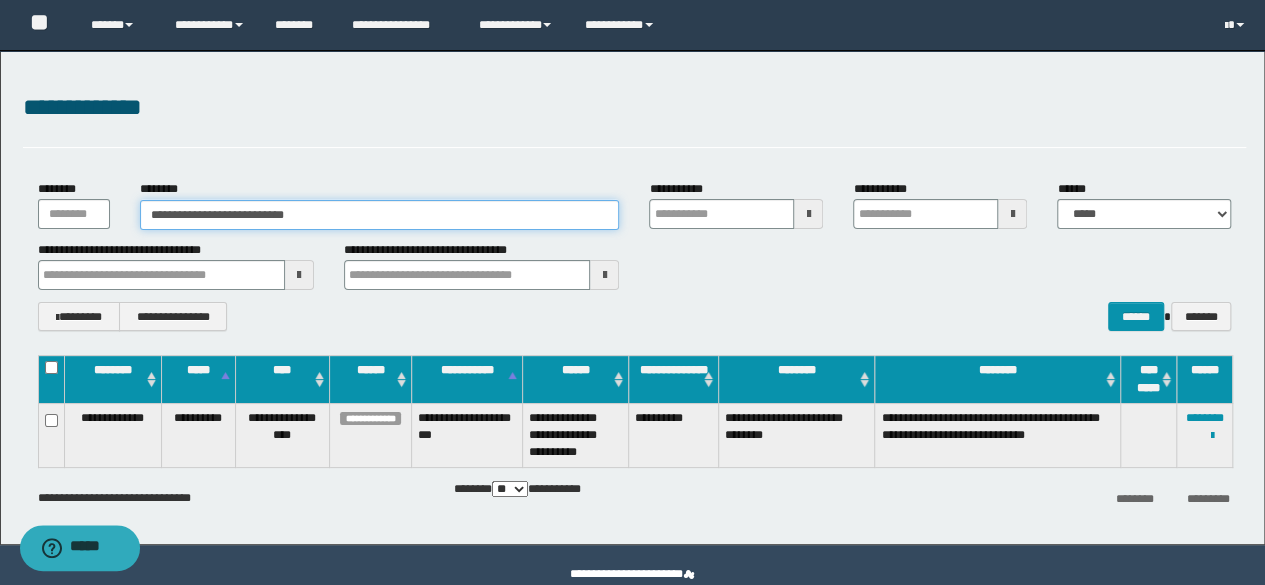 type on "**********" 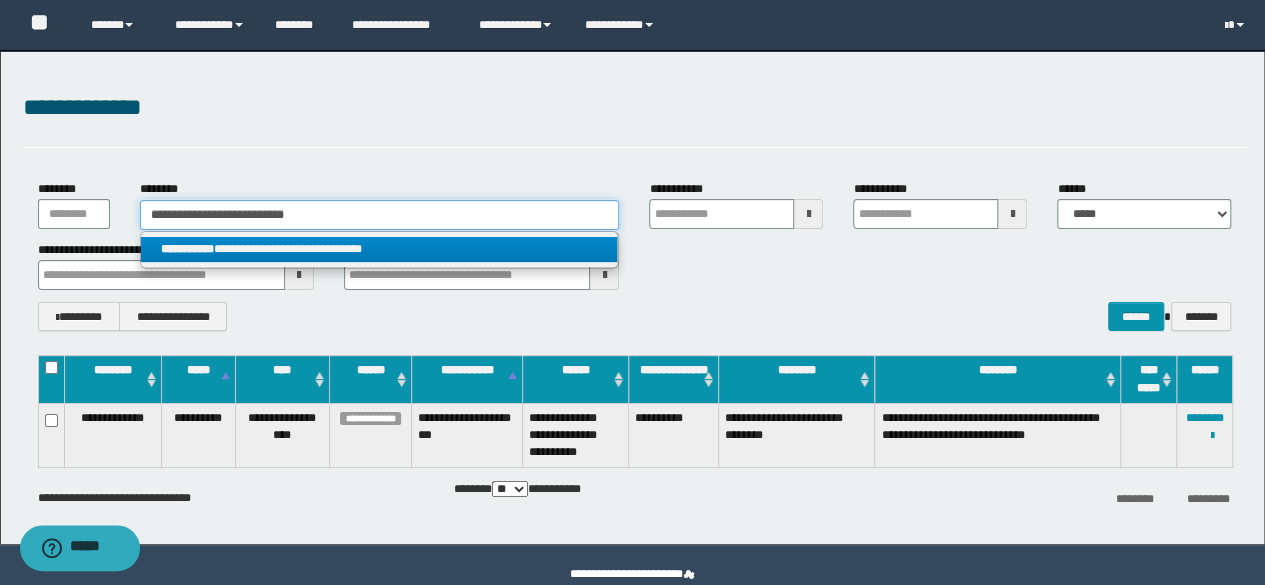 type on "**********" 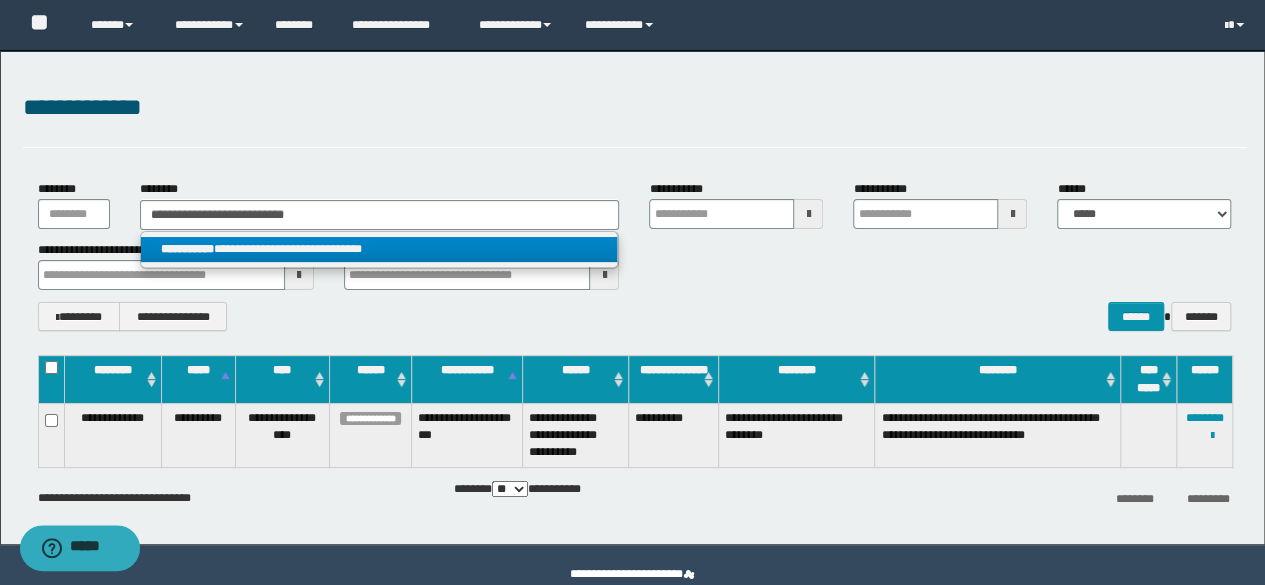 click on "**********" at bounding box center (379, 249) 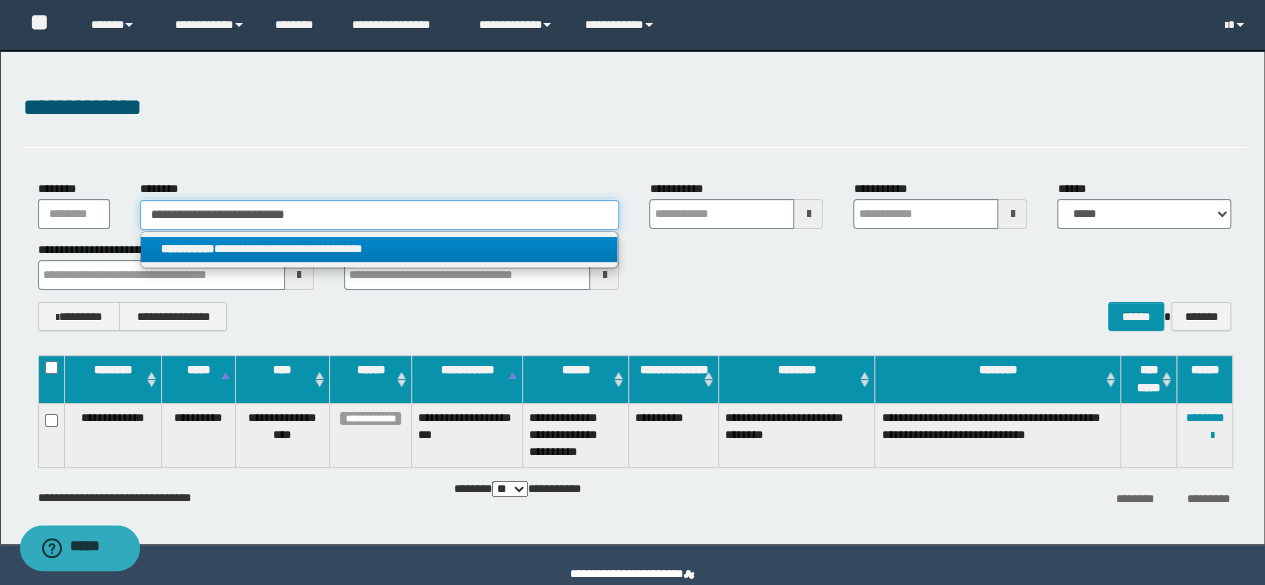 type 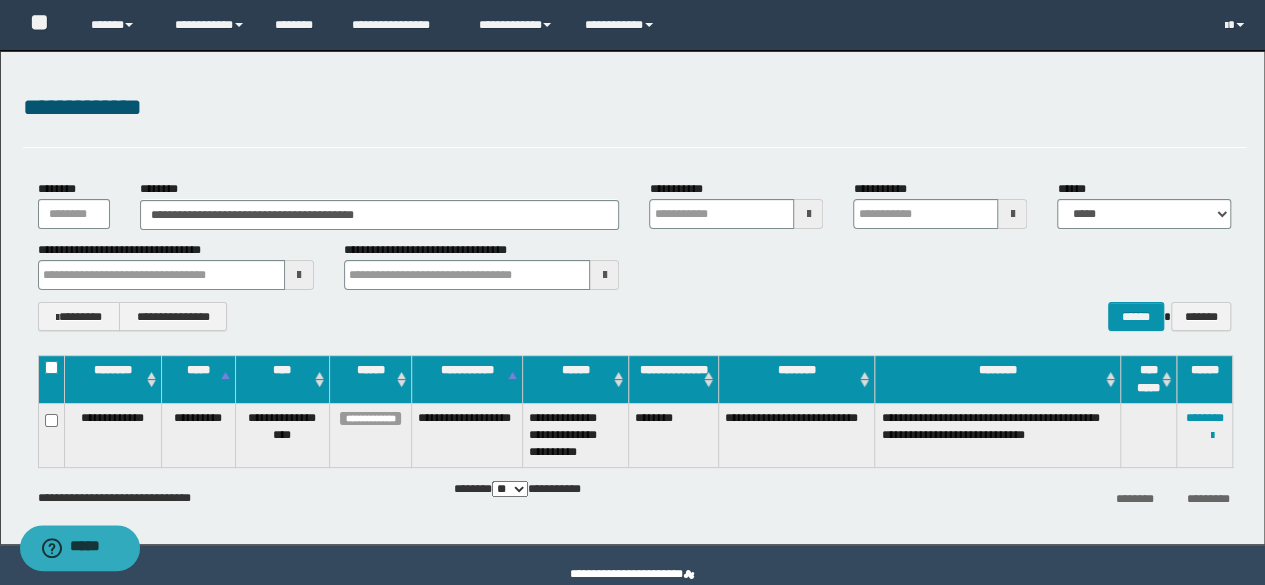 click on "**********" at bounding box center [635, 316] 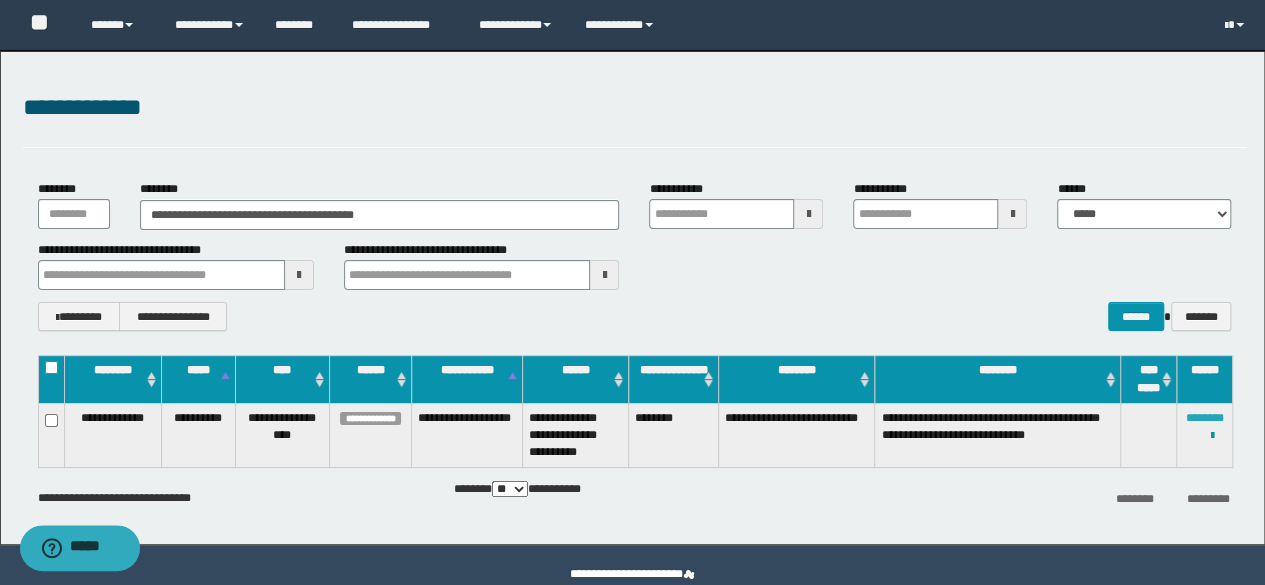 click on "********" at bounding box center (1205, 418) 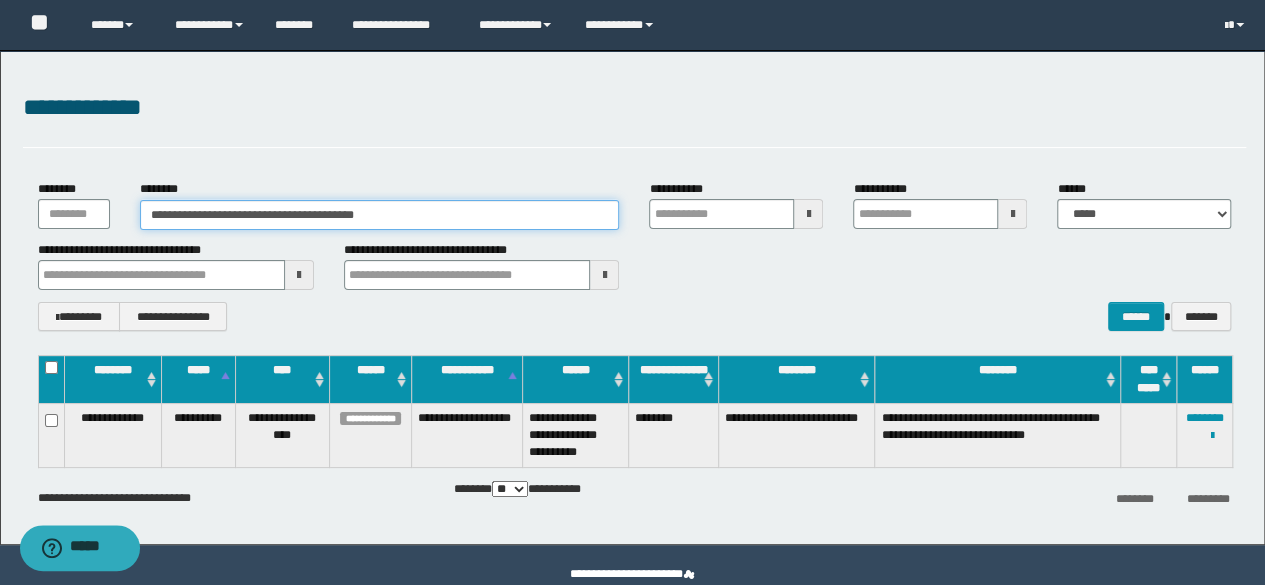 drag, startPoint x: 456, startPoint y: 218, endPoint x: 231, endPoint y: 230, distance: 225.31978 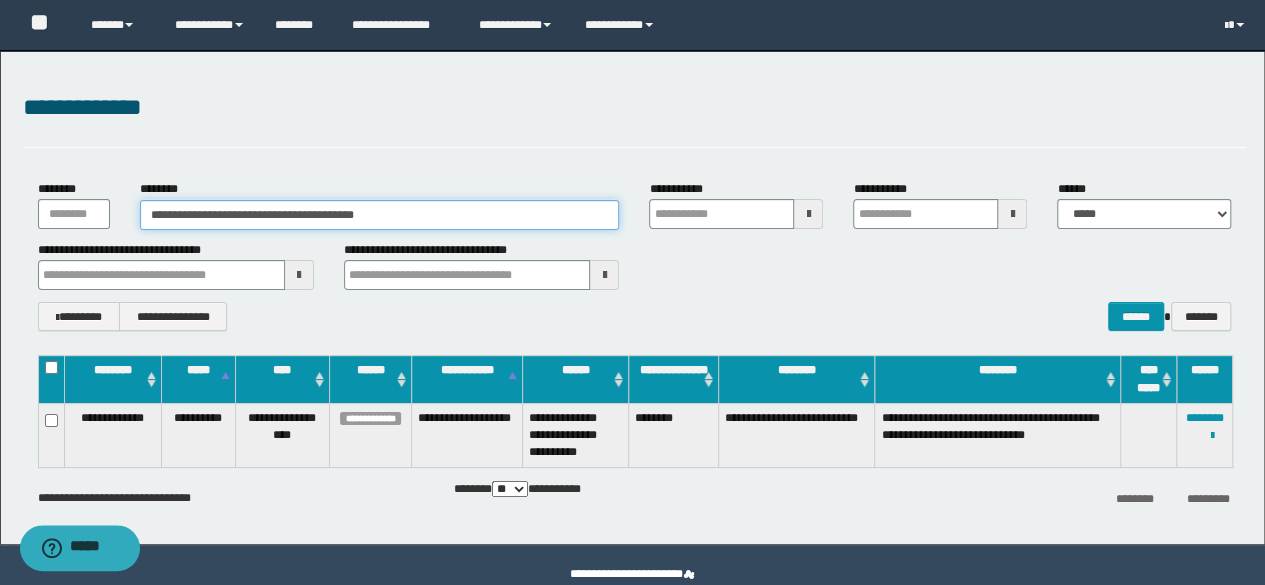 click on "**********" at bounding box center (380, 215) 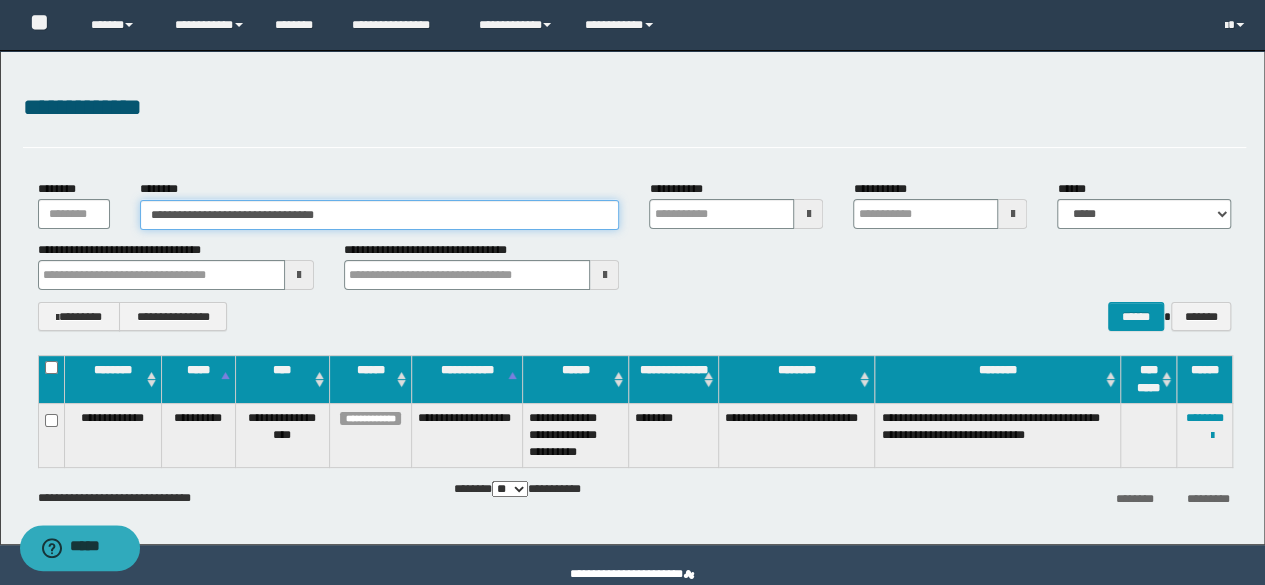 click on "**********" at bounding box center [380, 215] 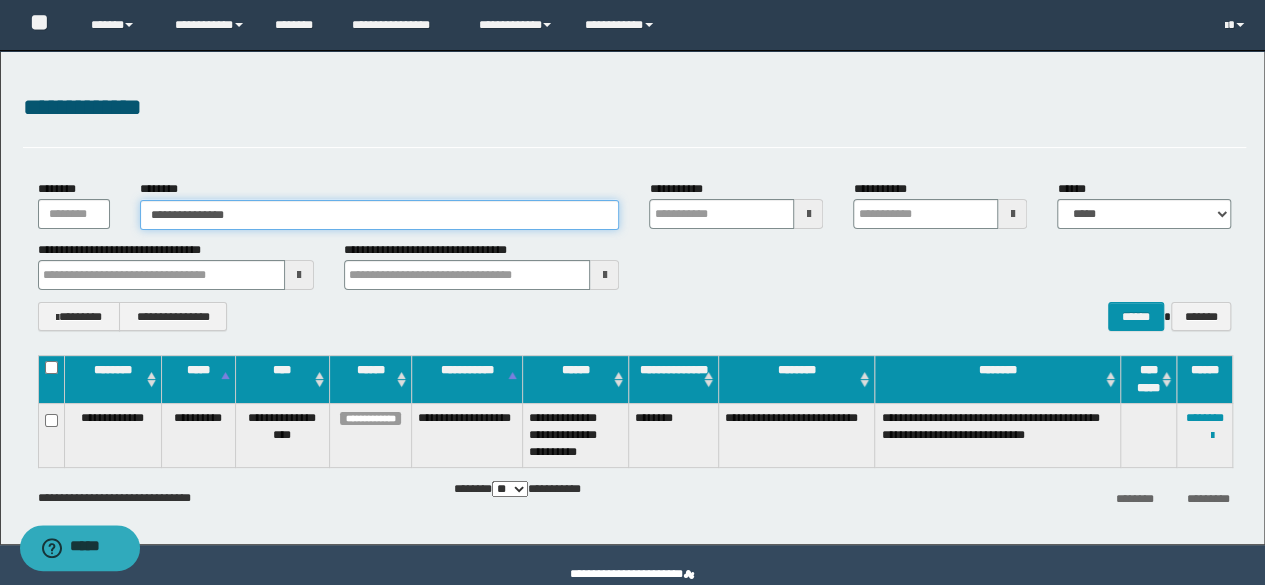 type on "**********" 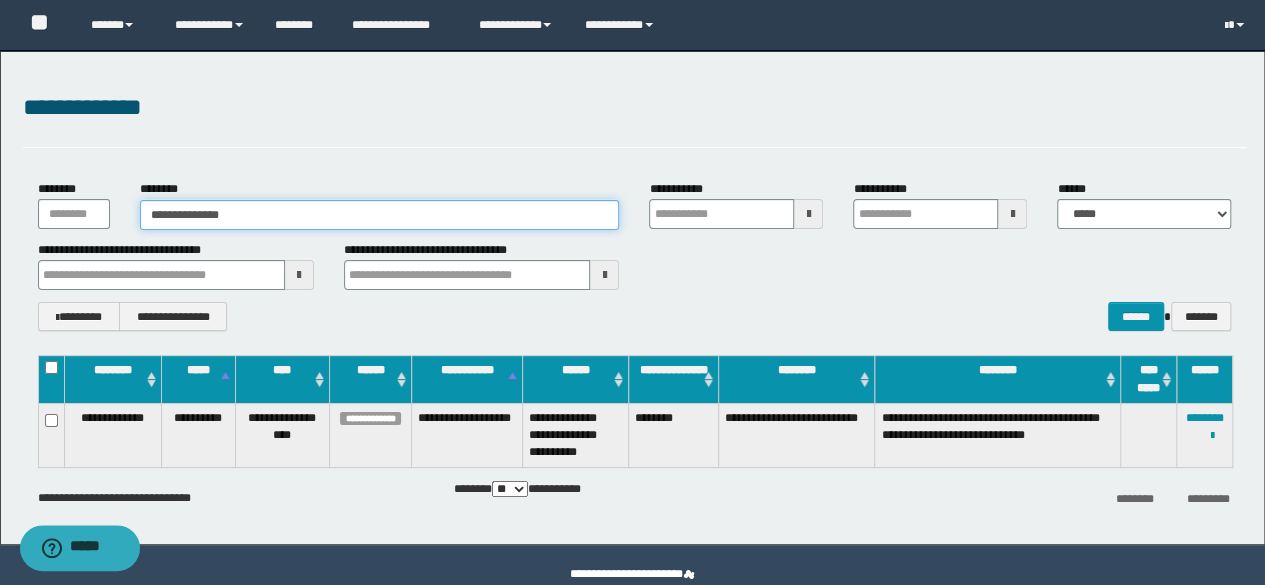 type on "**********" 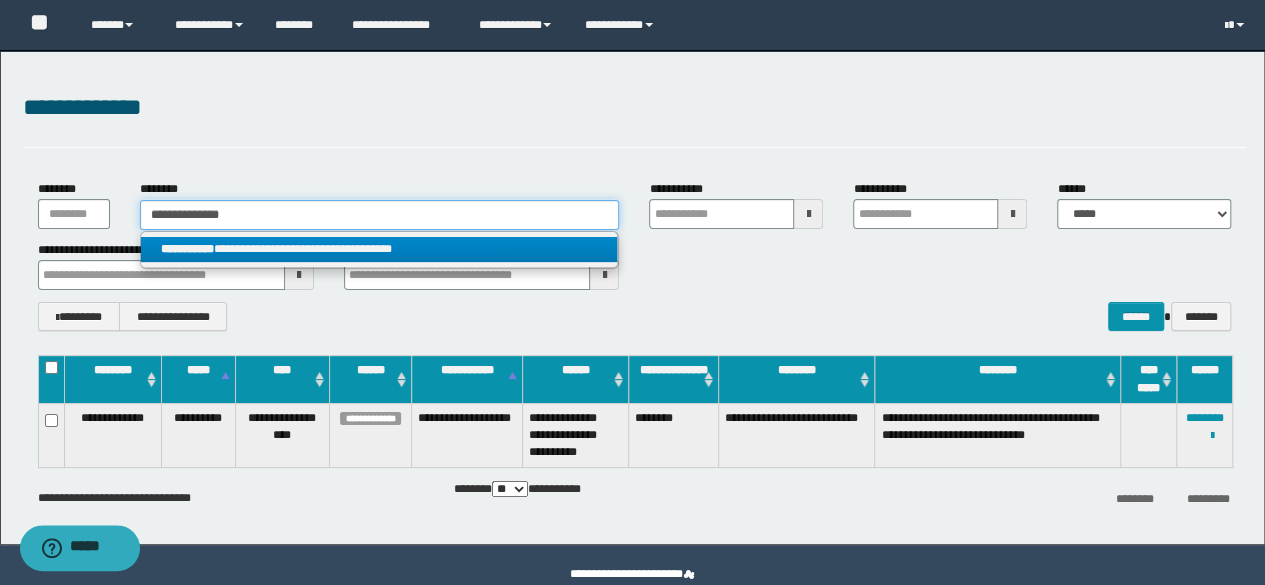 type on "**********" 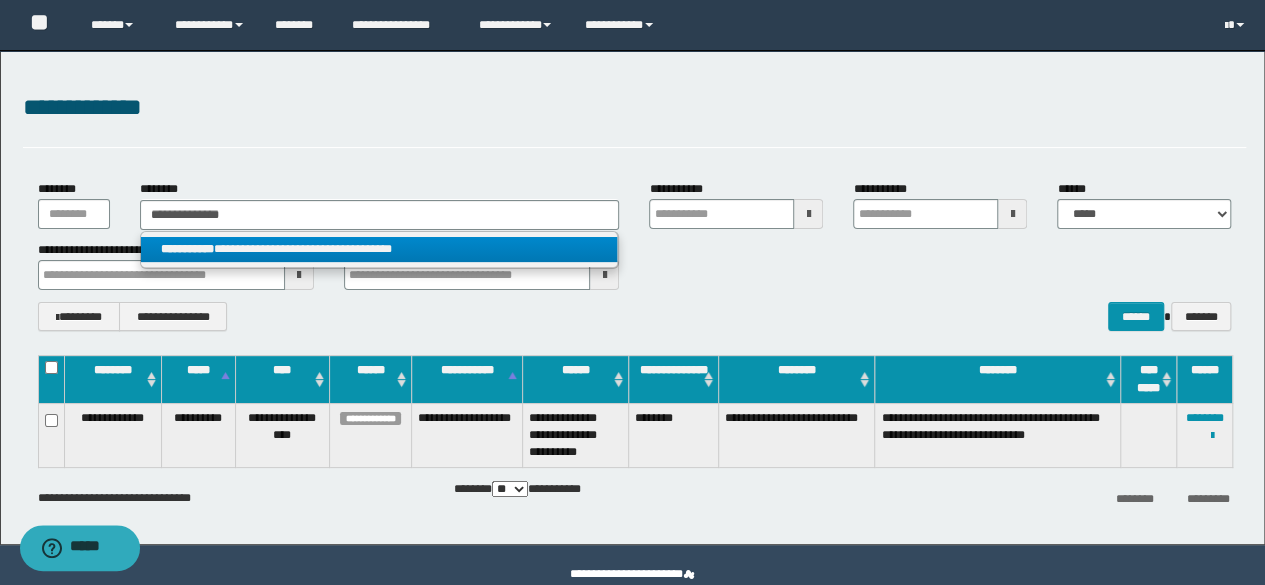 click on "**********" at bounding box center [379, 249] 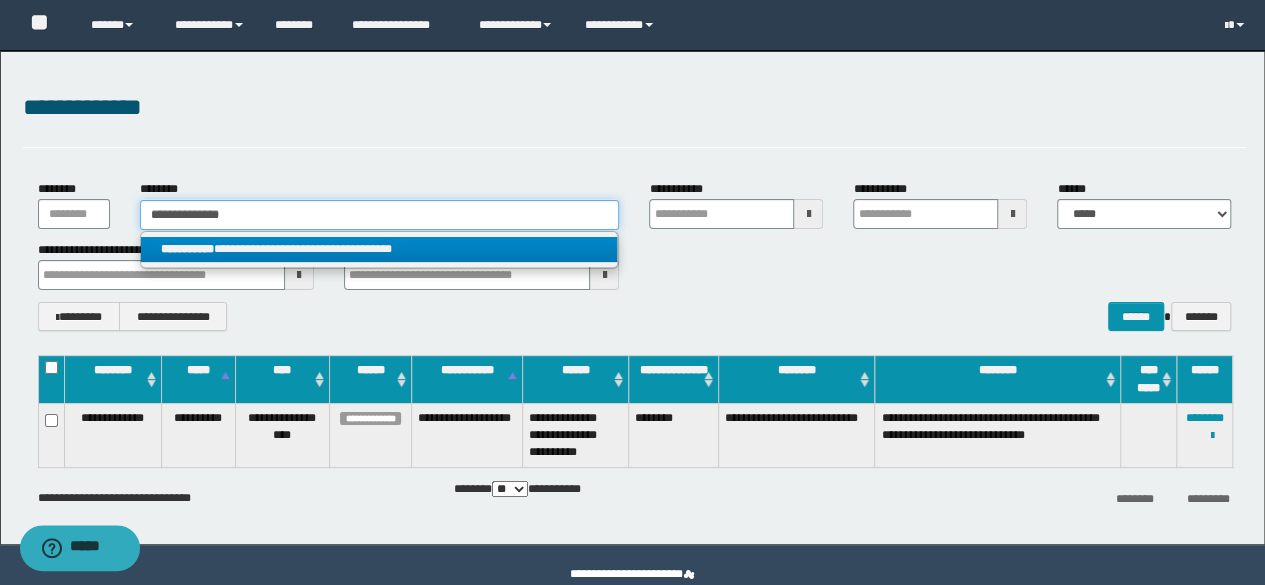 type 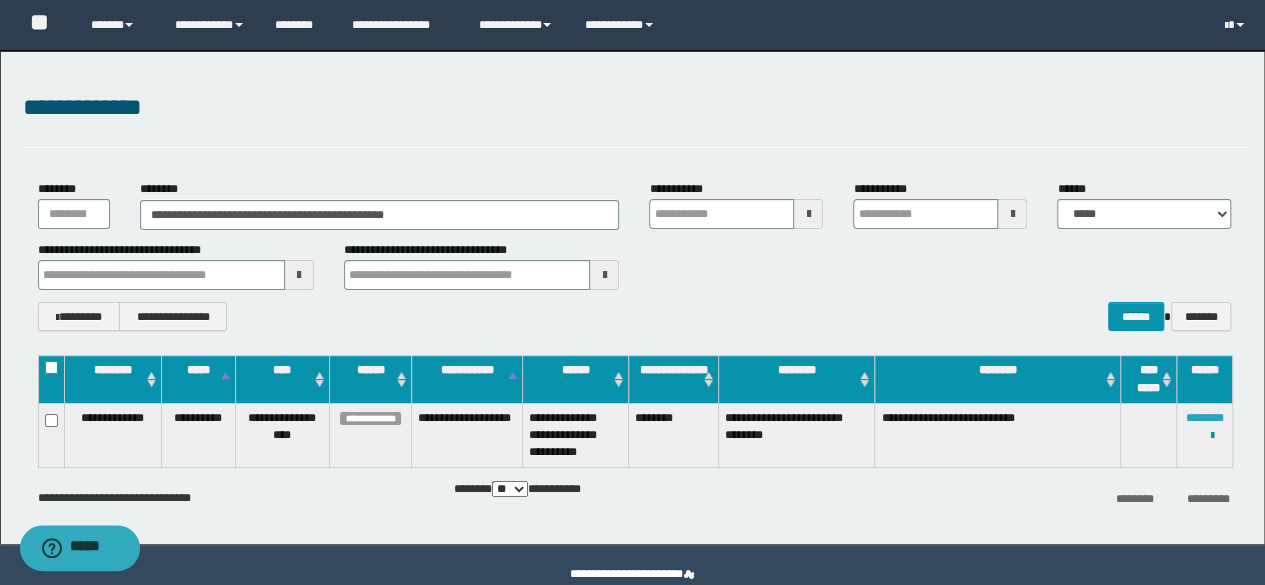 click on "********" at bounding box center [1205, 418] 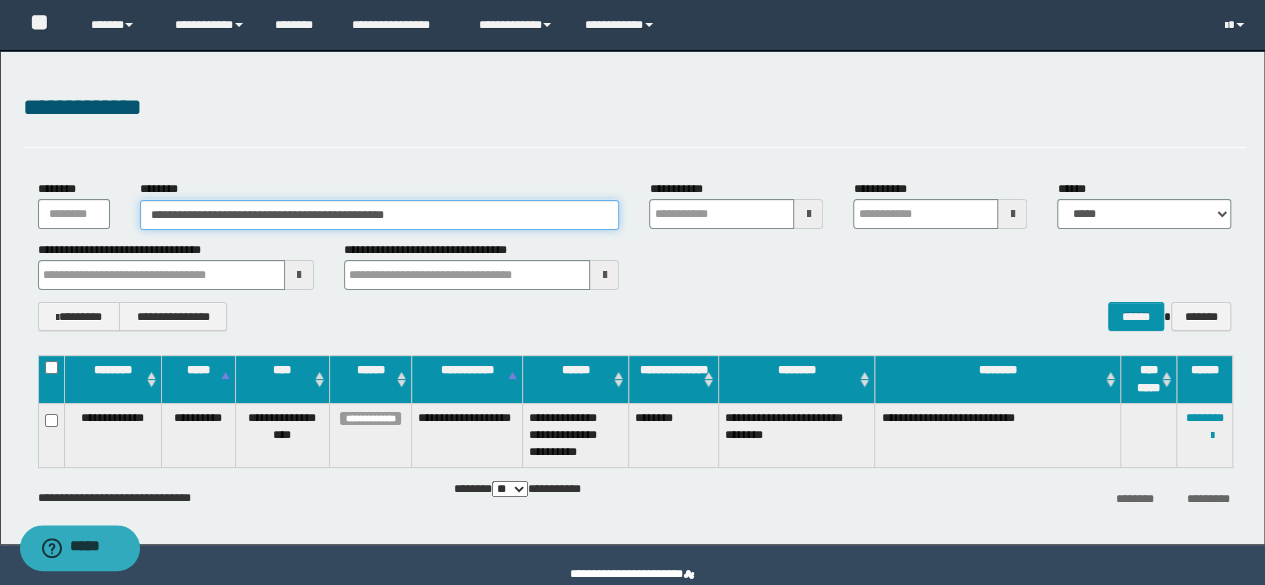 drag, startPoint x: 479, startPoint y: 215, endPoint x: 232, endPoint y: 215, distance: 247 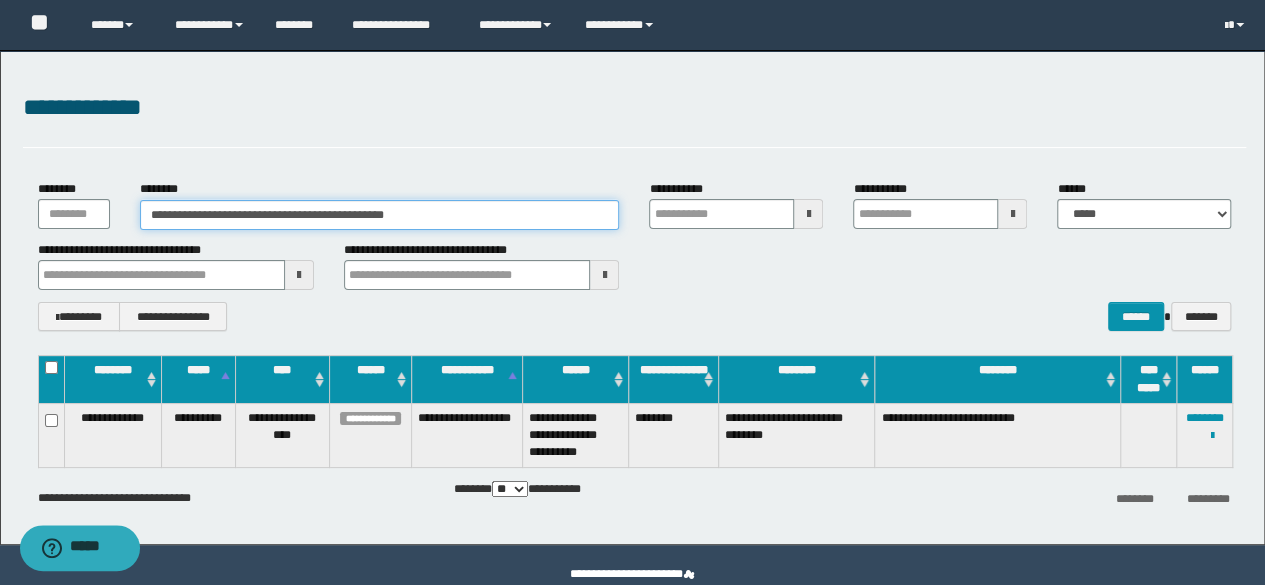 click on "**********" at bounding box center (380, 215) 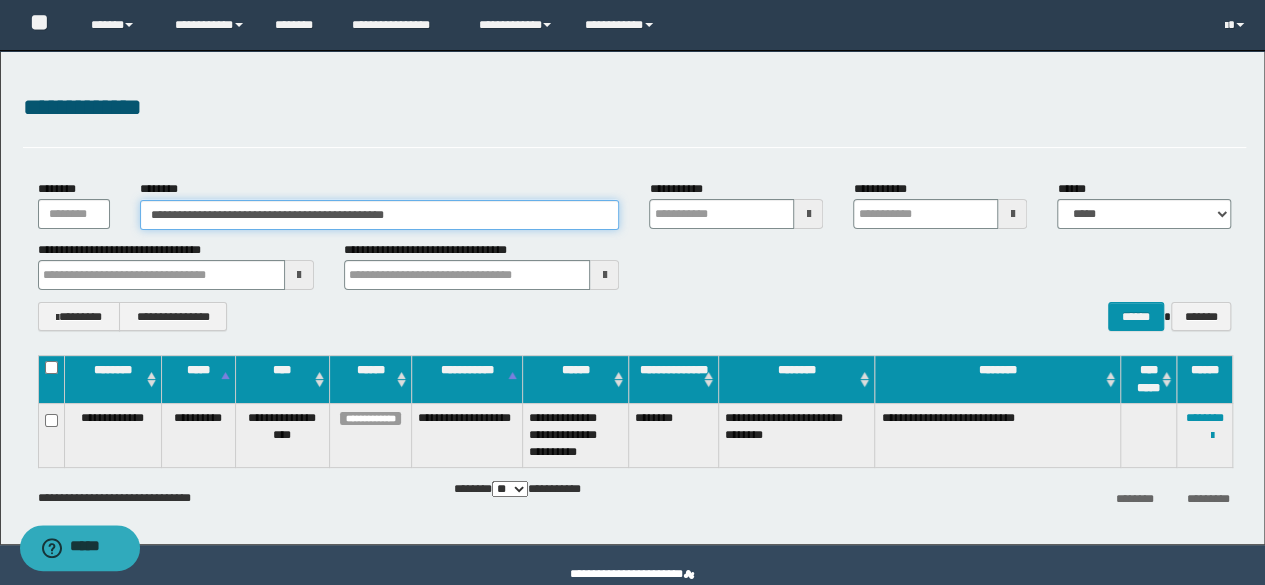 click on "**********" at bounding box center (380, 215) 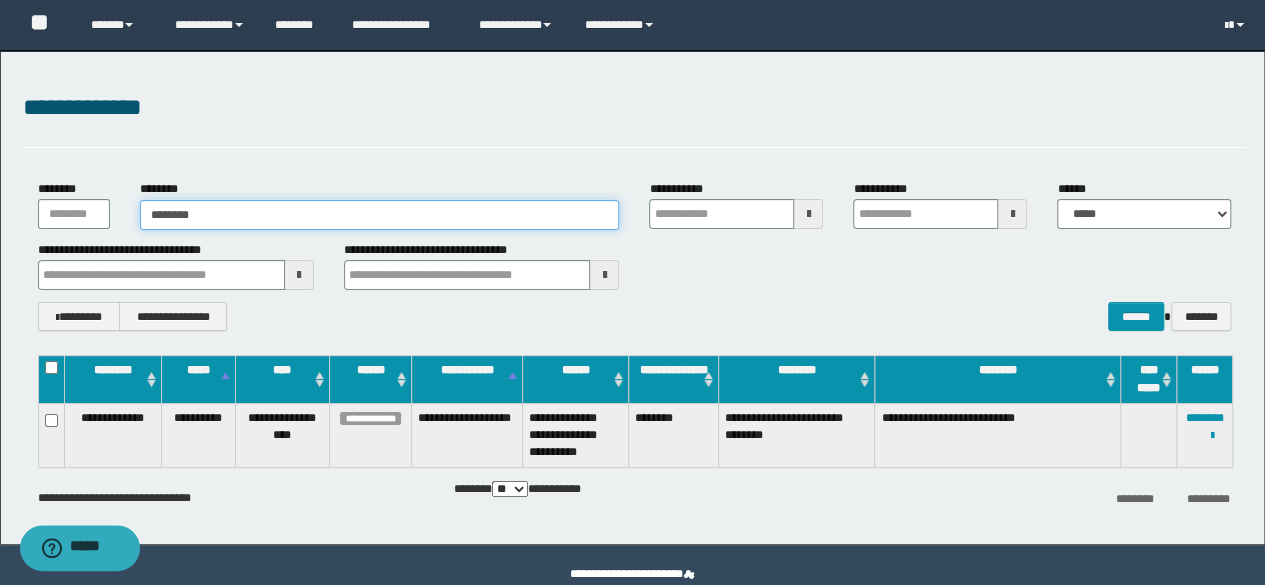 type on "*******" 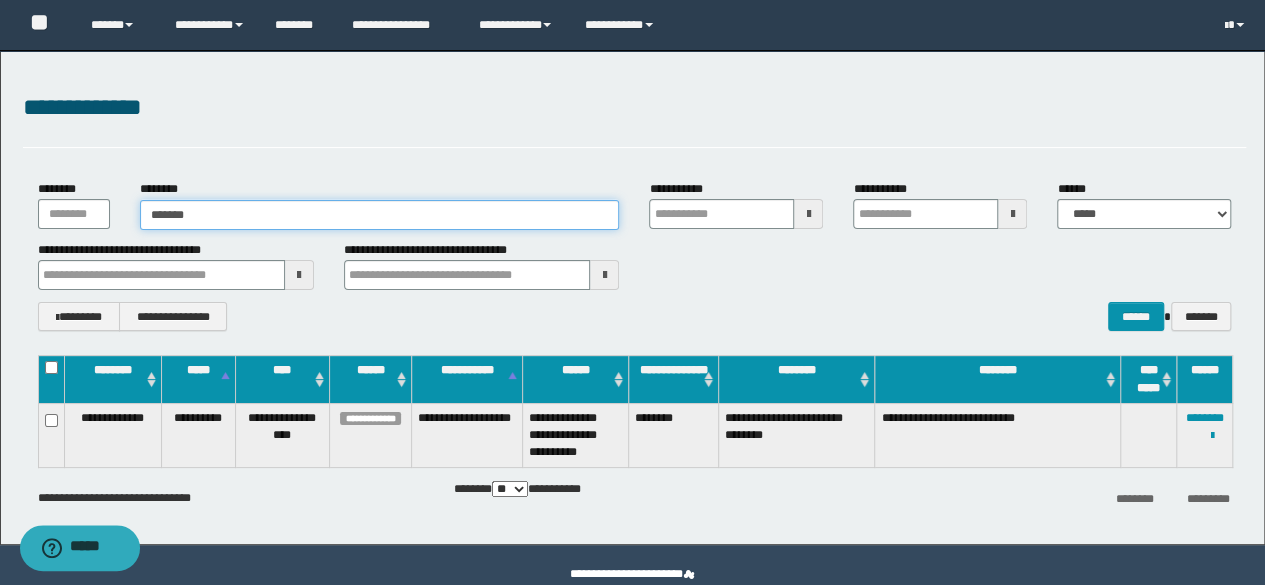 type on "*******" 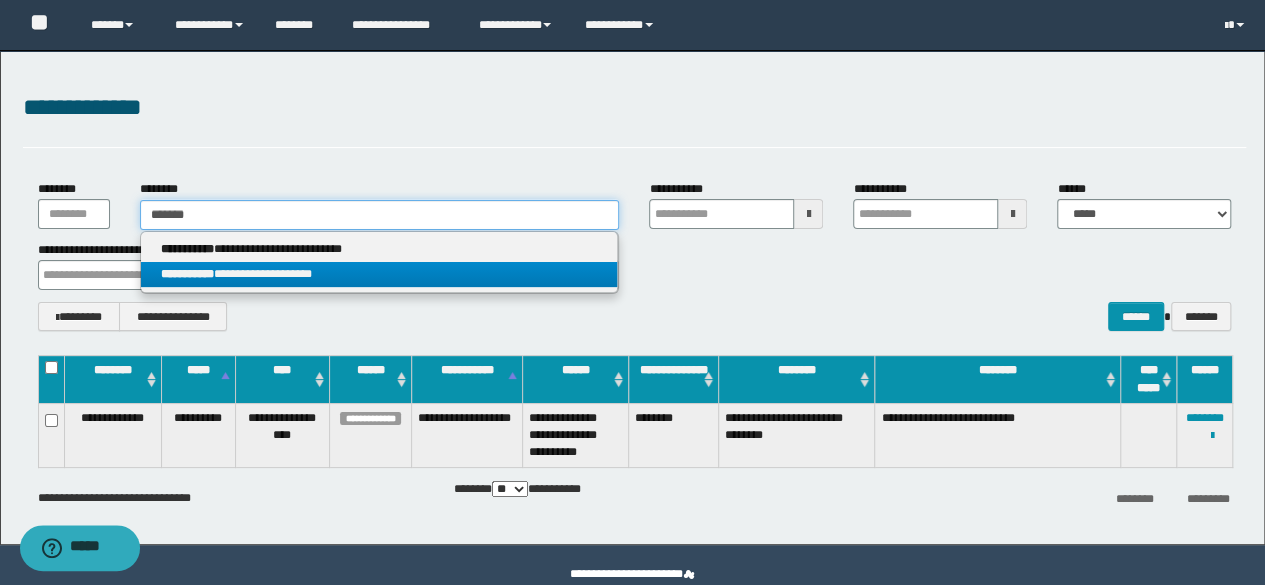 type on "*******" 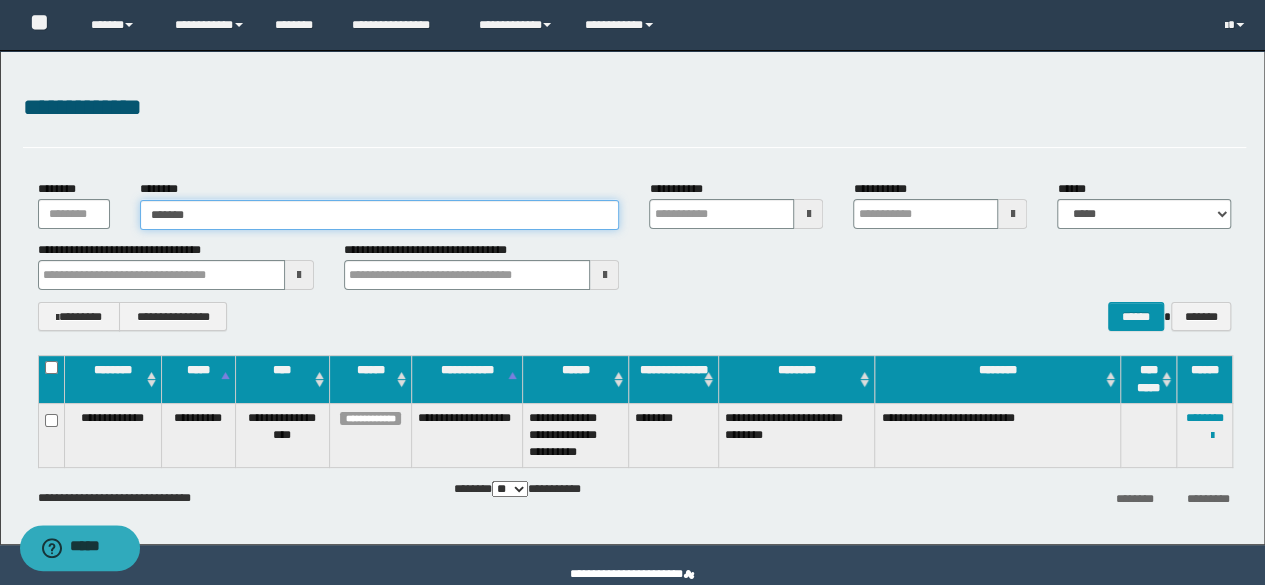 type on "*******" 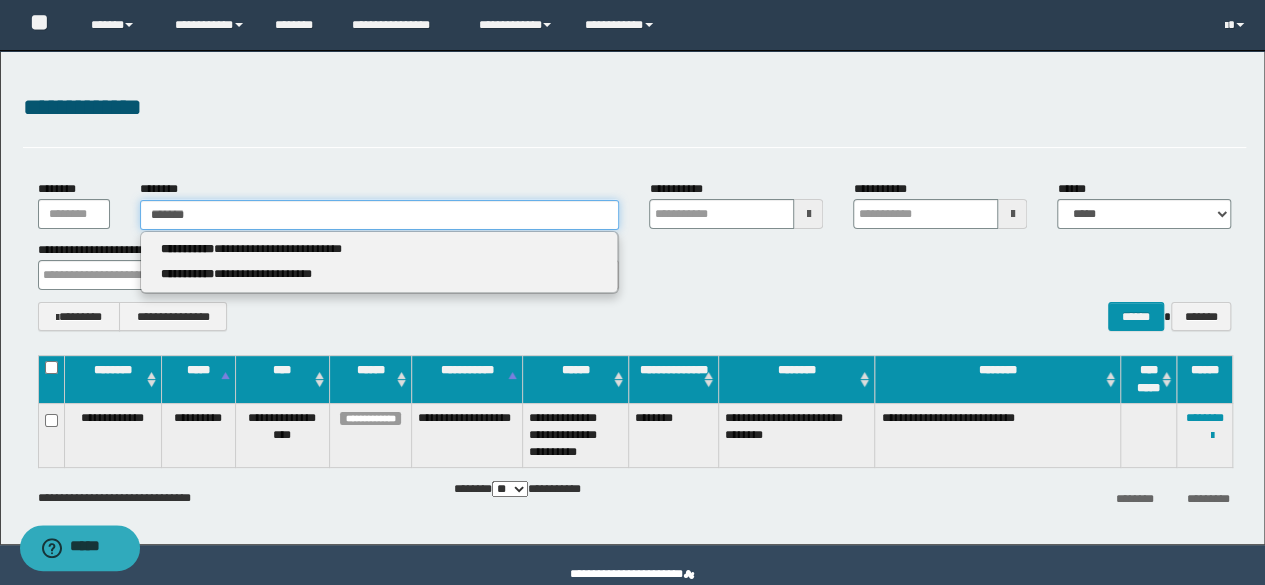 click on "*******" at bounding box center (380, 215) 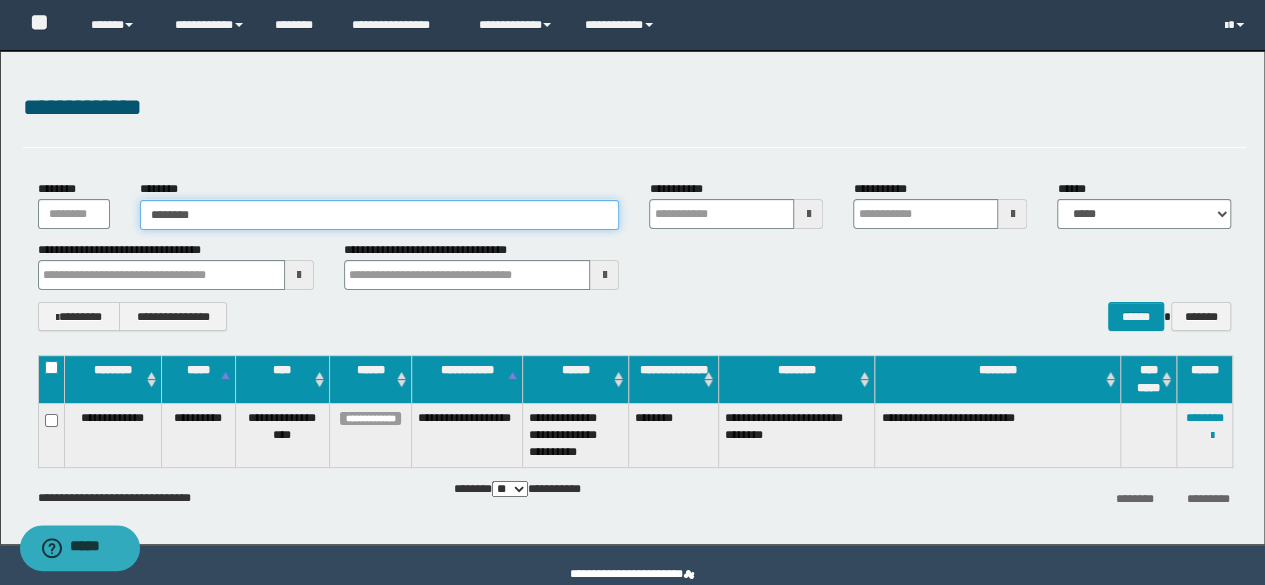 type on "********" 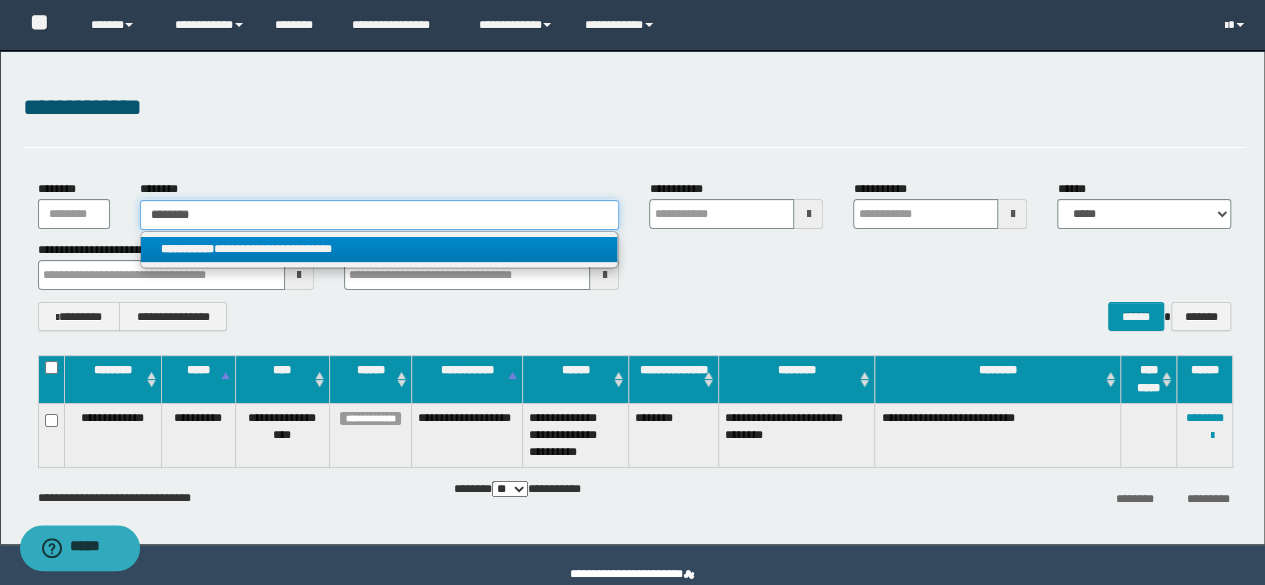 type on "********" 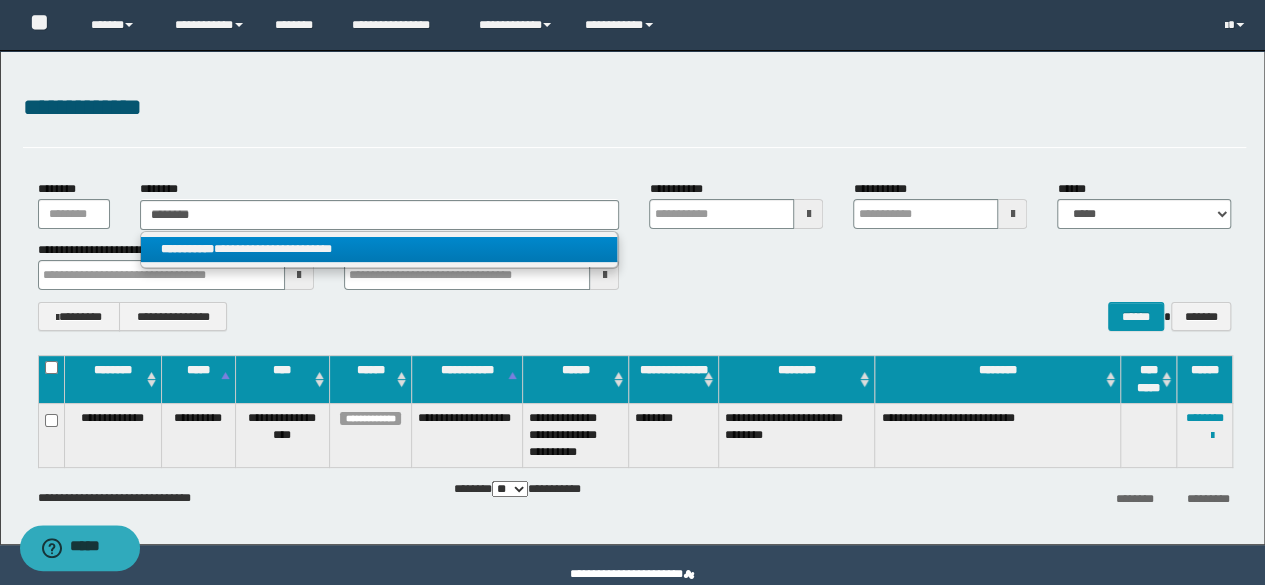 click on "**********" at bounding box center (379, 249) 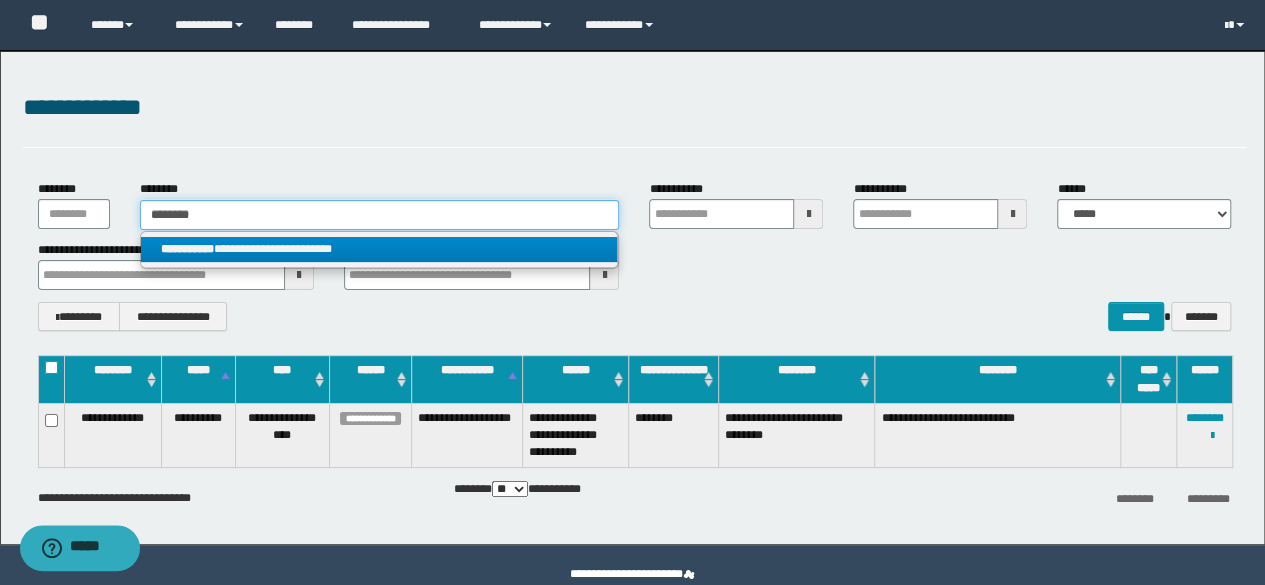 type 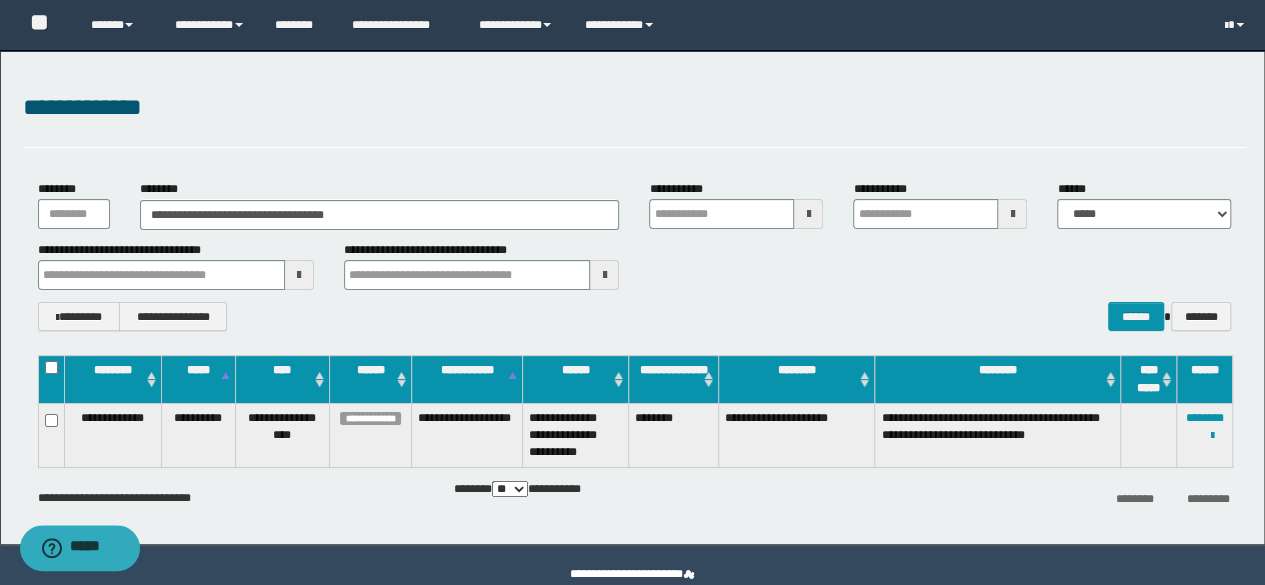 drag, startPoint x: 884, startPoint y: 325, endPoint x: 1019, endPoint y: 350, distance: 137.2953 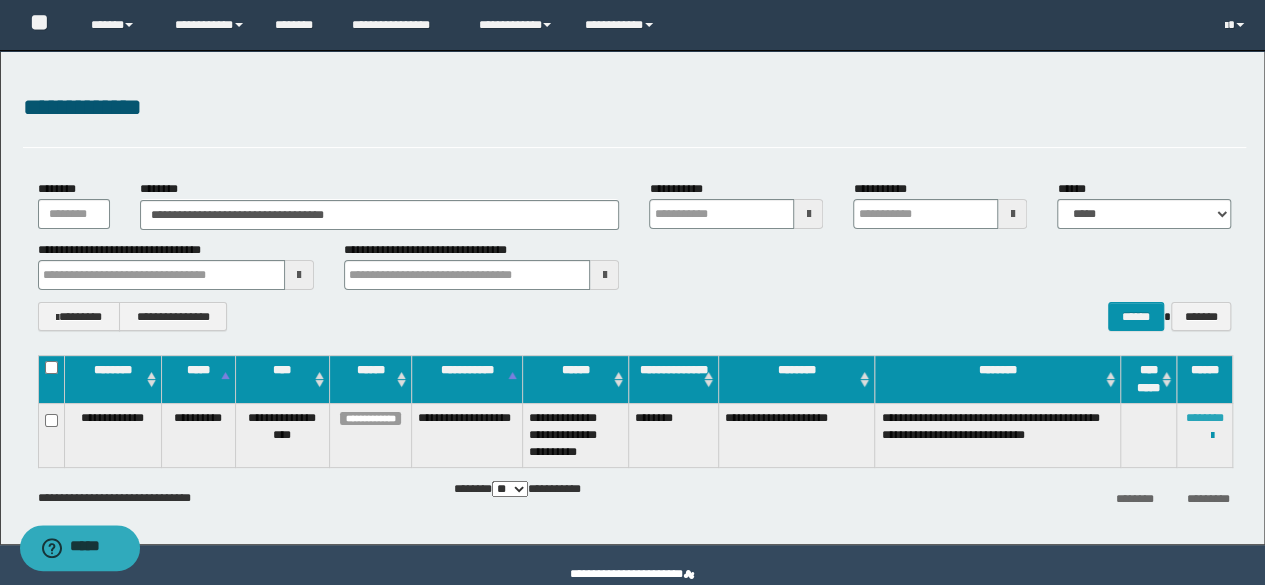 click on "********" at bounding box center (1205, 418) 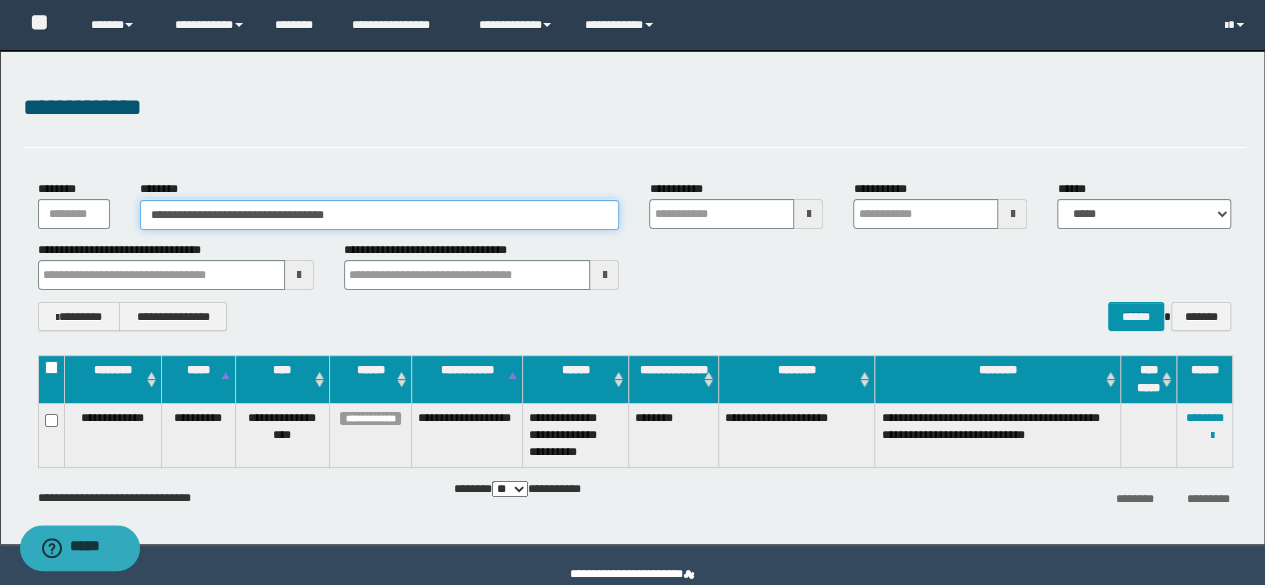 click on "**********" at bounding box center [380, 215] 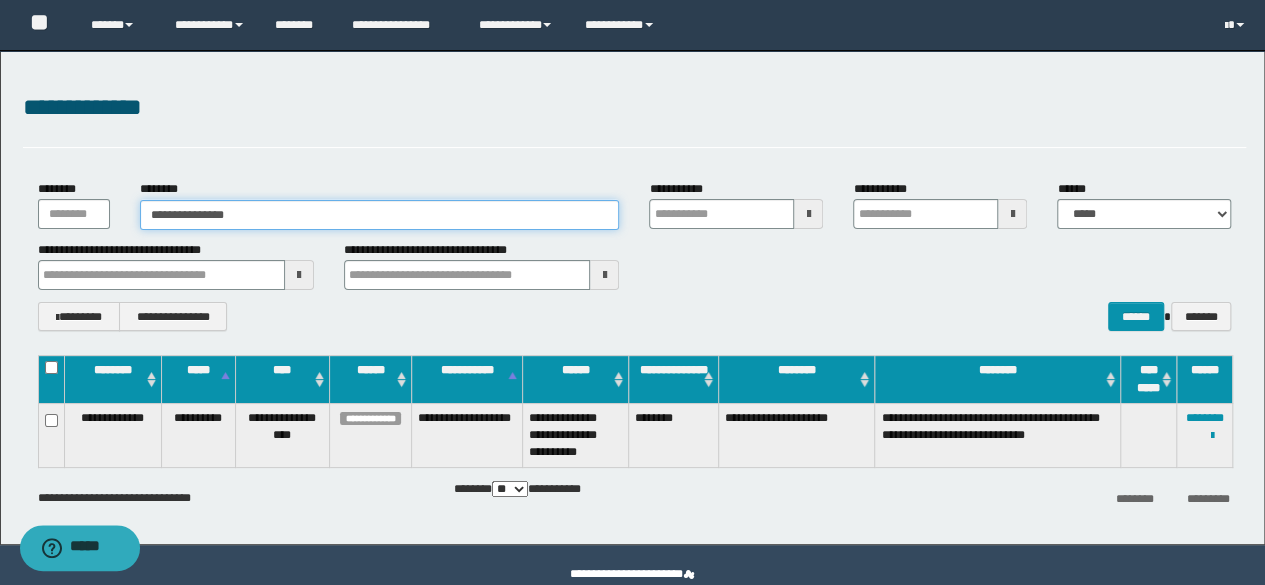 type on "**********" 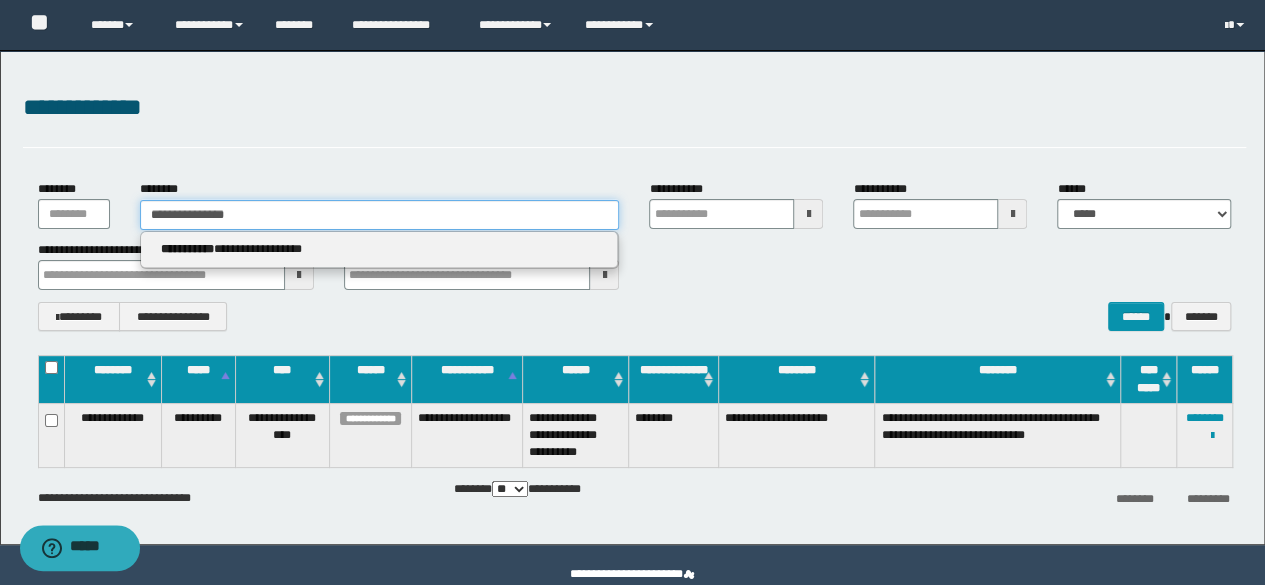 type on "**********" 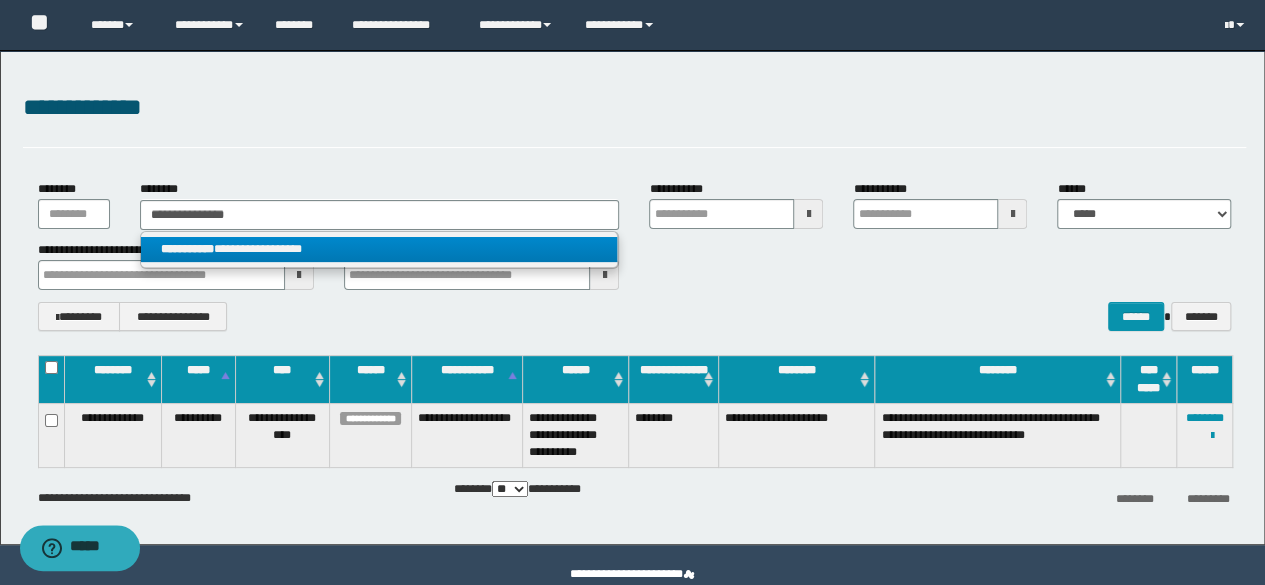 click on "**********" at bounding box center (379, 249) 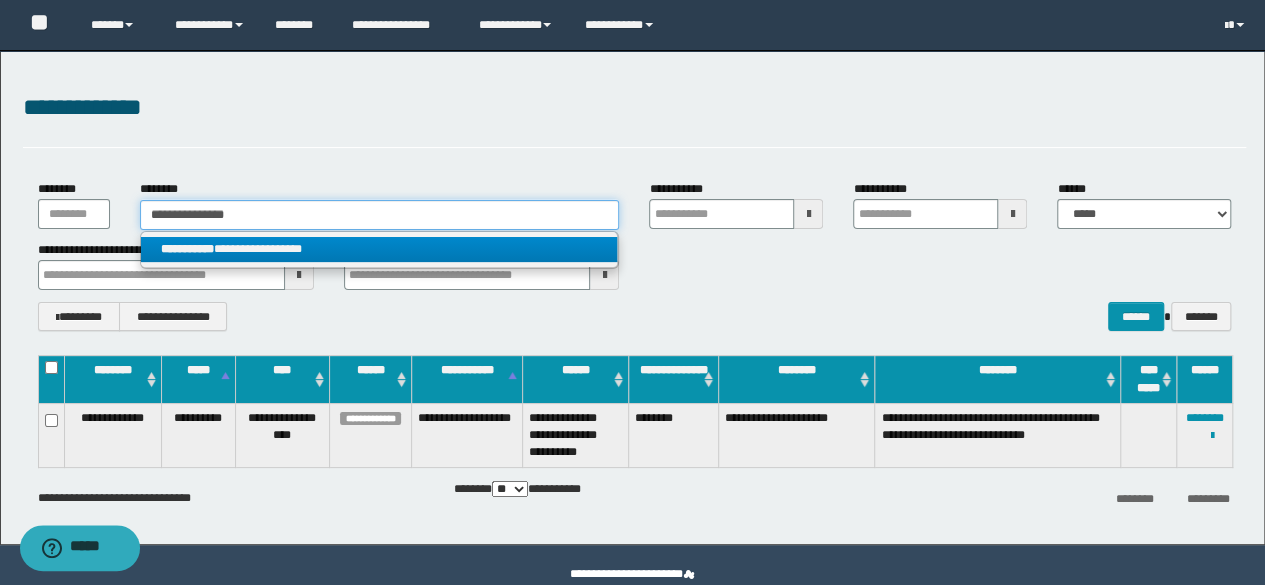 type 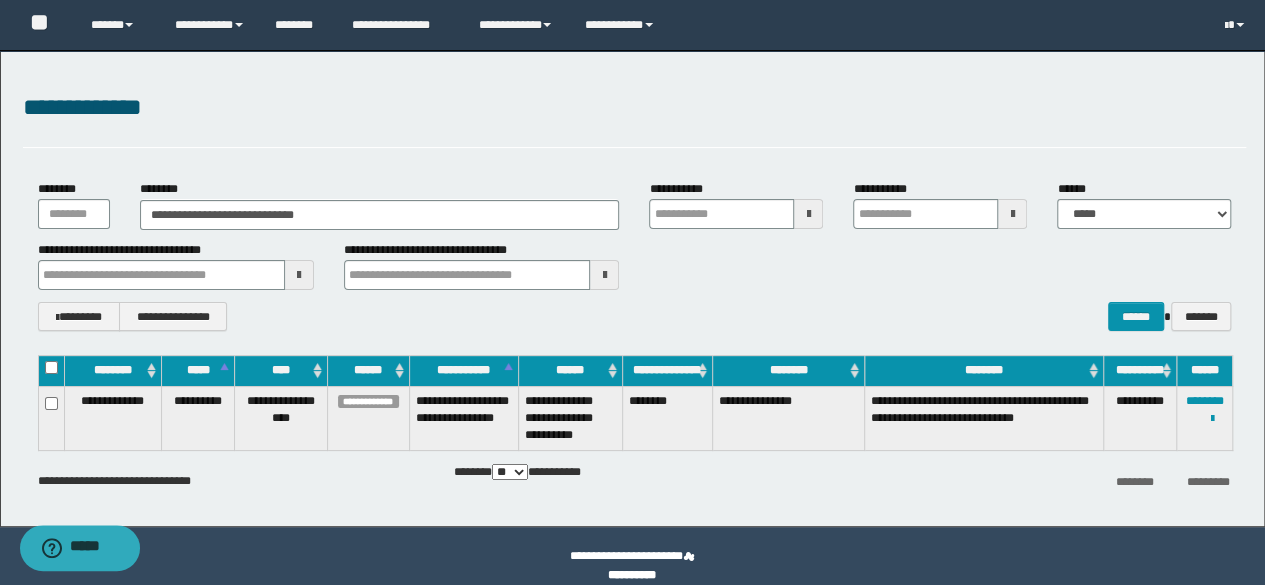 click on "**********" at bounding box center (635, 255) 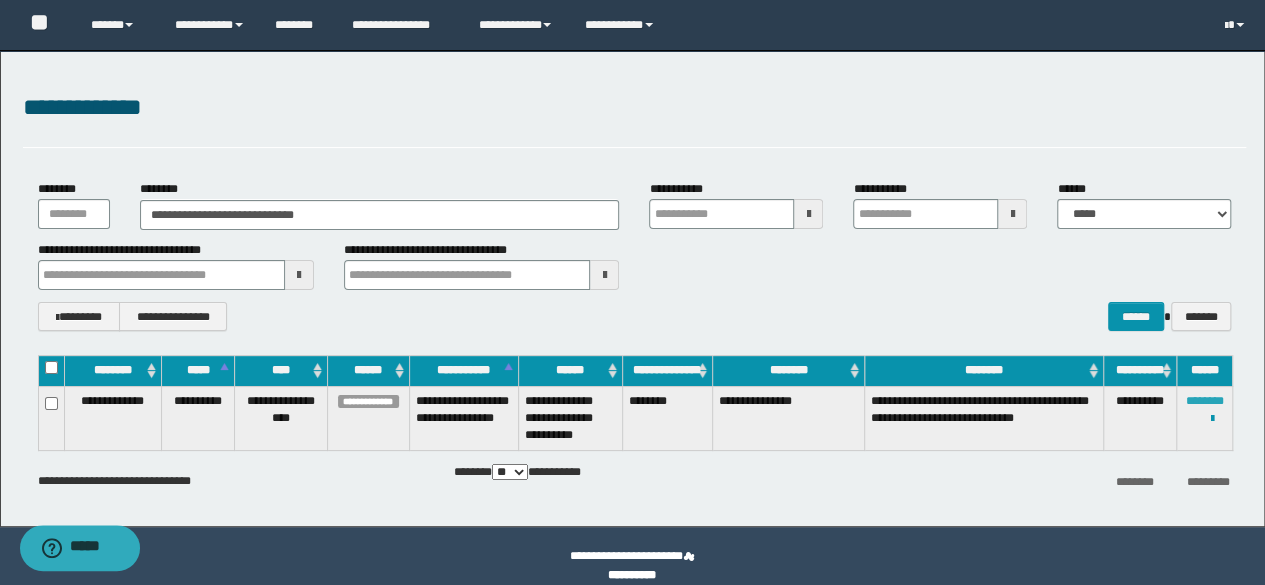 click on "********" at bounding box center [1205, 401] 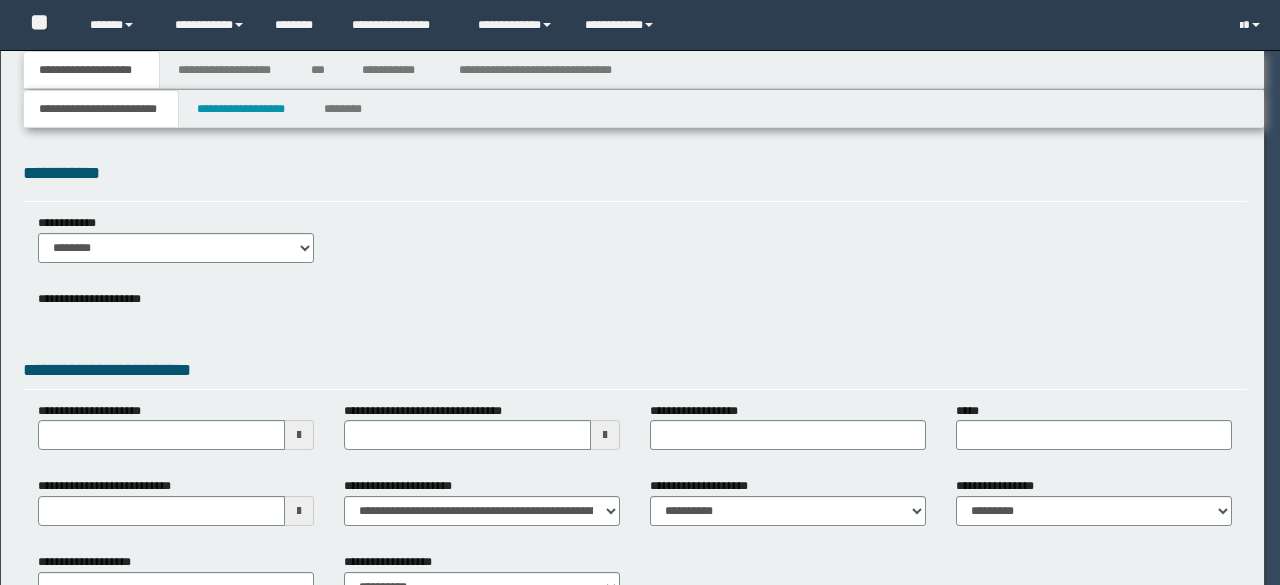 scroll, scrollTop: 0, scrollLeft: 0, axis: both 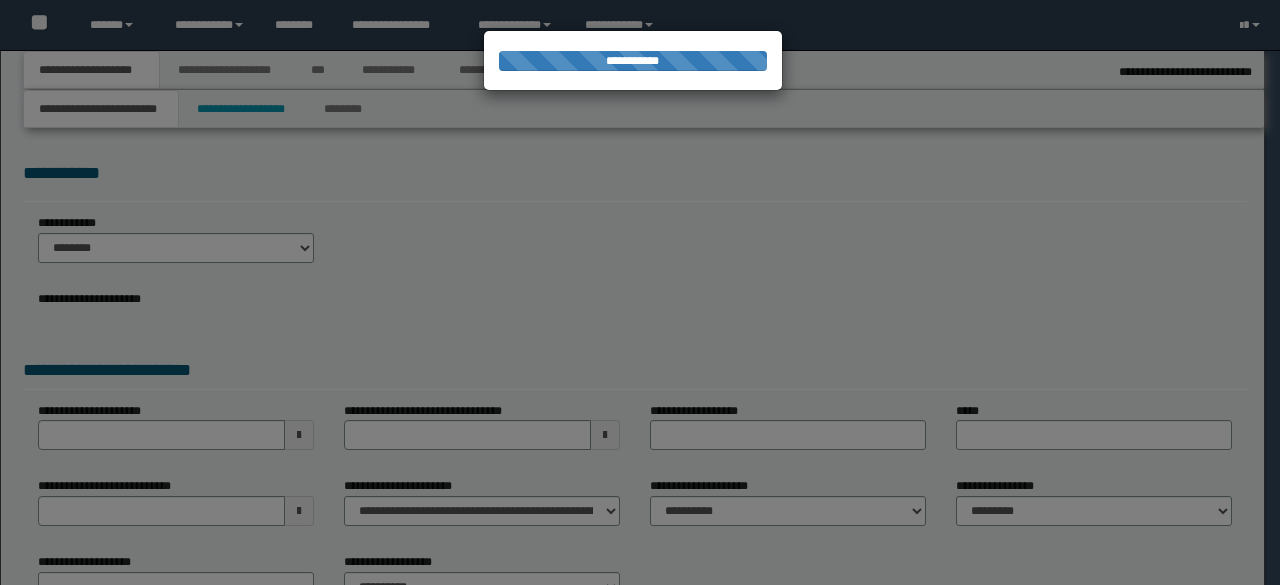 select on "*" 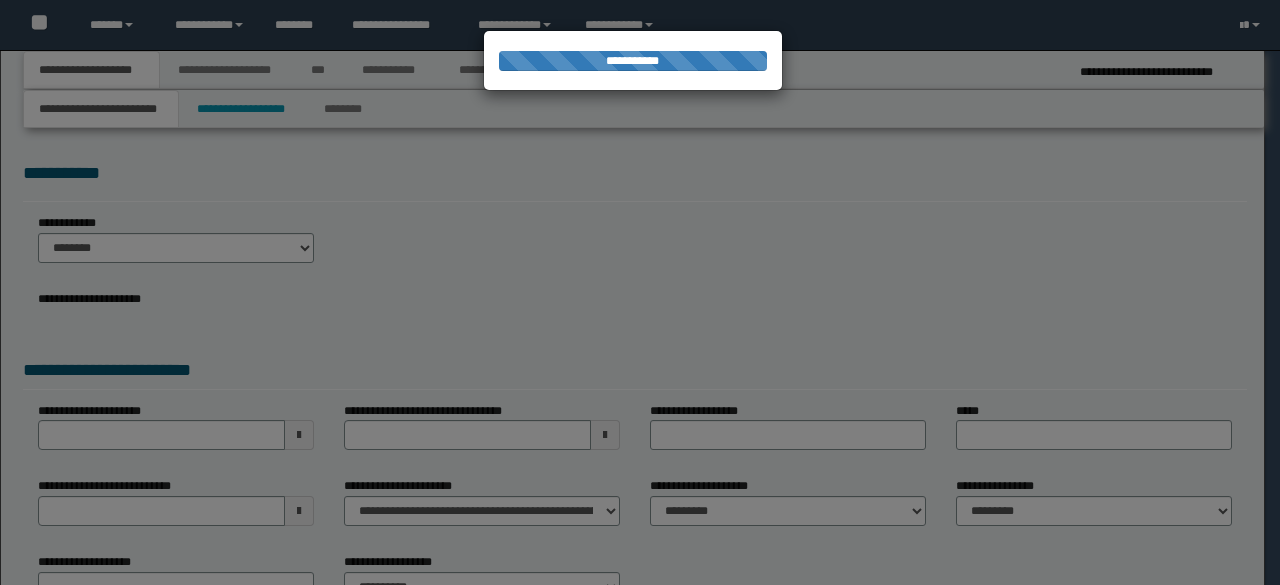 scroll, scrollTop: 0, scrollLeft: 0, axis: both 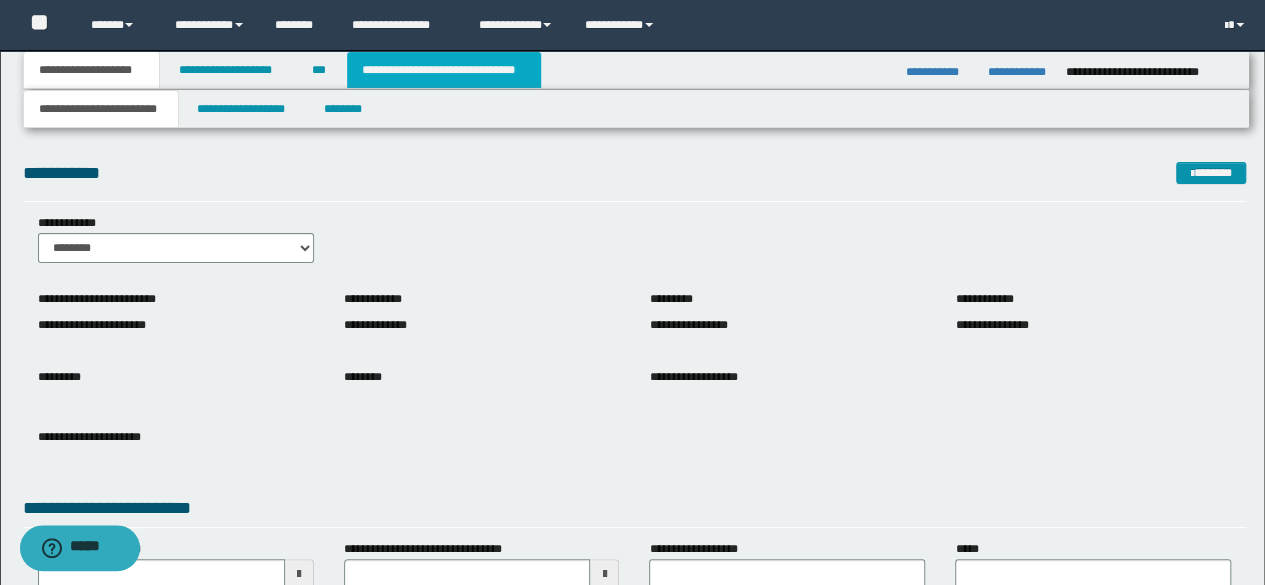click on "**********" at bounding box center (444, 70) 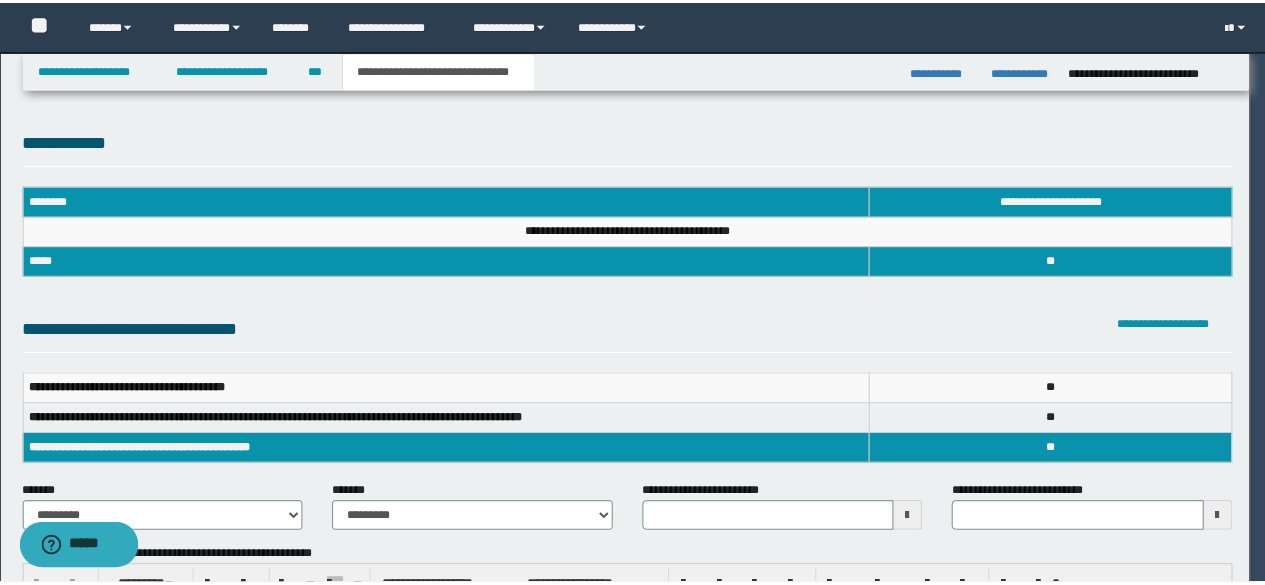 scroll, scrollTop: 0, scrollLeft: 0, axis: both 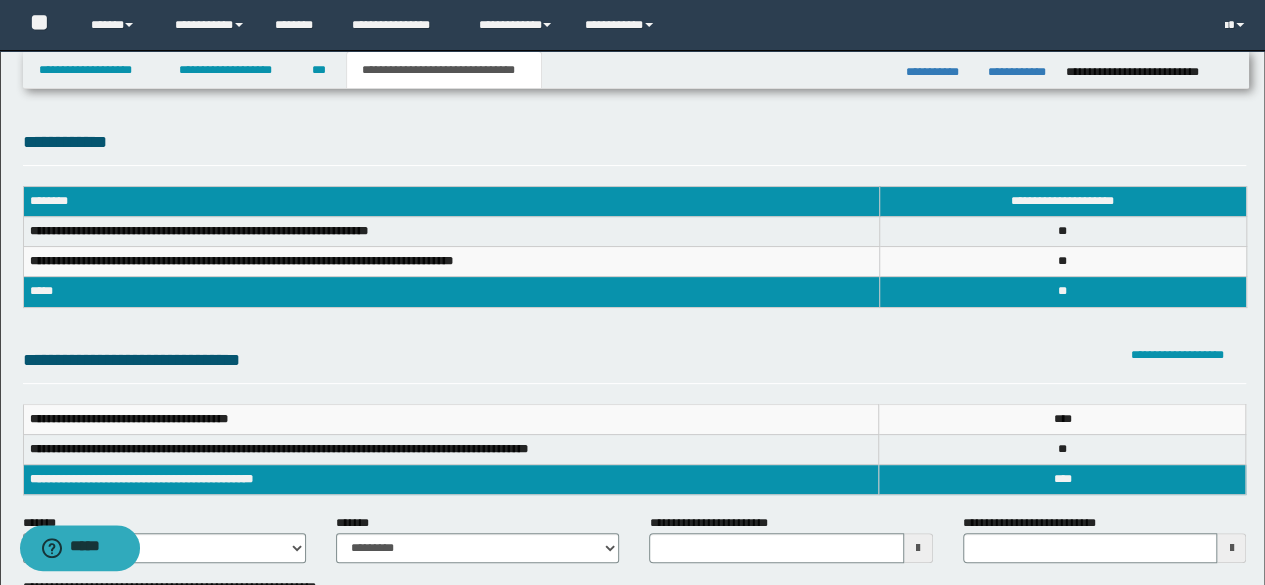click on "**********" at bounding box center (632, 723) 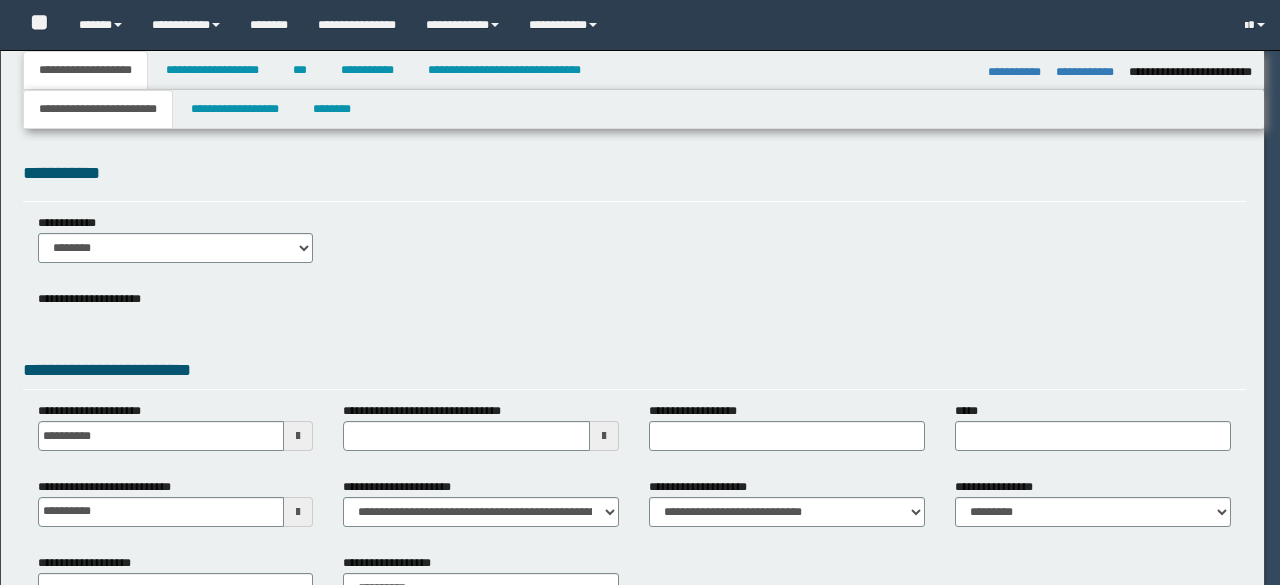 select on "**" 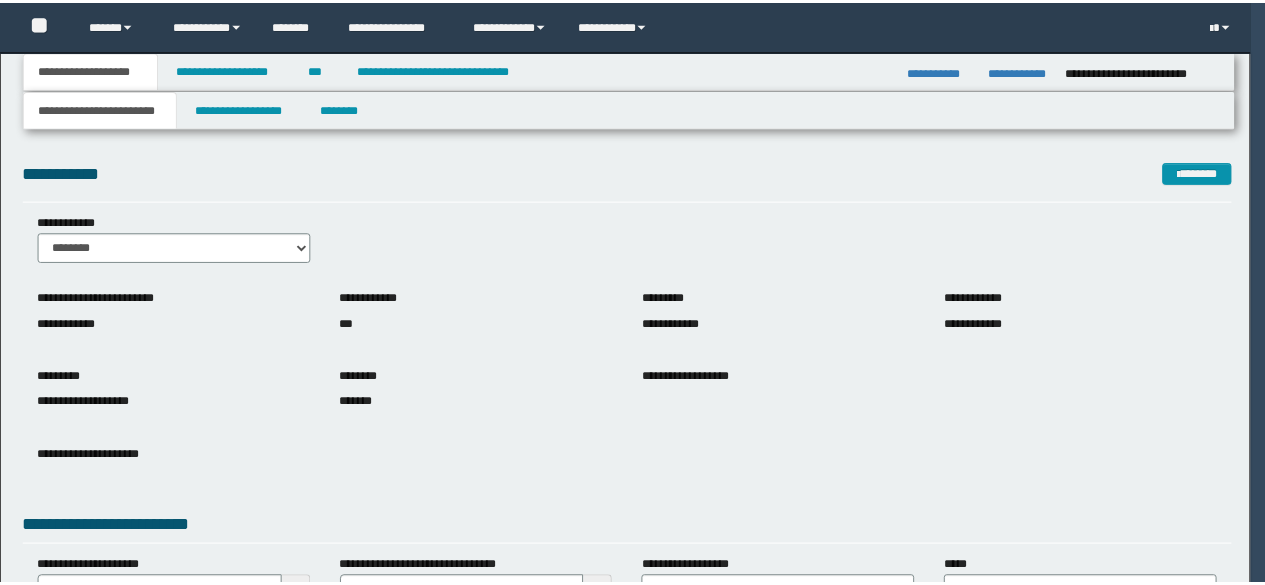 scroll, scrollTop: 0, scrollLeft: 0, axis: both 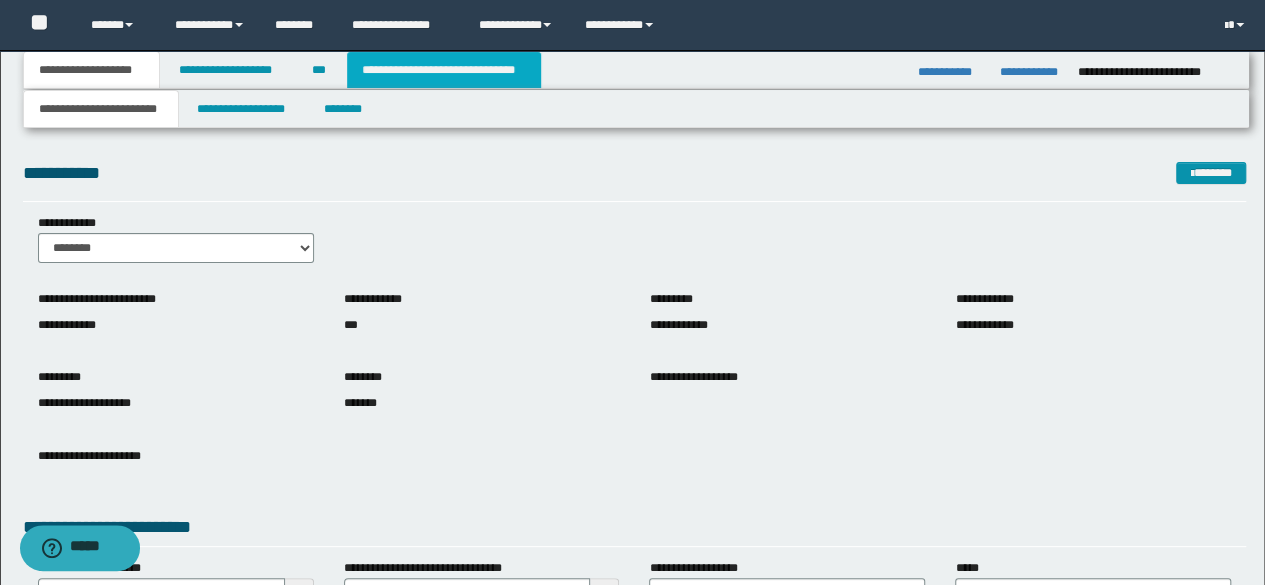 click on "**********" at bounding box center (444, 70) 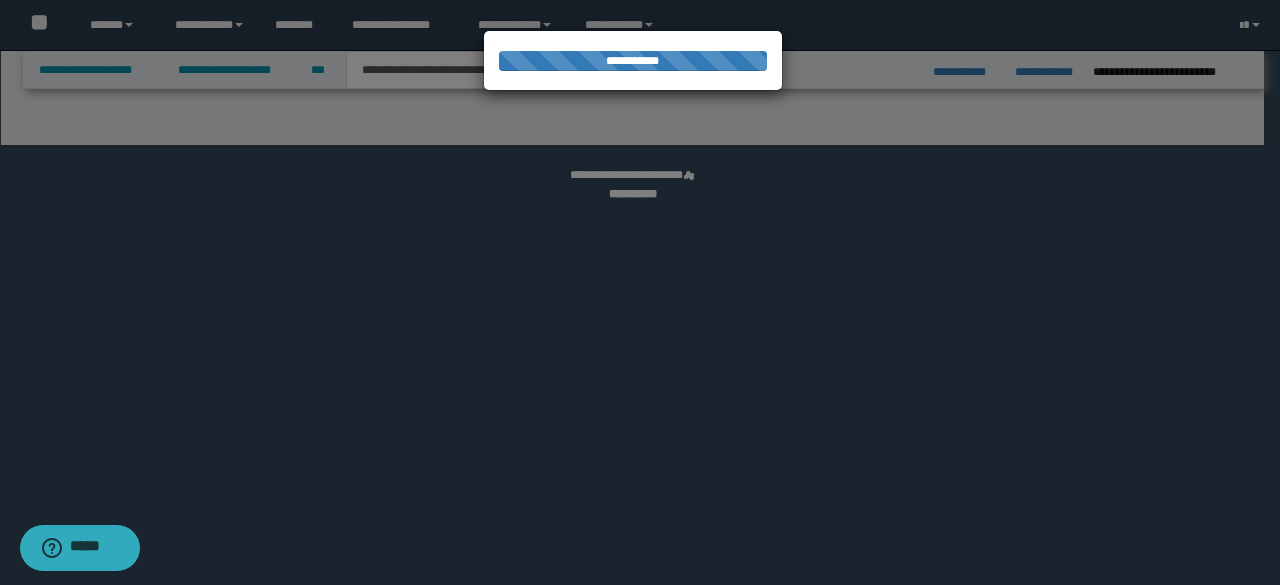 select on "*" 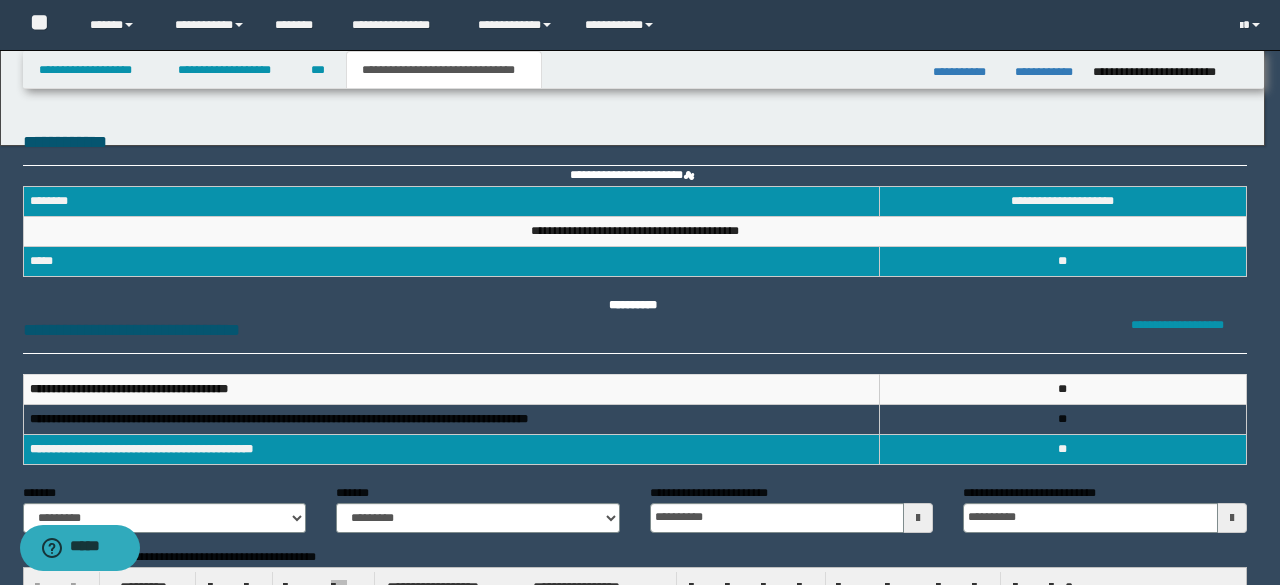 scroll, scrollTop: 0, scrollLeft: 0, axis: both 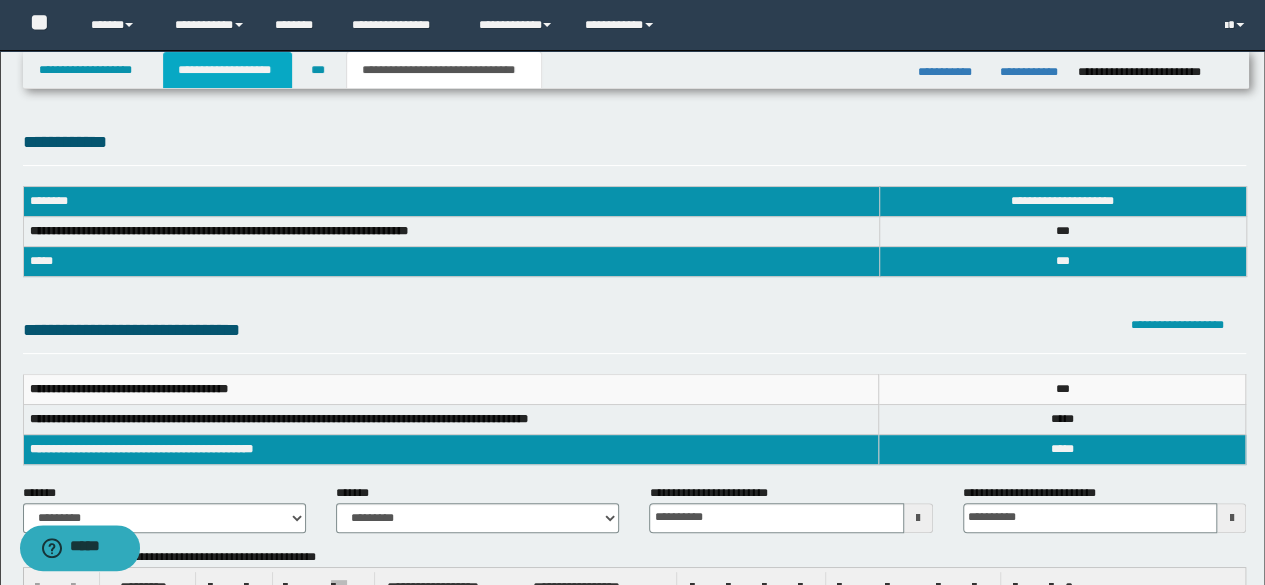 click on "**********" at bounding box center (227, 70) 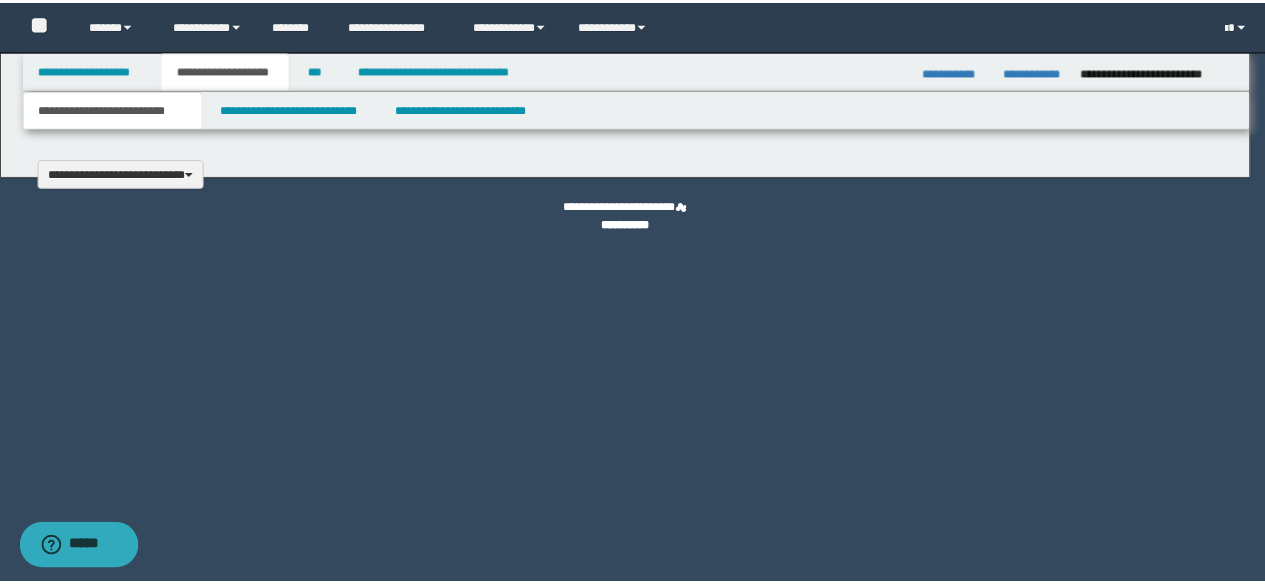scroll, scrollTop: 0, scrollLeft: 0, axis: both 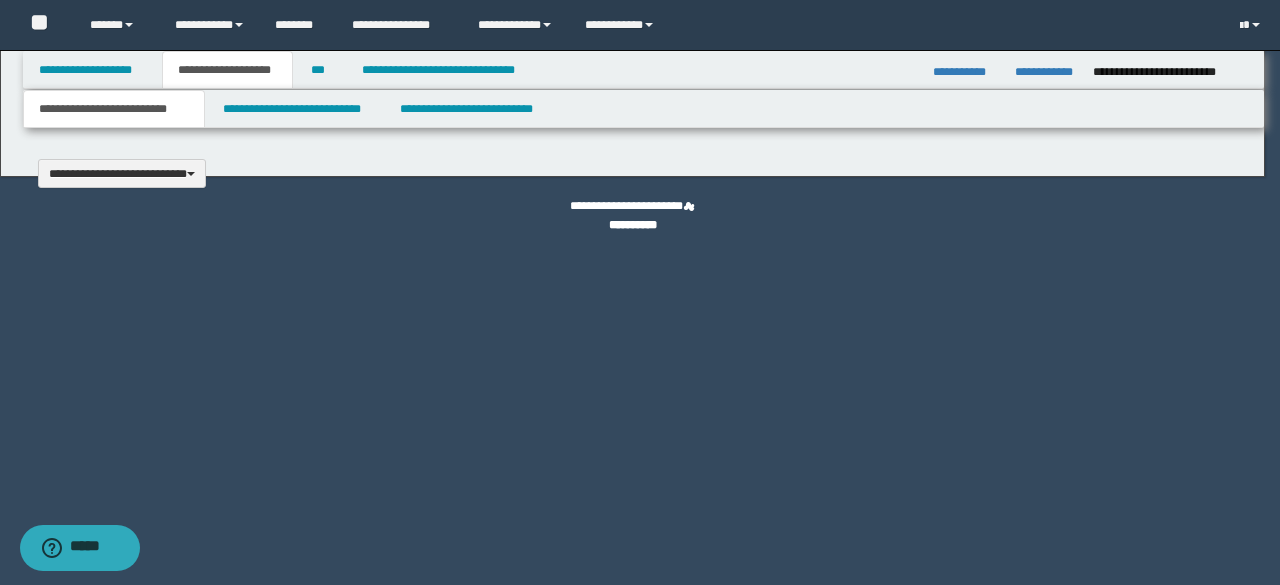 type 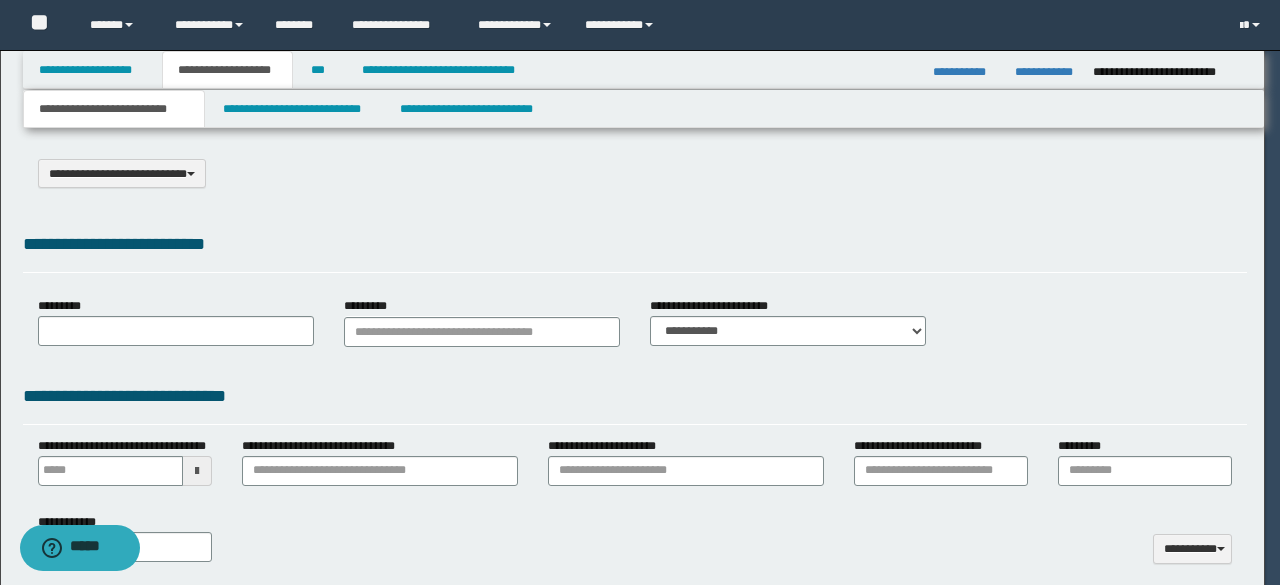 select on "*" 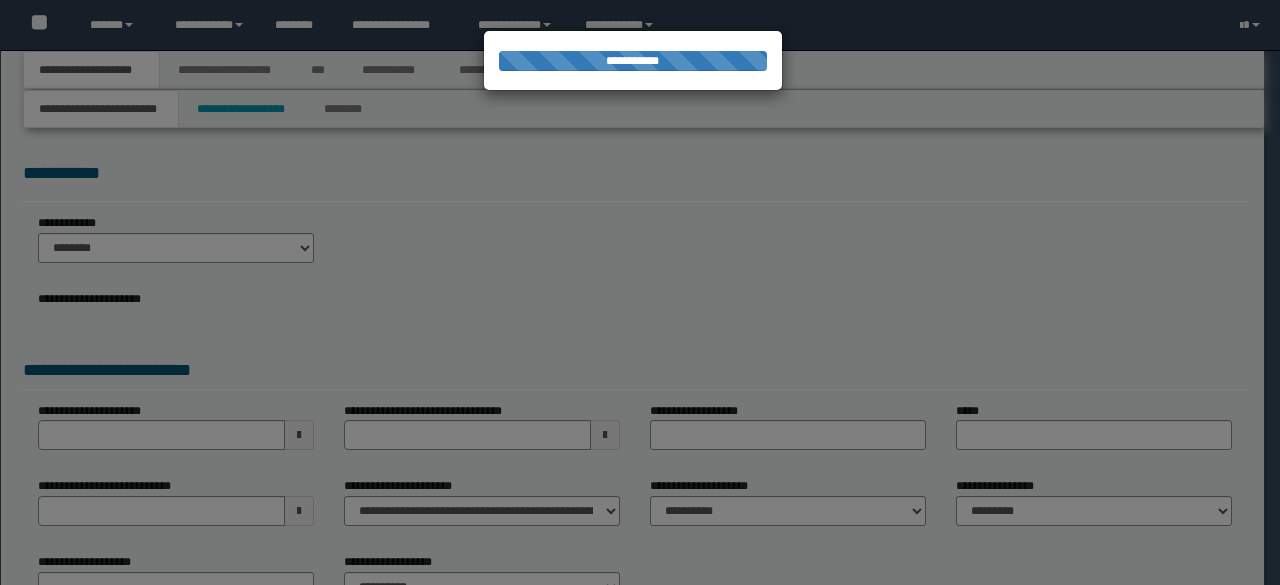 scroll, scrollTop: 0, scrollLeft: 0, axis: both 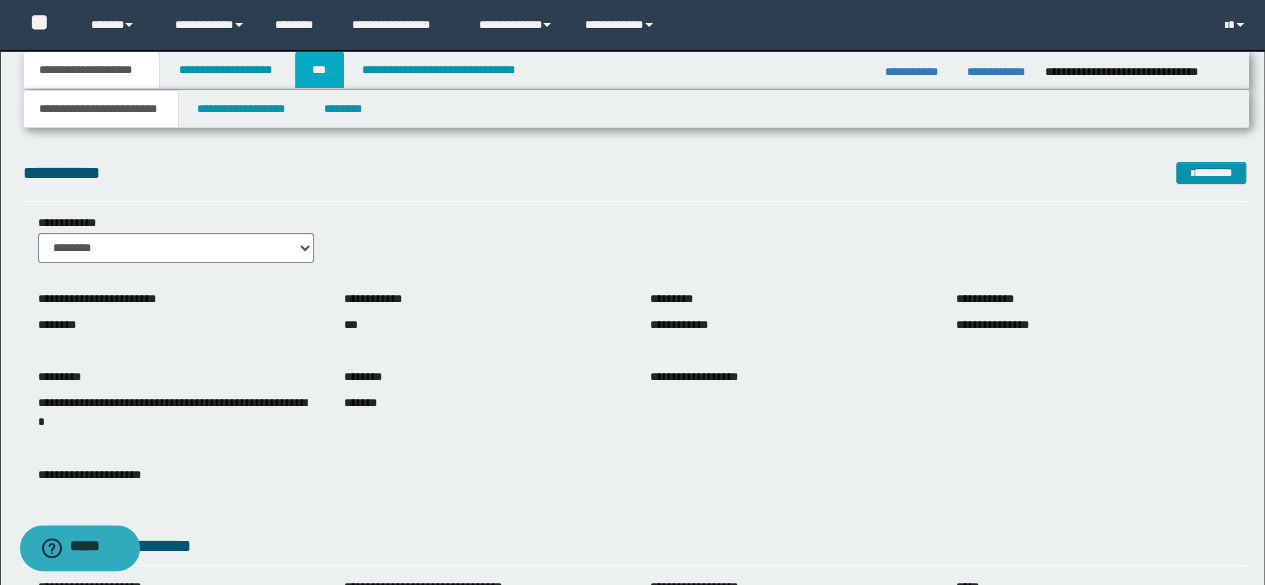 drag, startPoint x: 317, startPoint y: 70, endPoint x: 335, endPoint y: 91, distance: 27.658634 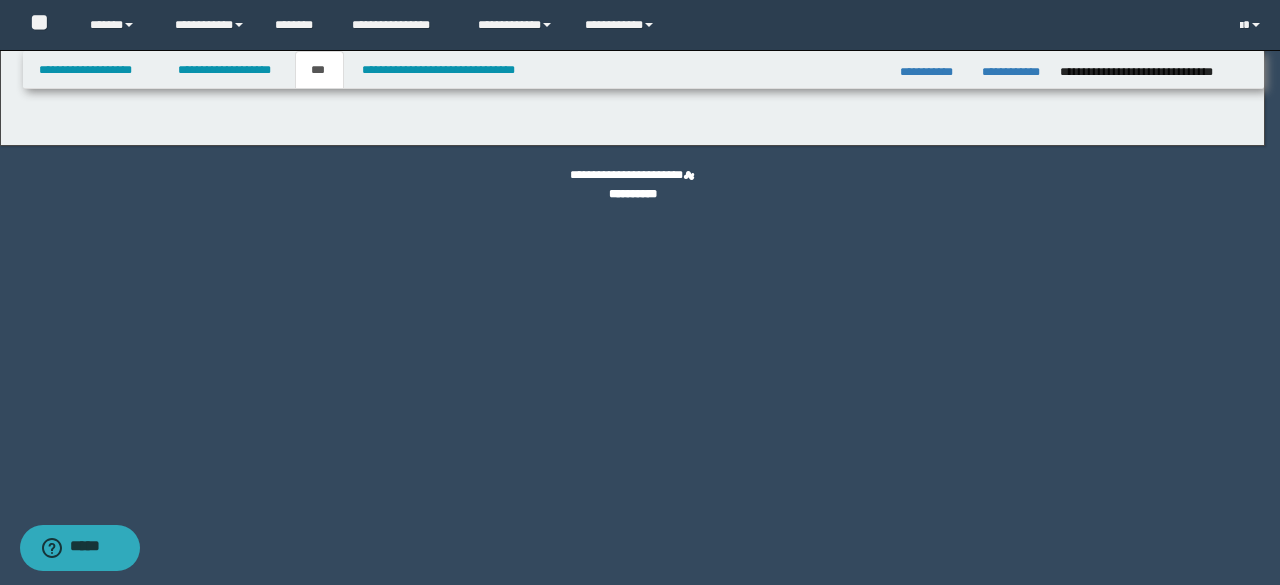 select on "*" 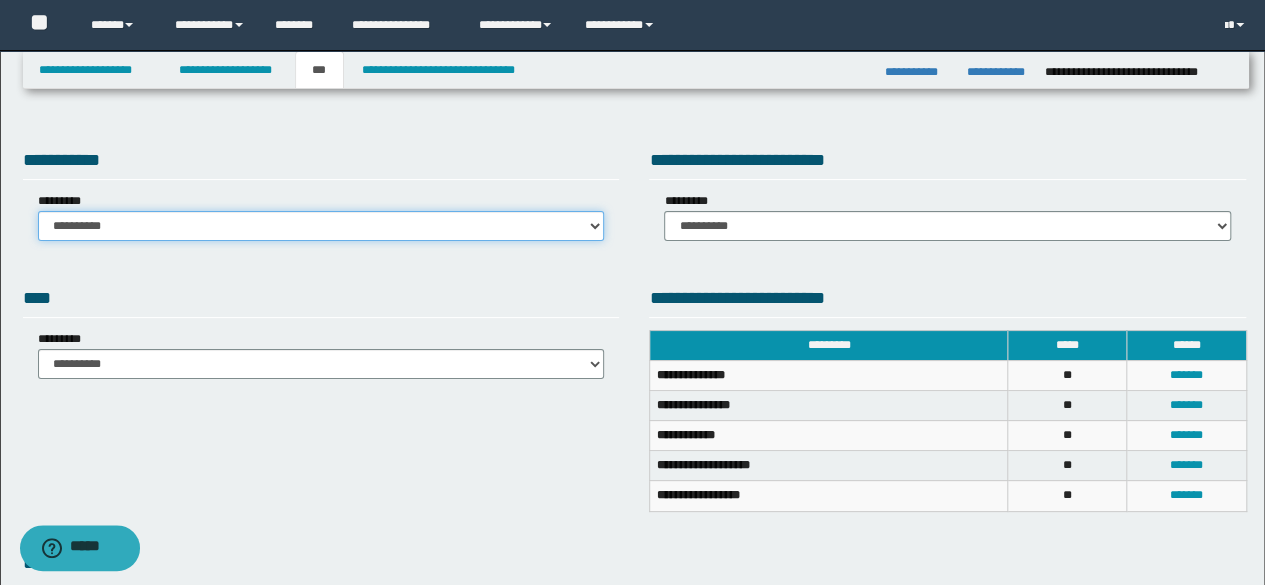 click on "**********" at bounding box center (321, 226) 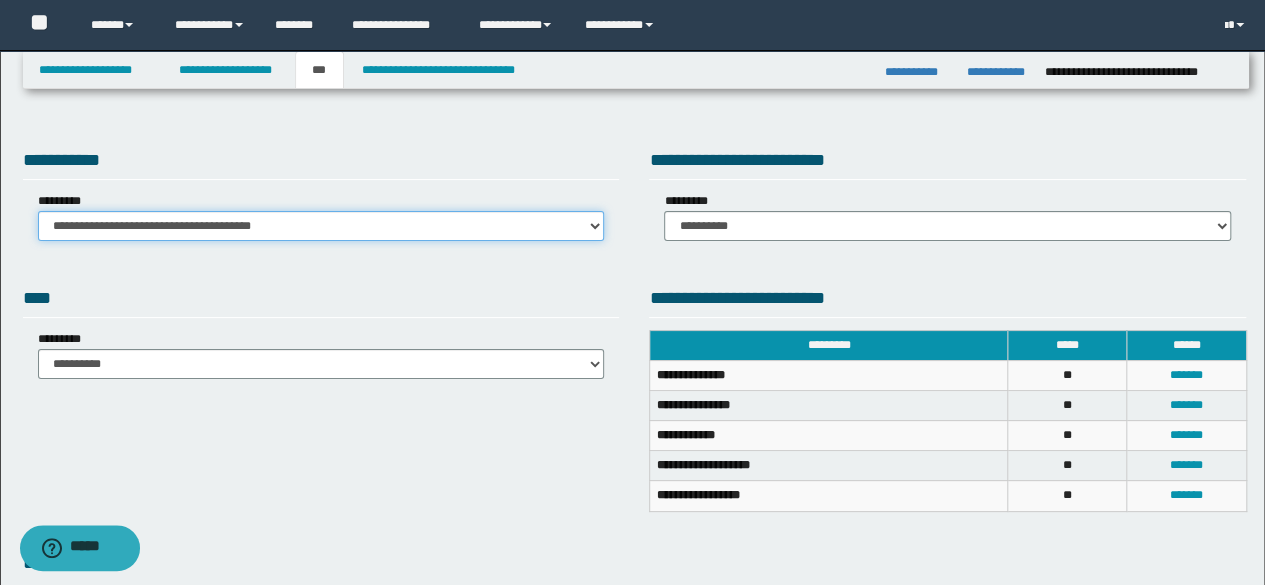 click on "**********" at bounding box center [321, 226] 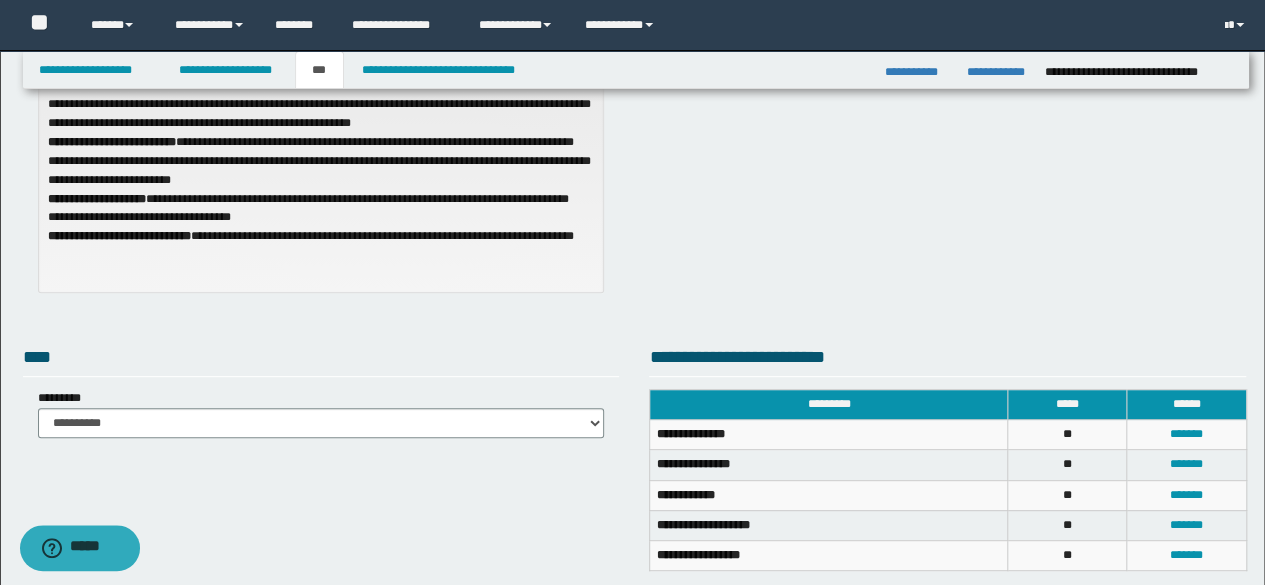 scroll, scrollTop: 0, scrollLeft: 0, axis: both 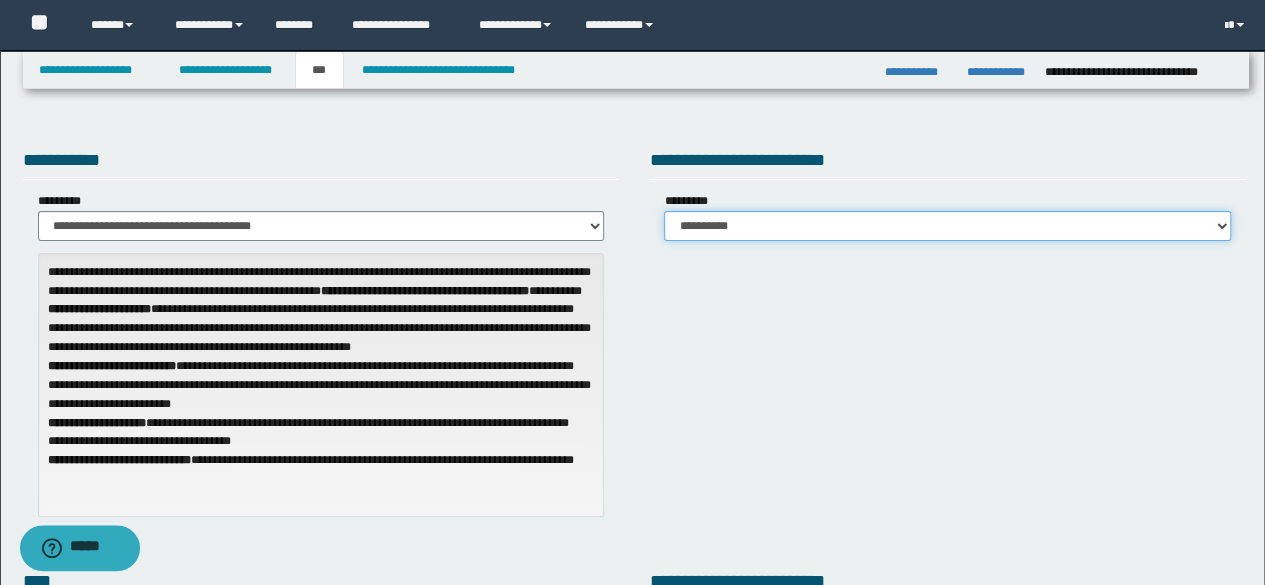 click on "**********" at bounding box center [947, 226] 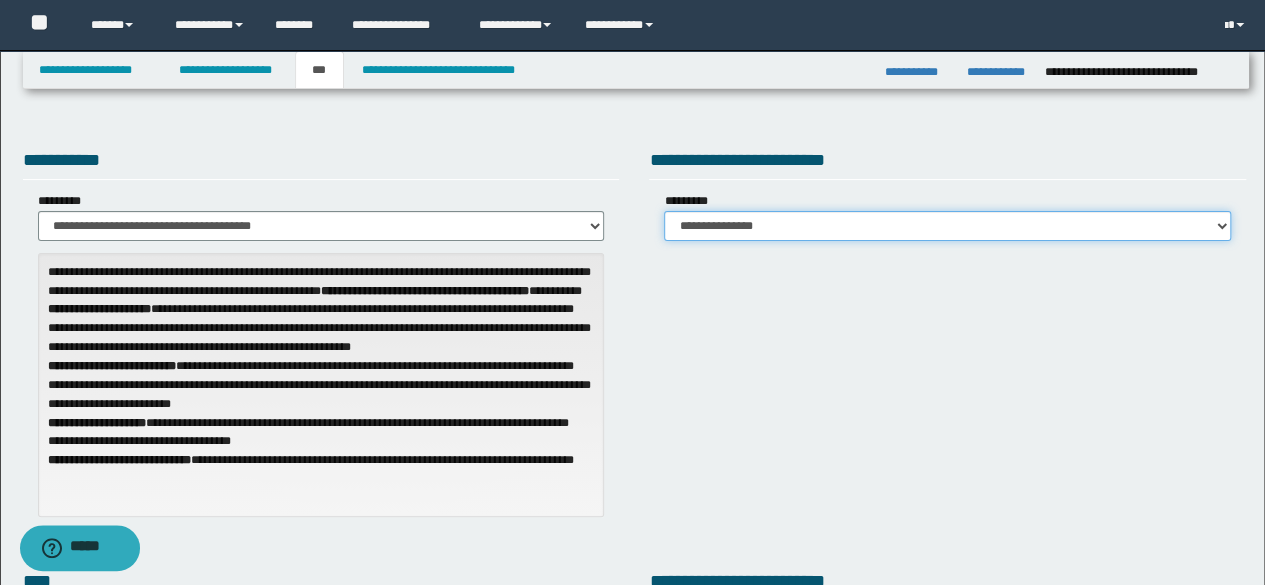click on "**********" at bounding box center (947, 226) 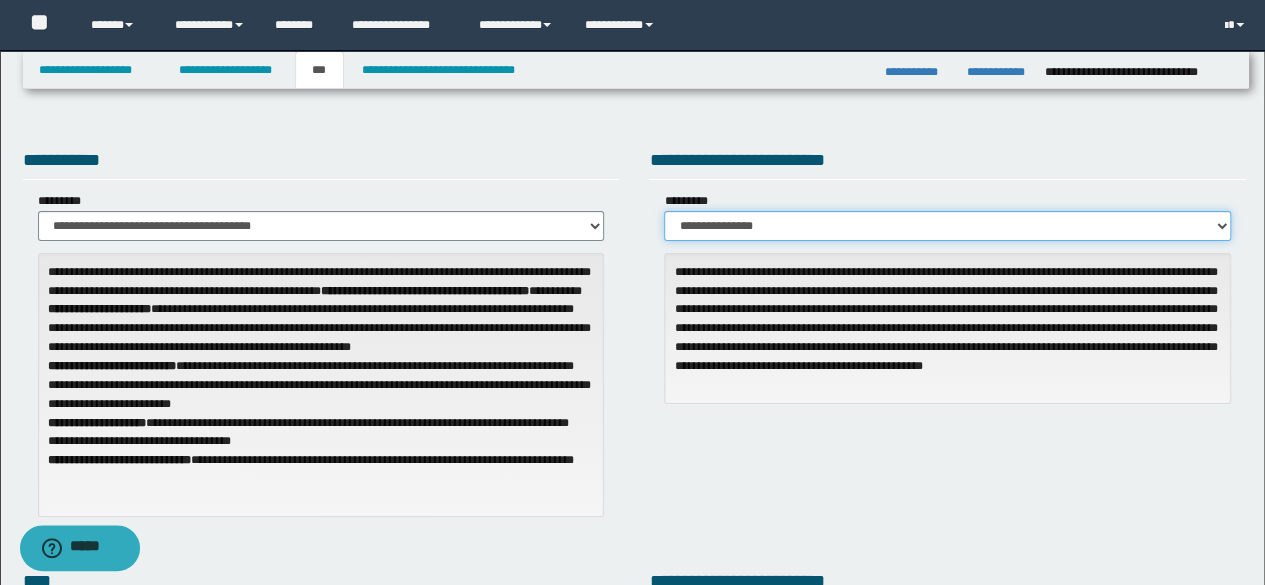 scroll, scrollTop: 300, scrollLeft: 0, axis: vertical 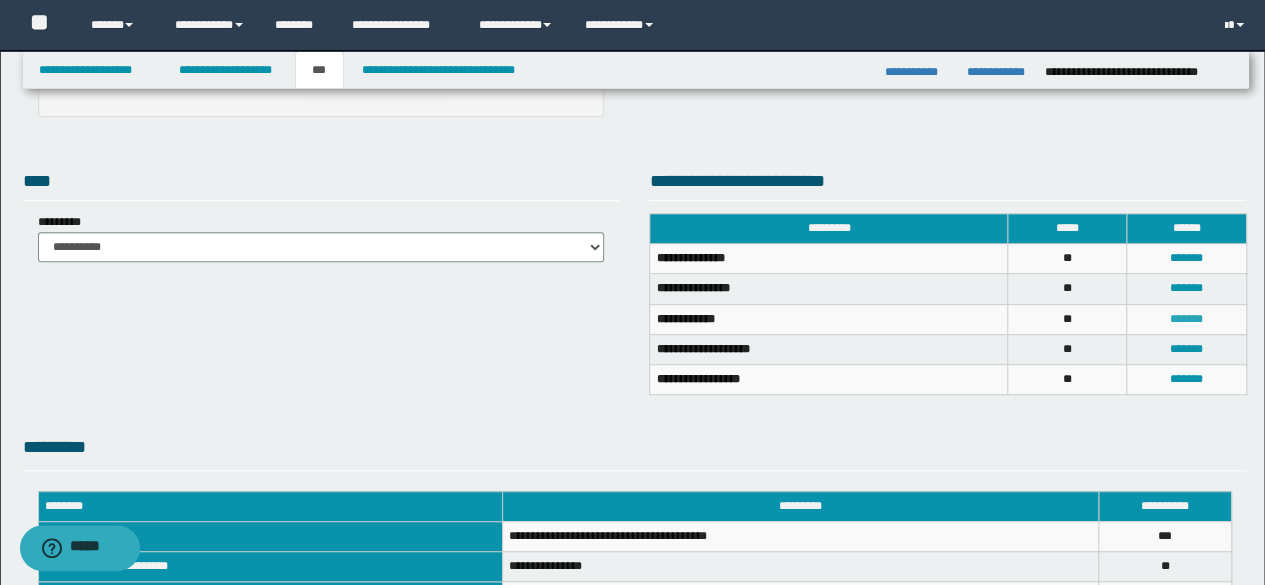 click on "*******" at bounding box center [1186, 319] 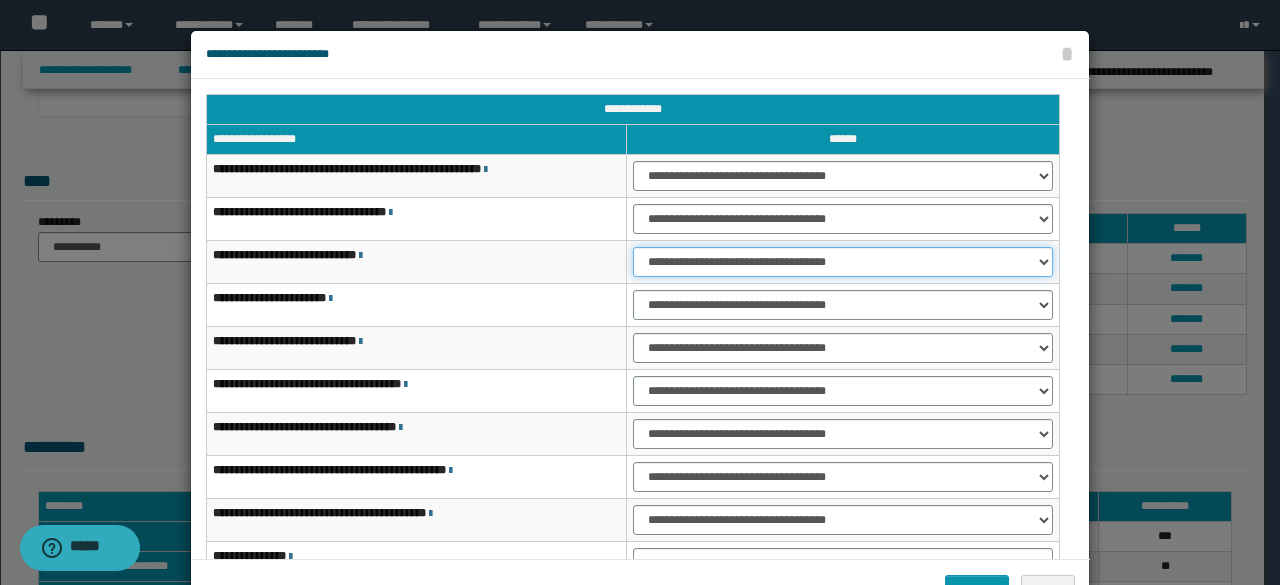 click on "**********" at bounding box center (843, 262) 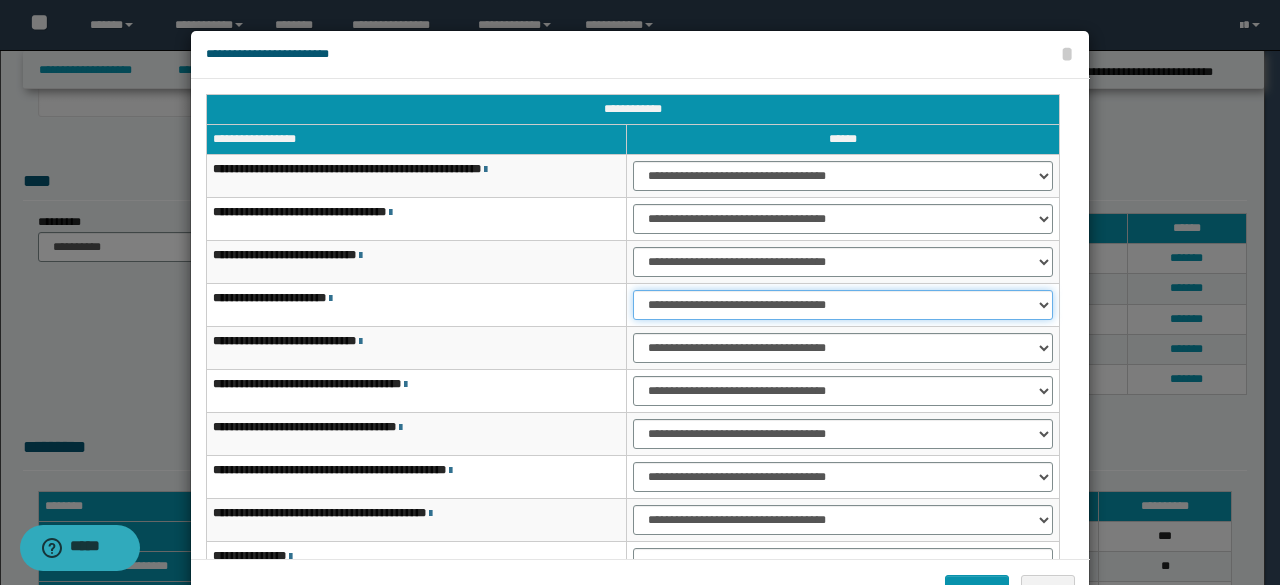 click on "**********" at bounding box center [843, 305] 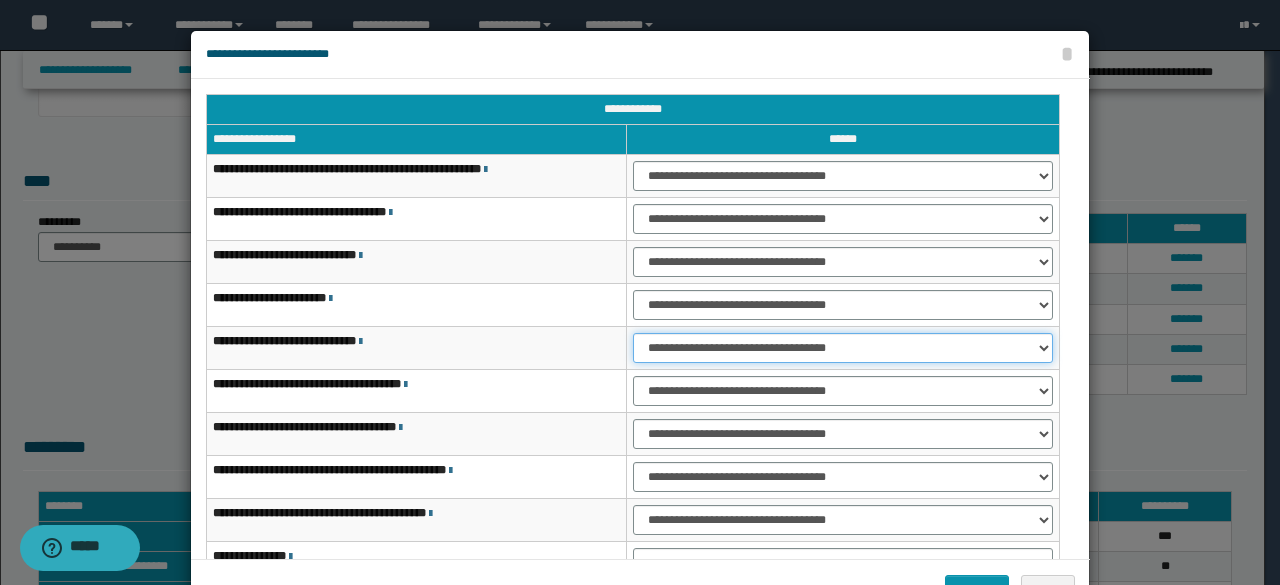 click on "**********" at bounding box center (843, 348) 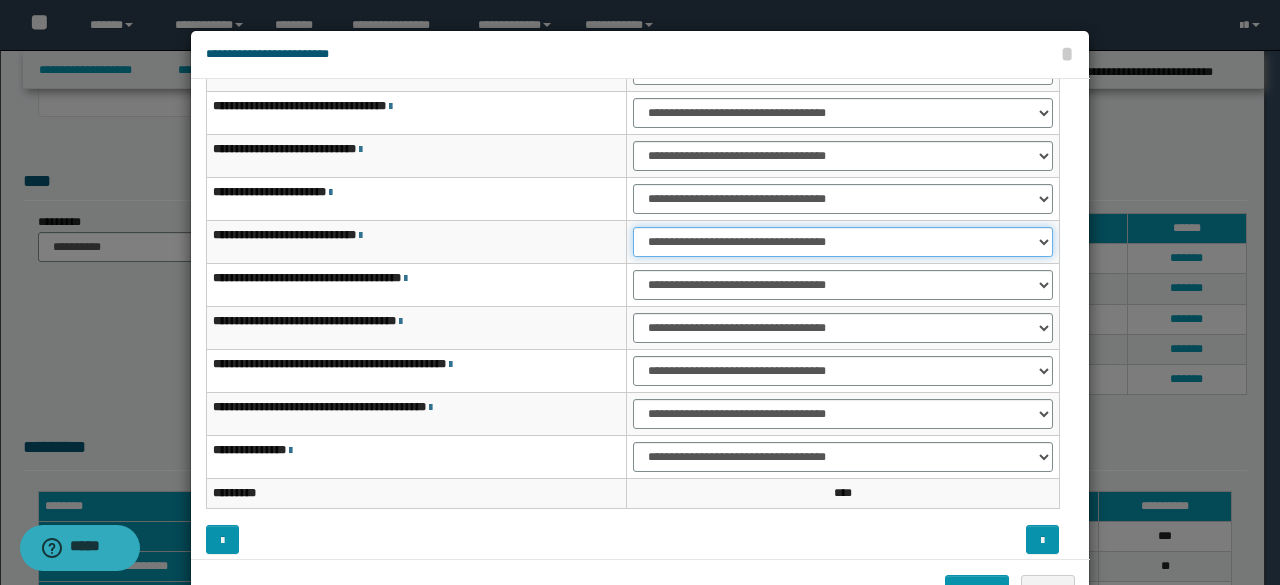scroll, scrollTop: 116, scrollLeft: 0, axis: vertical 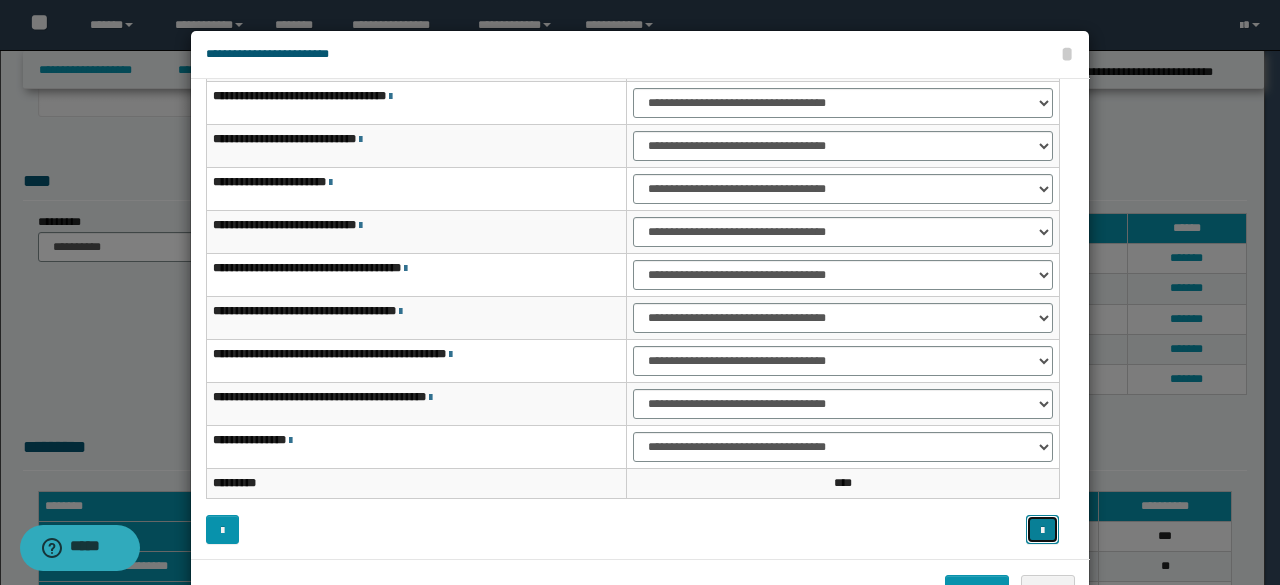 click at bounding box center (1042, 529) 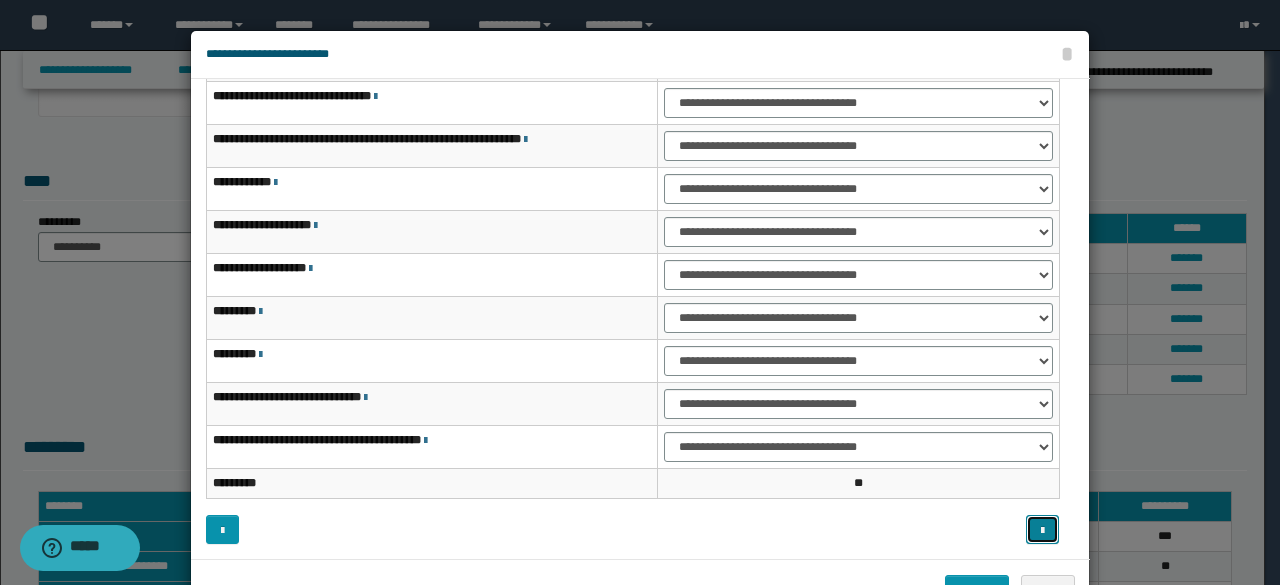 click at bounding box center [1042, 529] 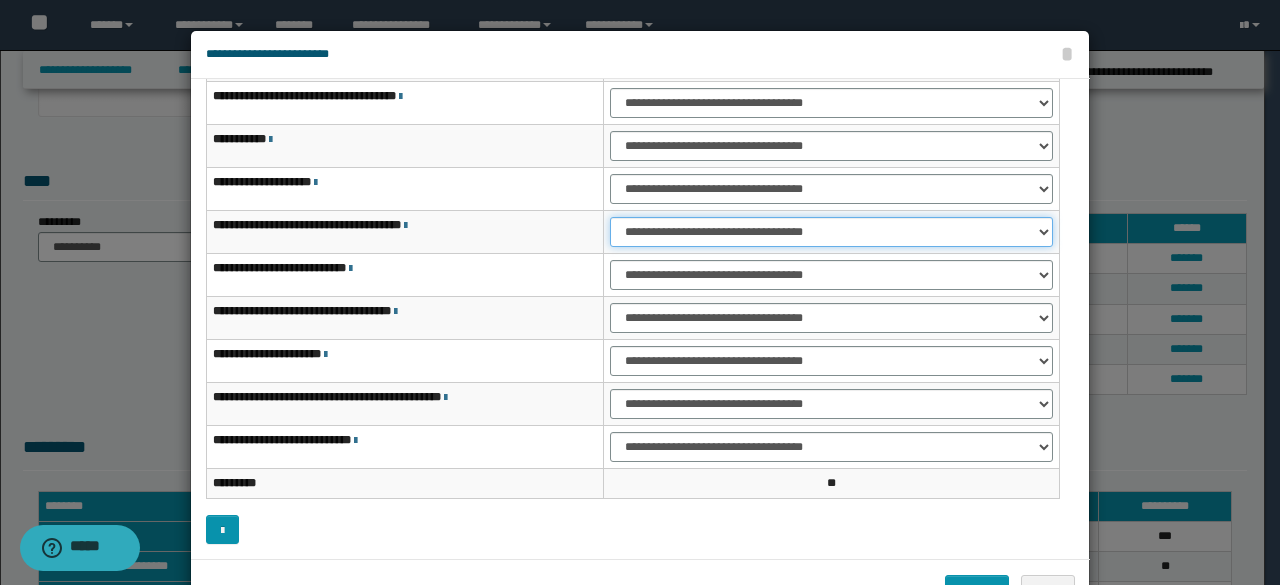 click on "**********" at bounding box center (831, 232) 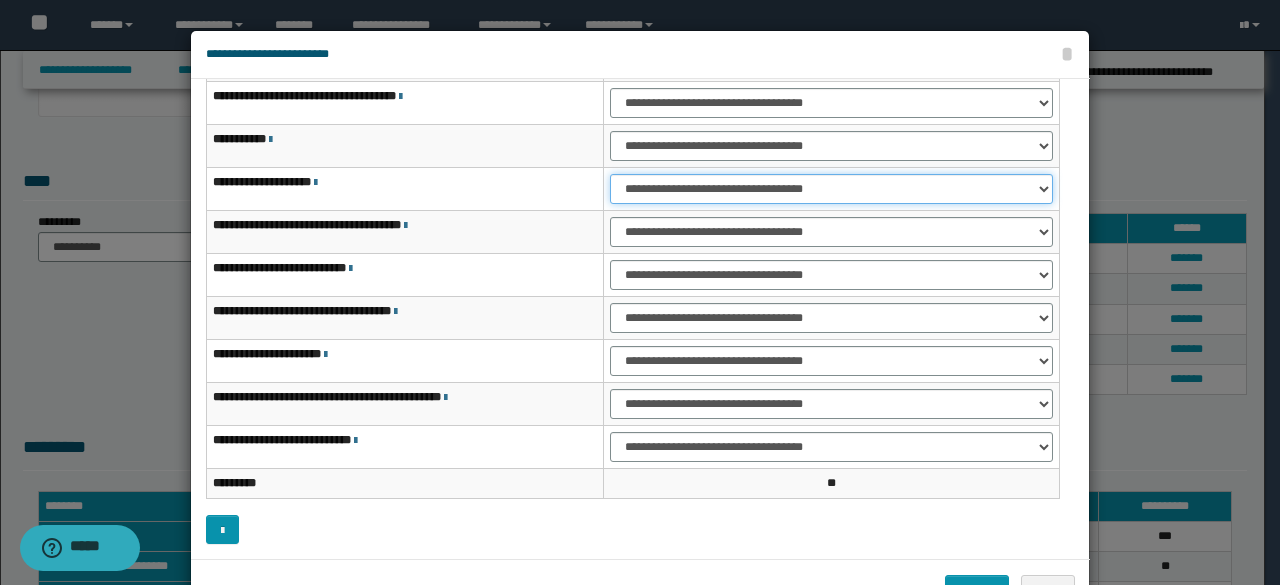 click on "**********" at bounding box center [831, 189] 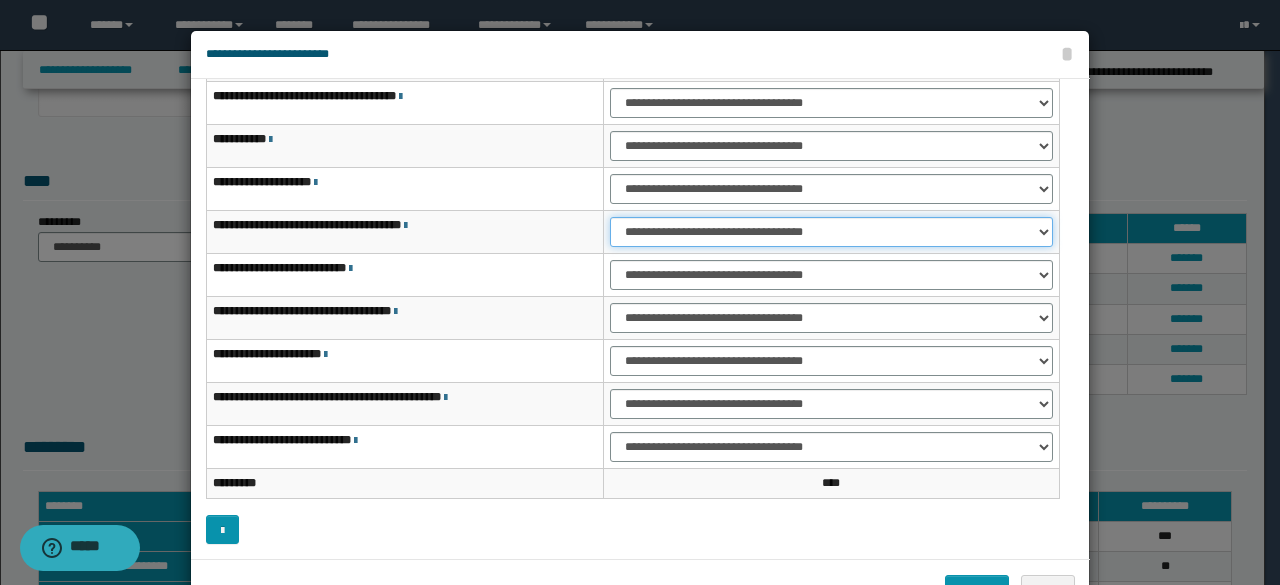 select on "***" 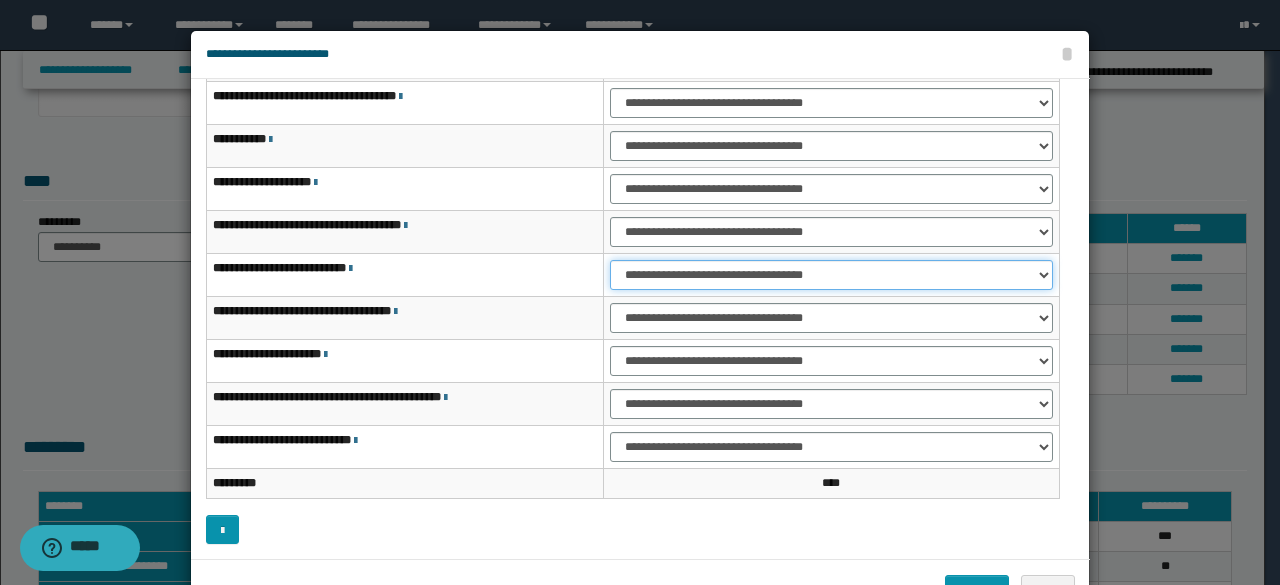 select on "***" 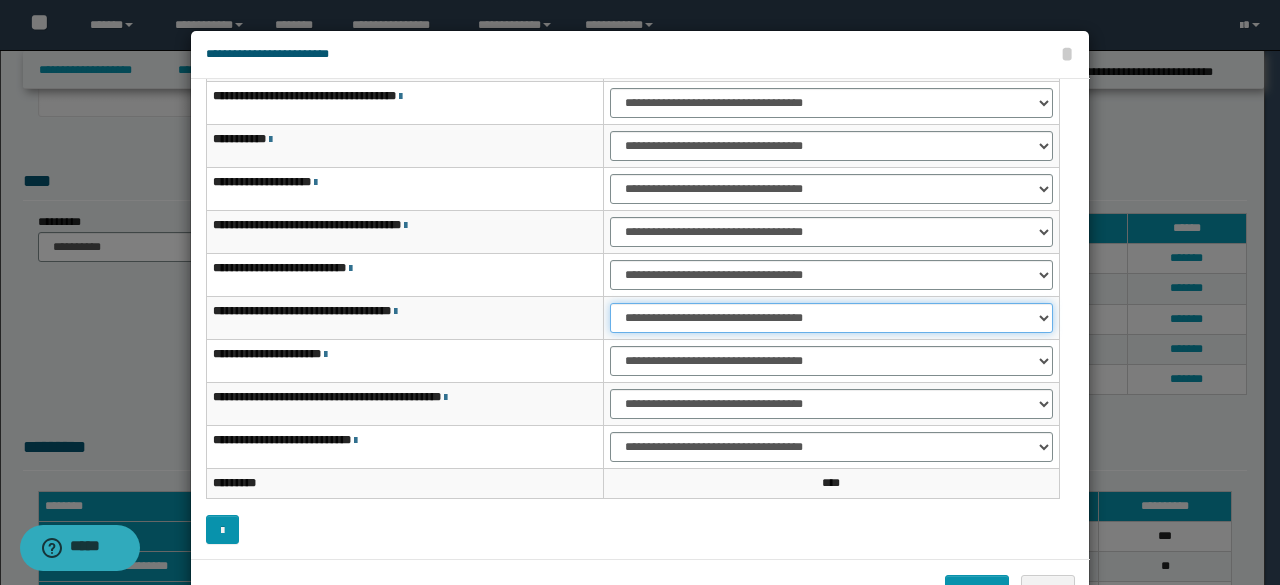 select on "***" 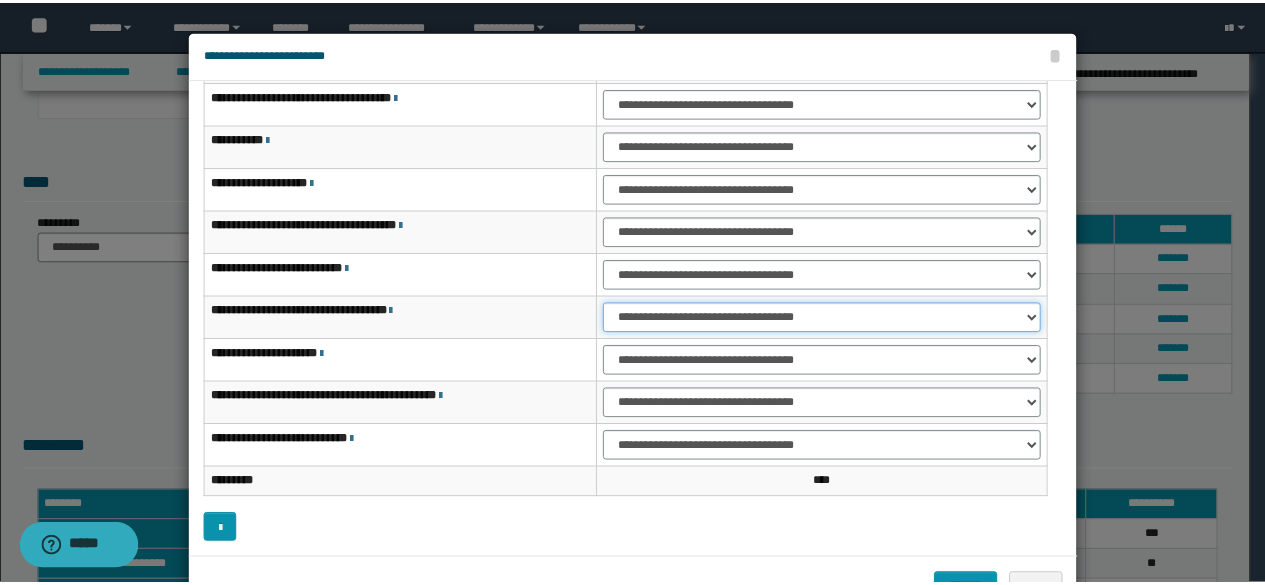 scroll, scrollTop: 64, scrollLeft: 0, axis: vertical 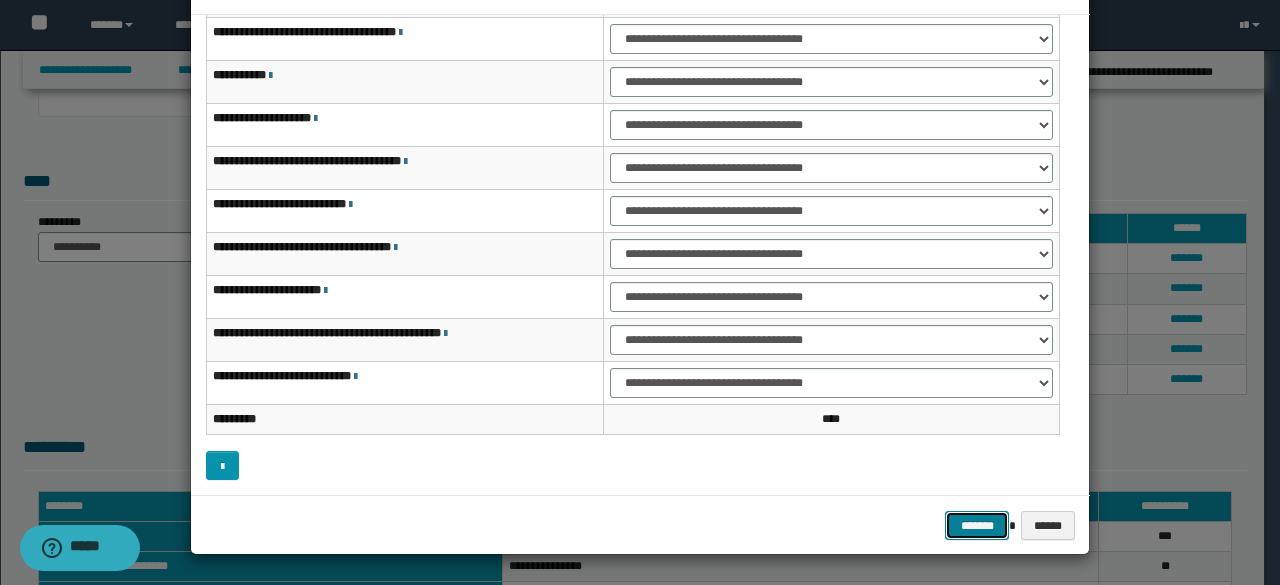 click on "*******" at bounding box center [977, 525] 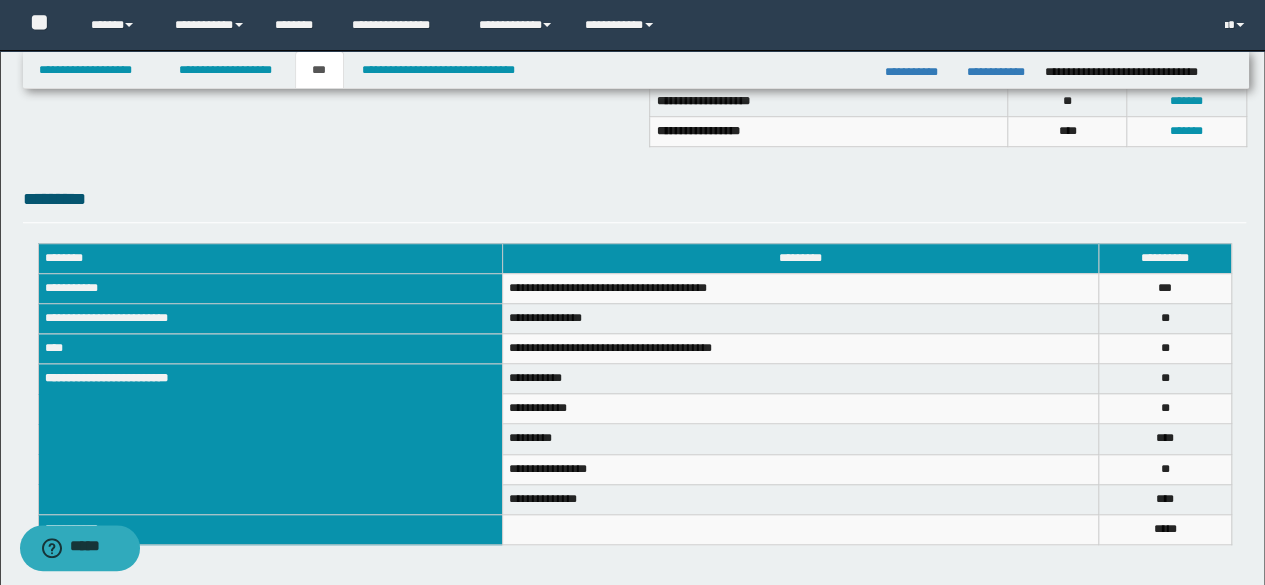 scroll, scrollTop: 732, scrollLeft: 0, axis: vertical 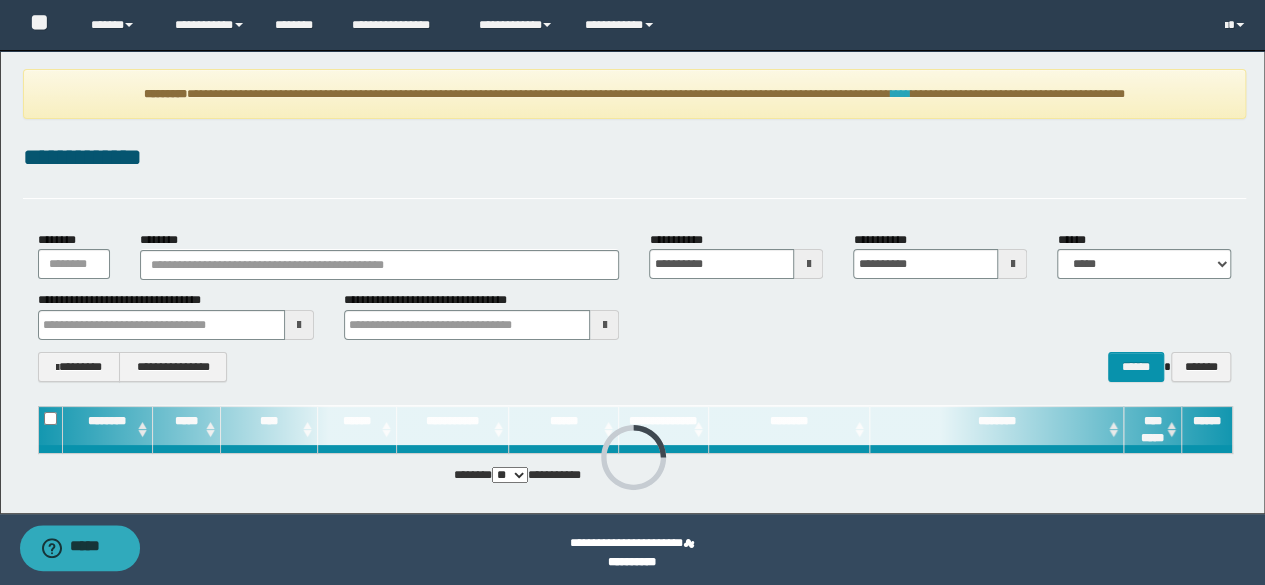 click on "****" at bounding box center [901, 94] 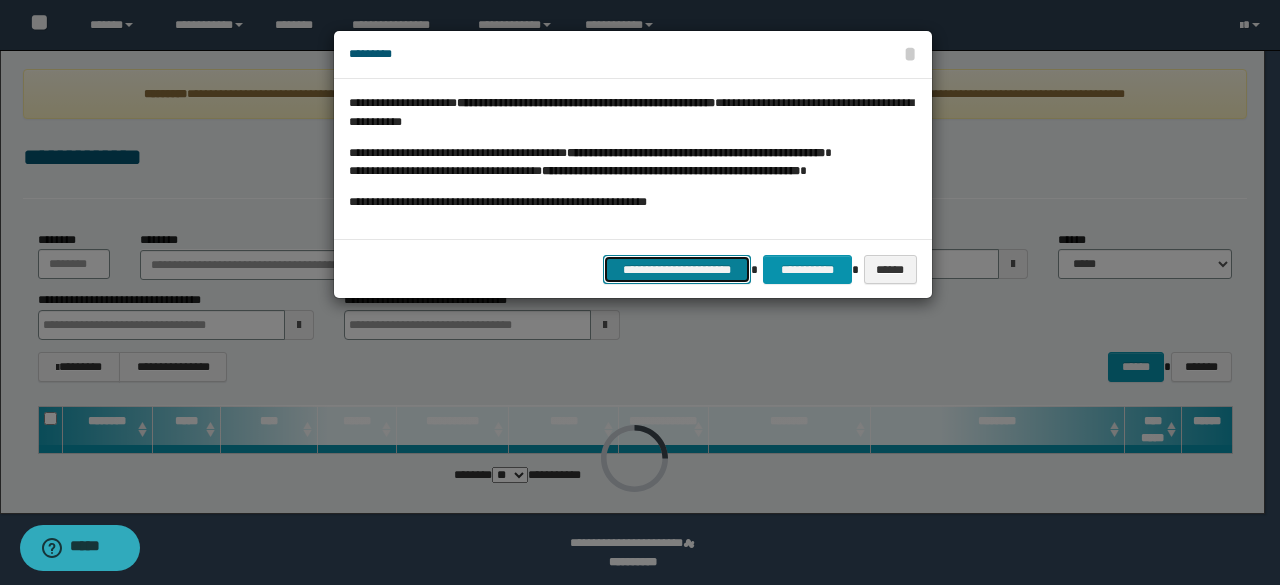 click on "**********" at bounding box center (677, 269) 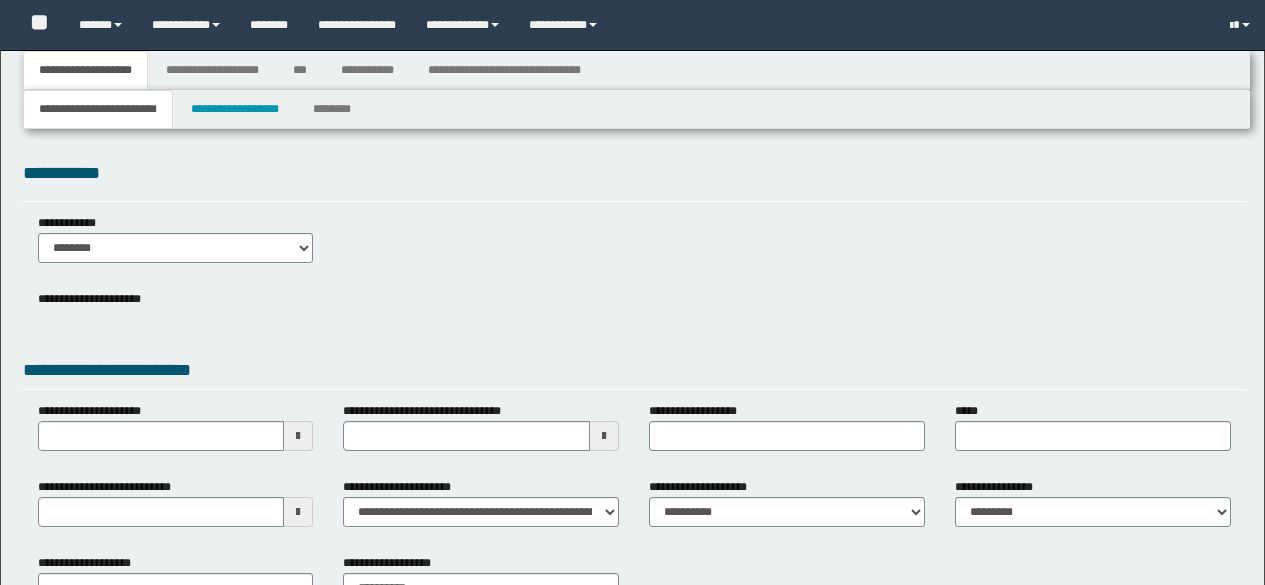 type 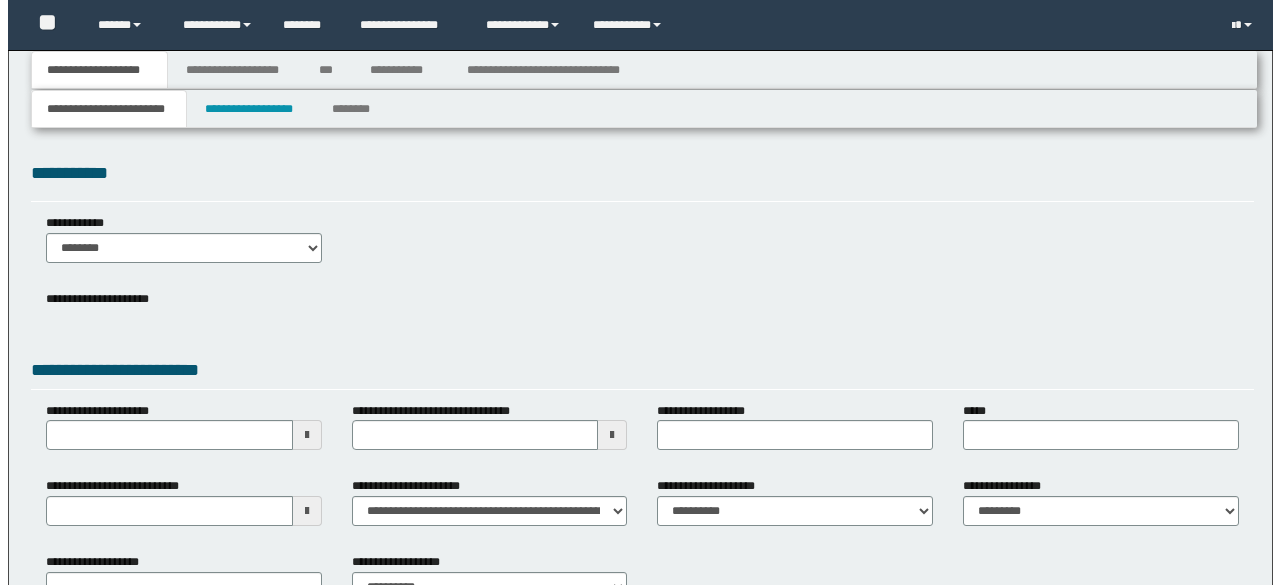 scroll, scrollTop: 0, scrollLeft: 0, axis: both 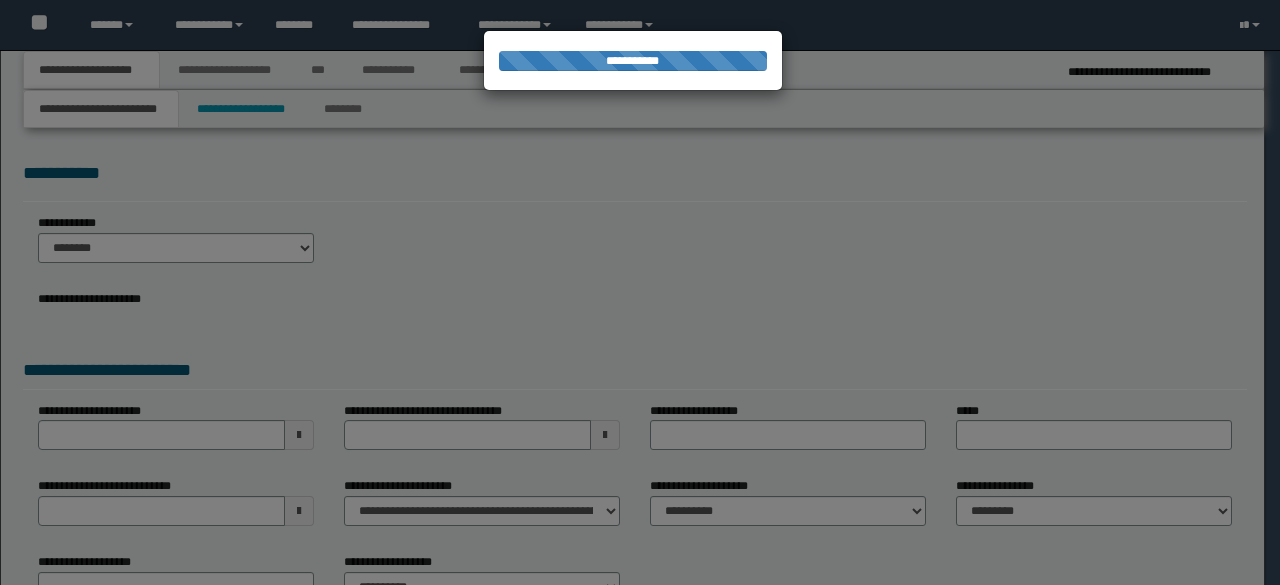 type on "**********" 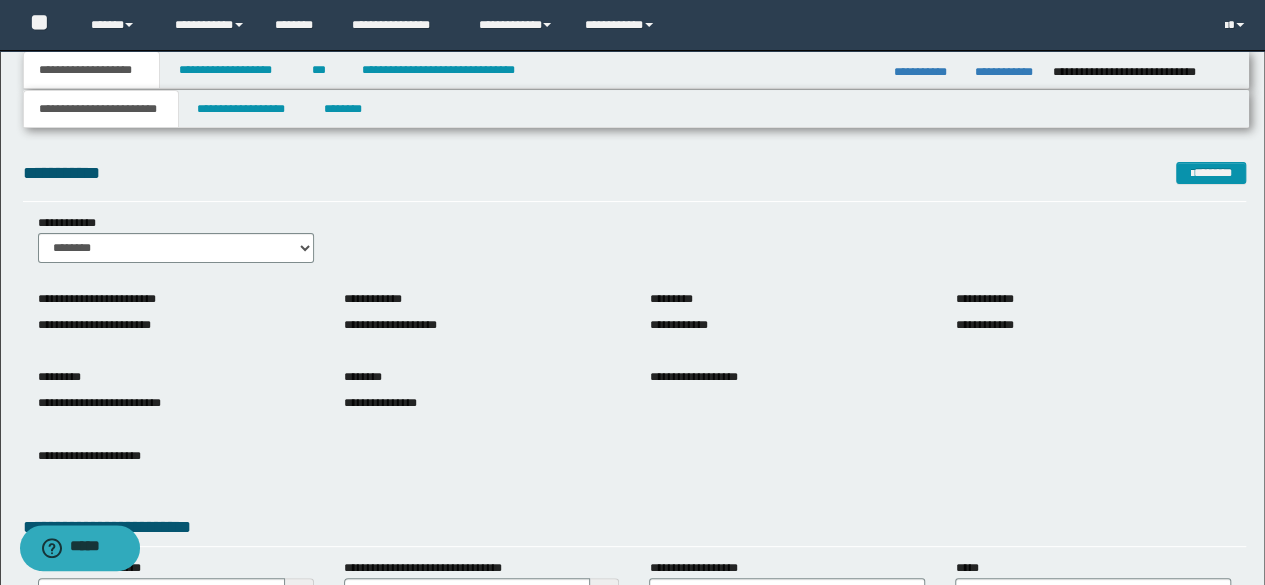 click on "**********" at bounding box center [636, 70] 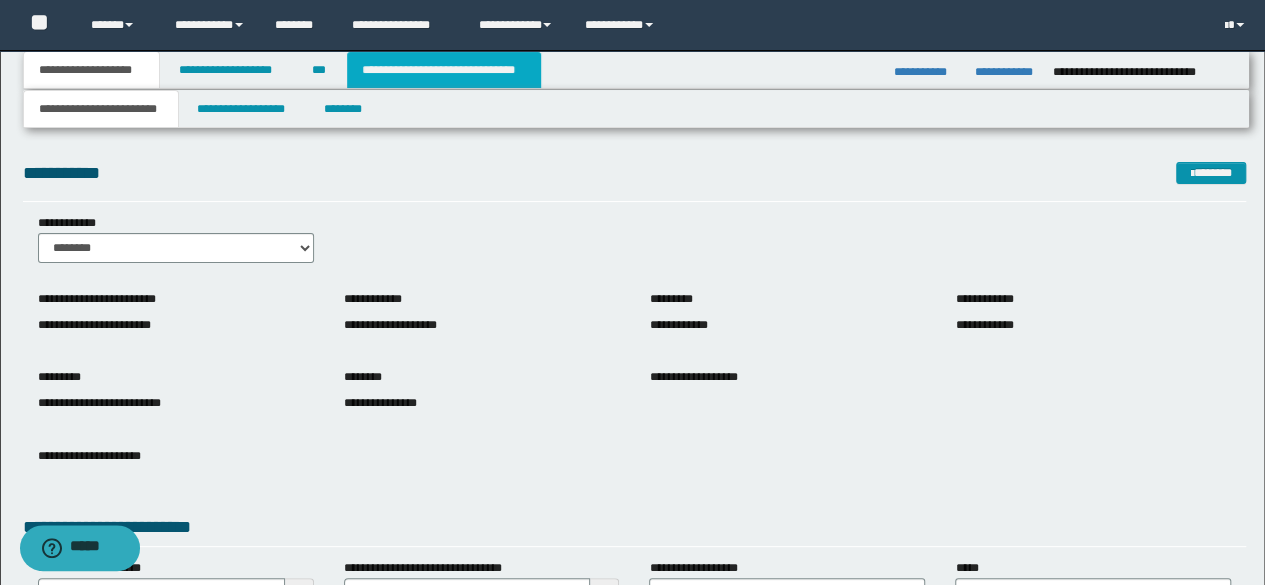 click on "**********" at bounding box center [444, 70] 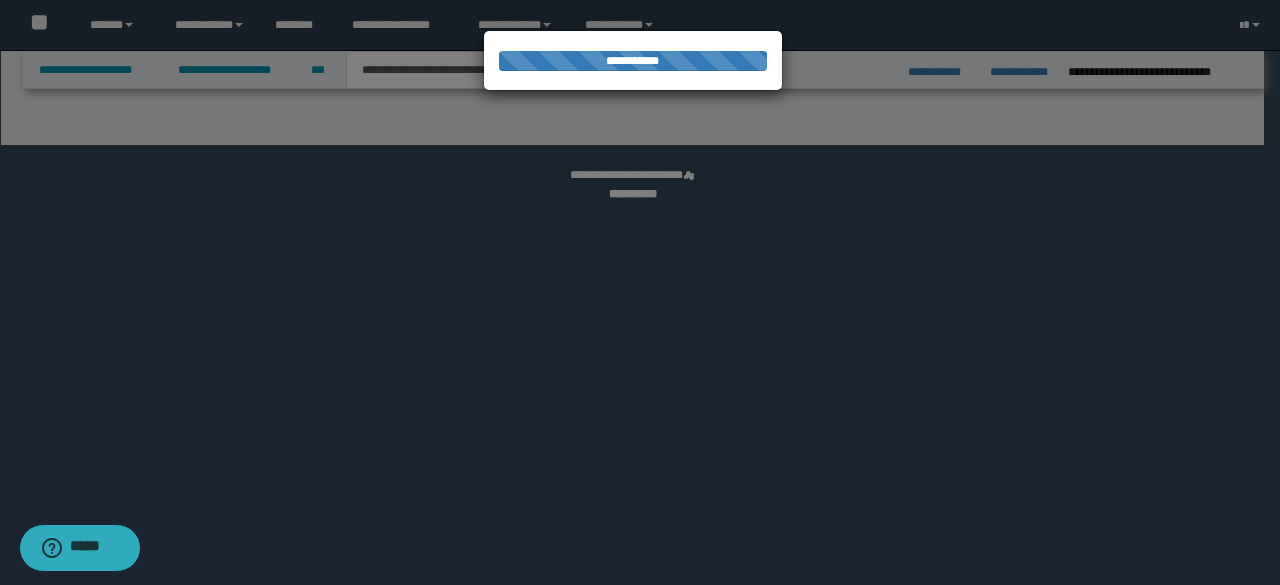select on "*" 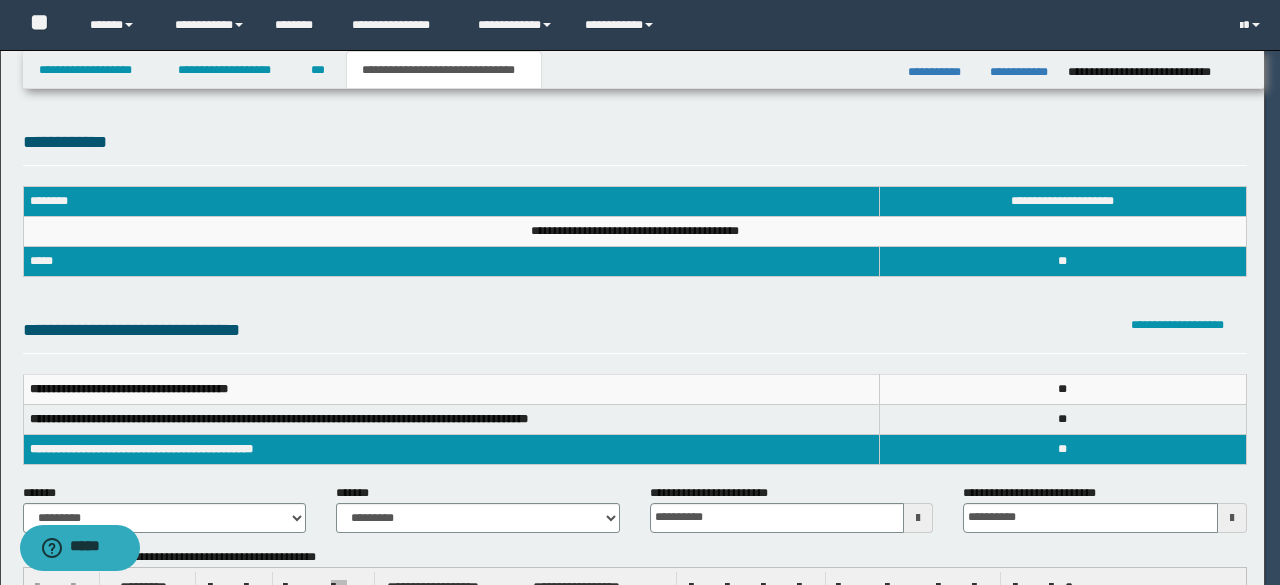 scroll, scrollTop: 0, scrollLeft: 0, axis: both 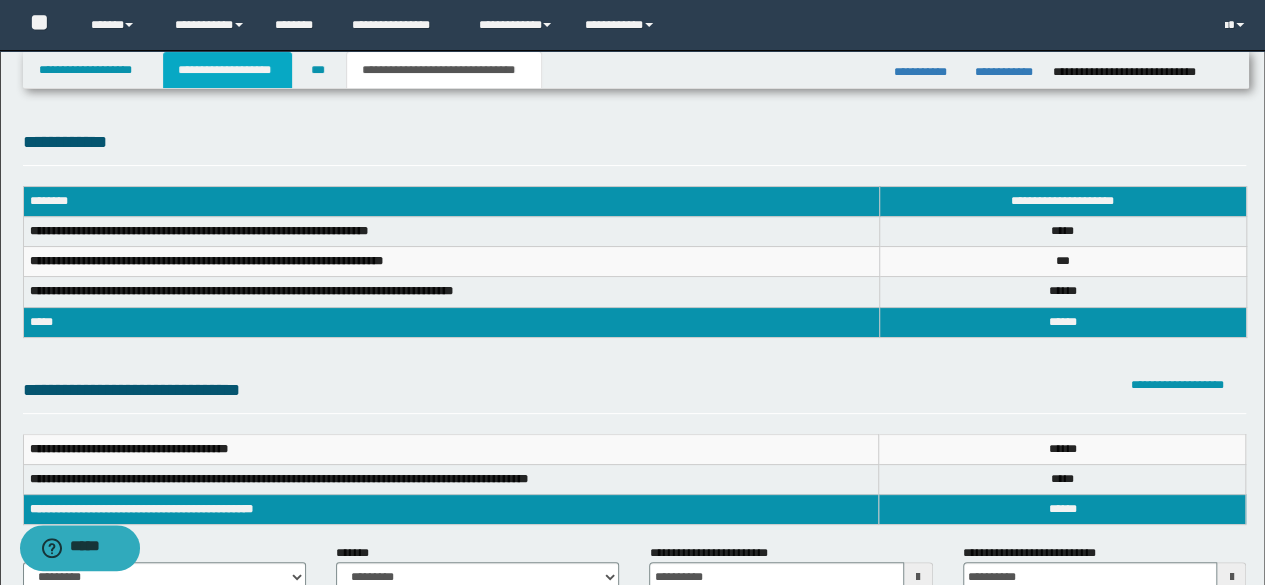 click on "**********" at bounding box center (227, 70) 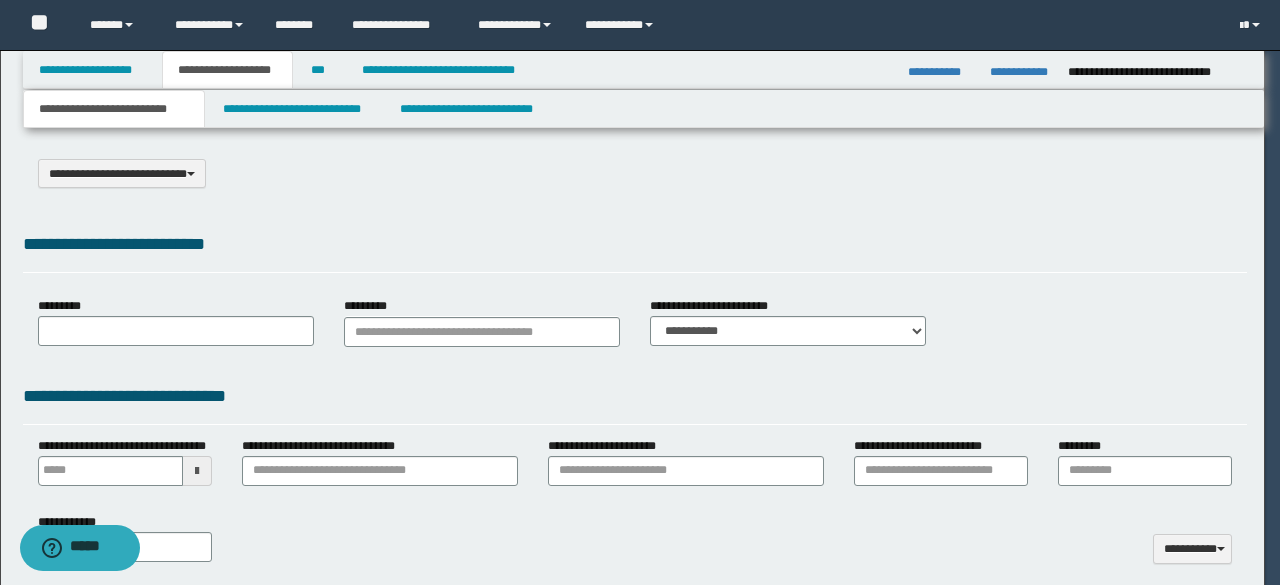 select on "*" 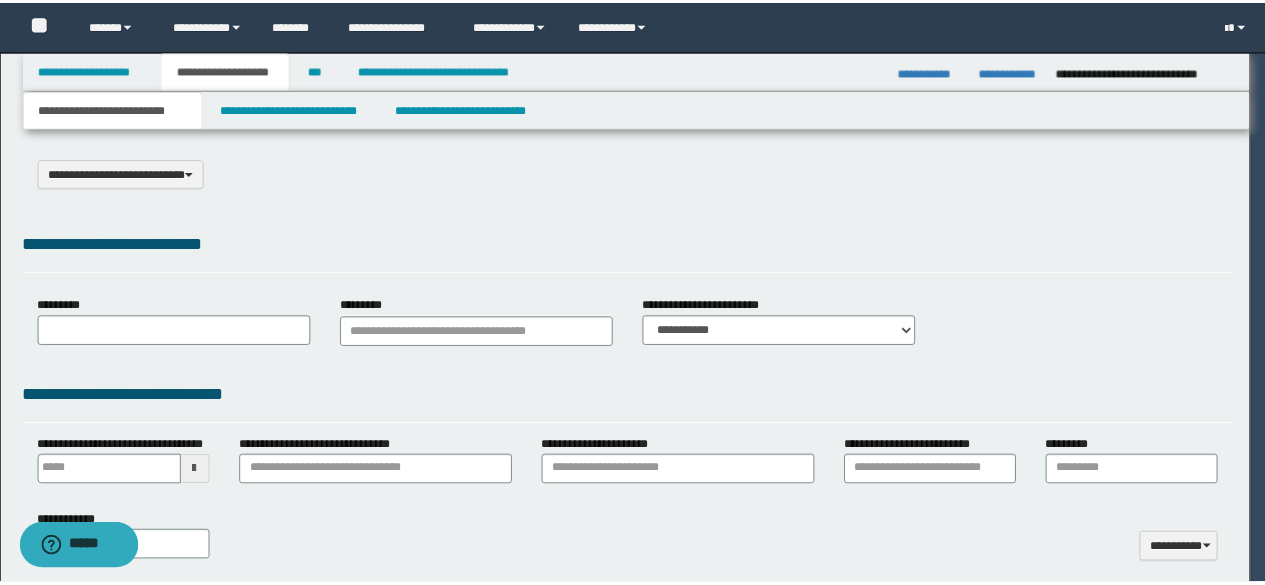 scroll, scrollTop: 0, scrollLeft: 0, axis: both 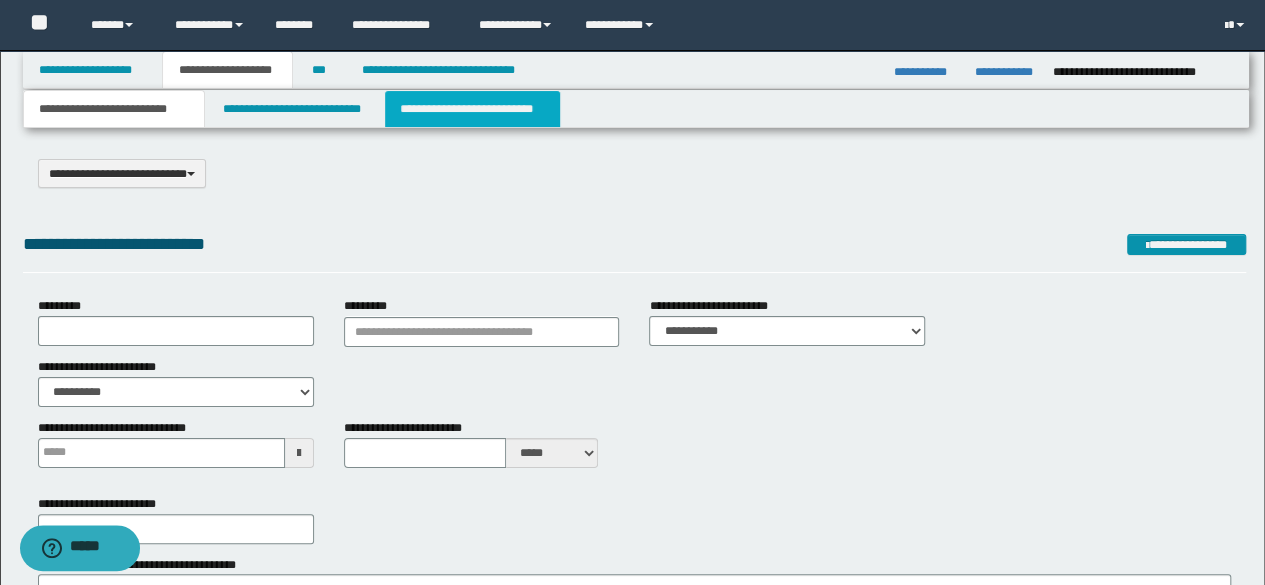 click on "**********" at bounding box center [472, 109] 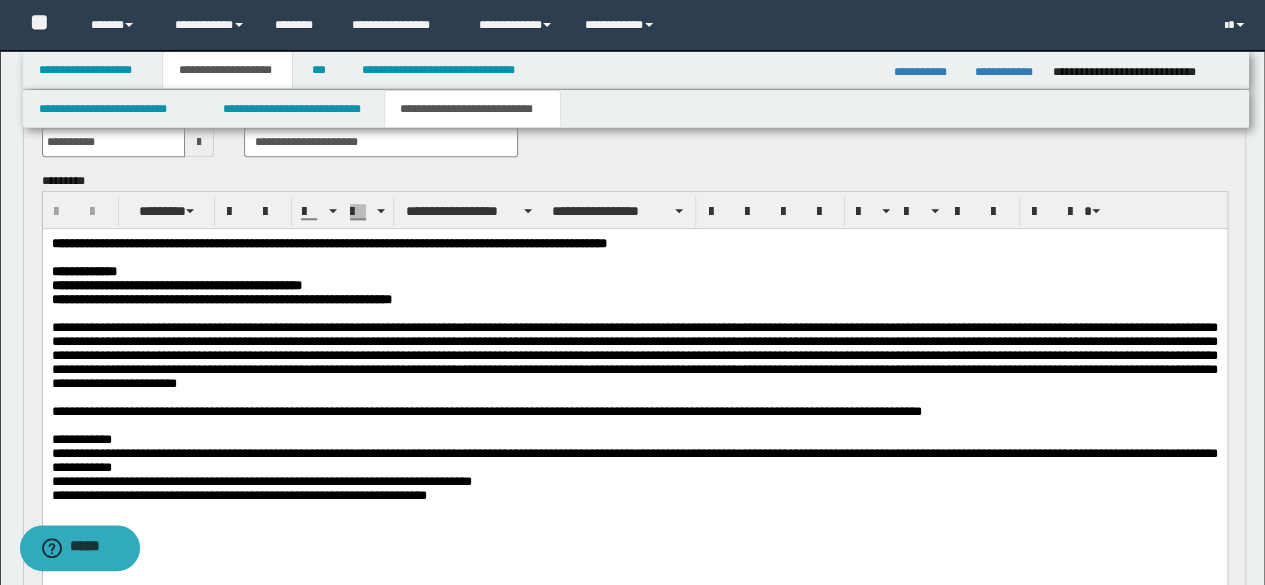scroll, scrollTop: 900, scrollLeft: 0, axis: vertical 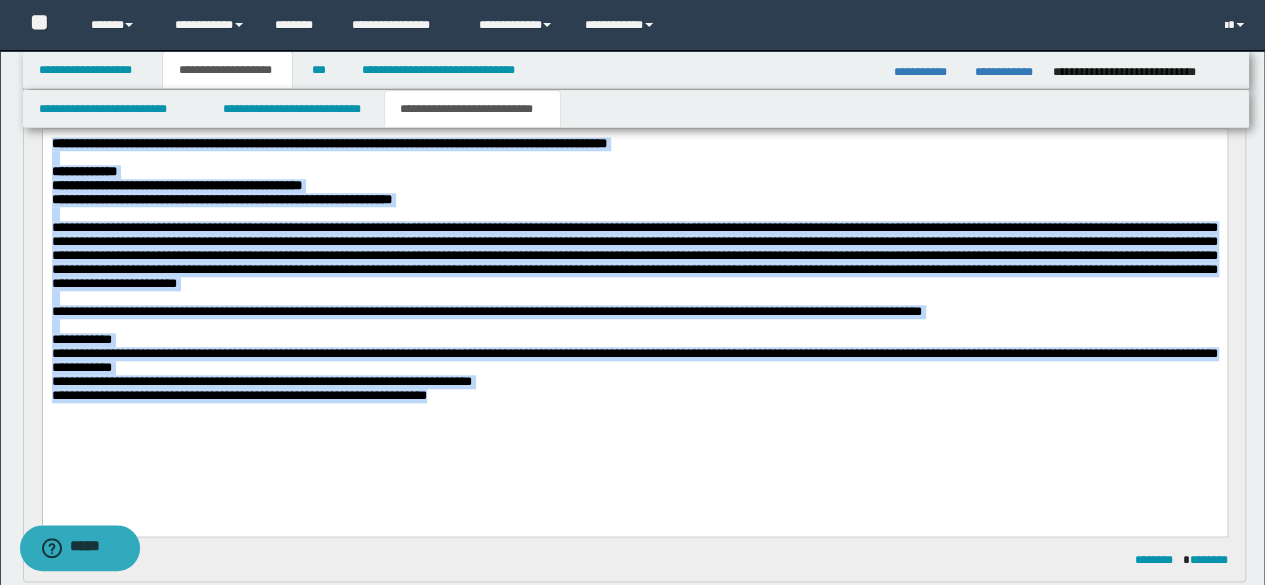 drag, startPoint x: 49, startPoint y: 148, endPoint x: 608, endPoint y: 441, distance: 631.1339 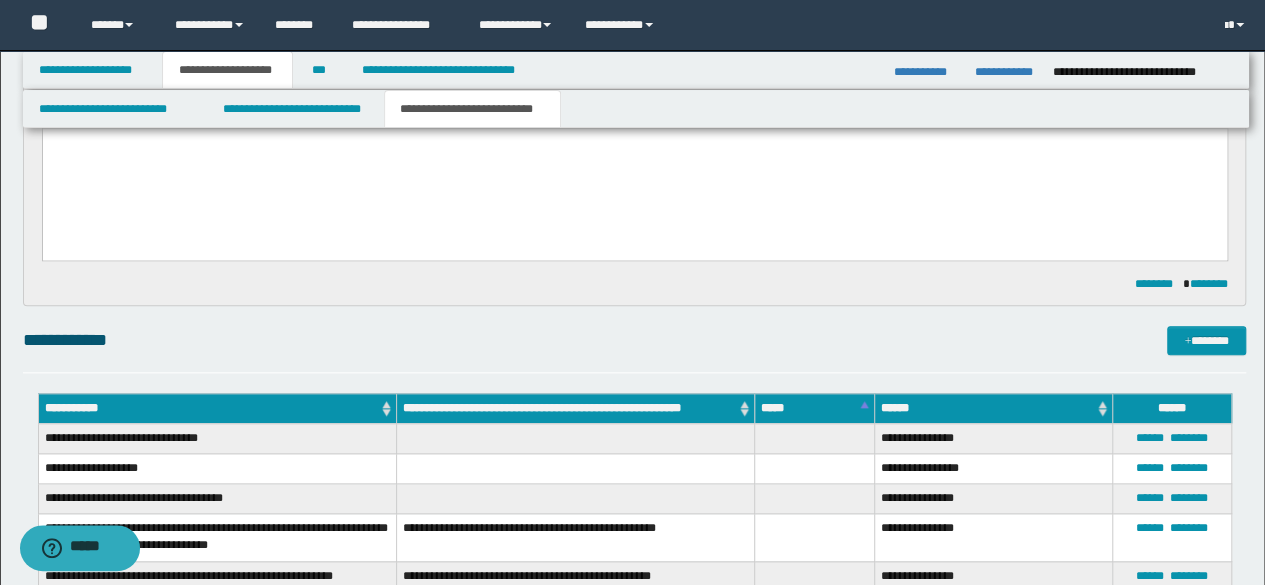 type 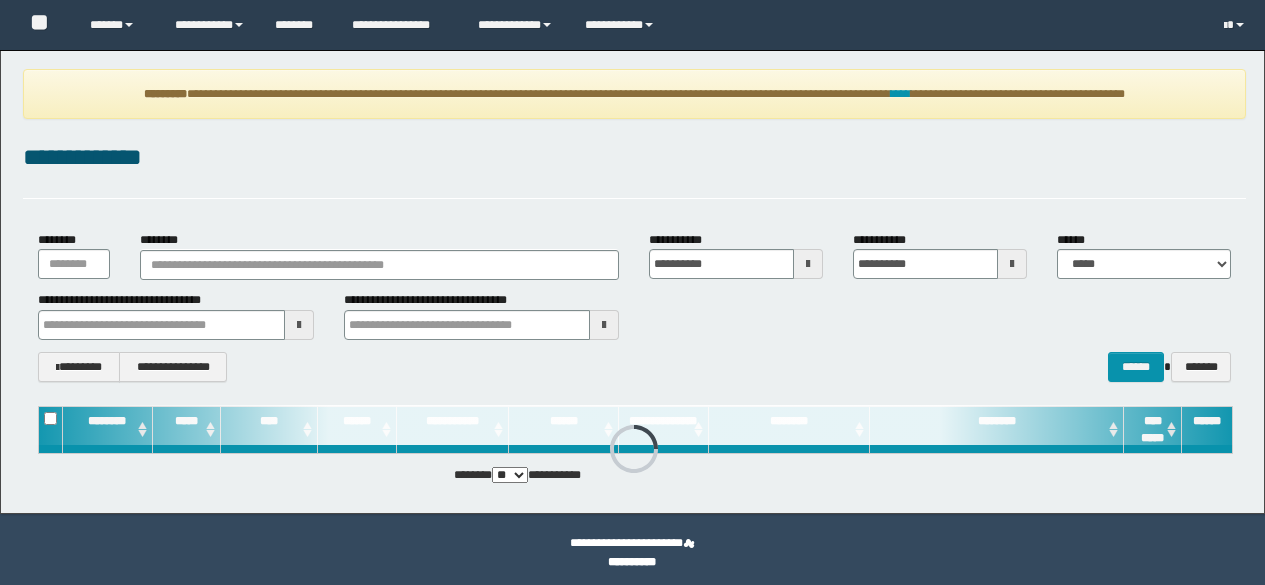 scroll, scrollTop: 0, scrollLeft: 0, axis: both 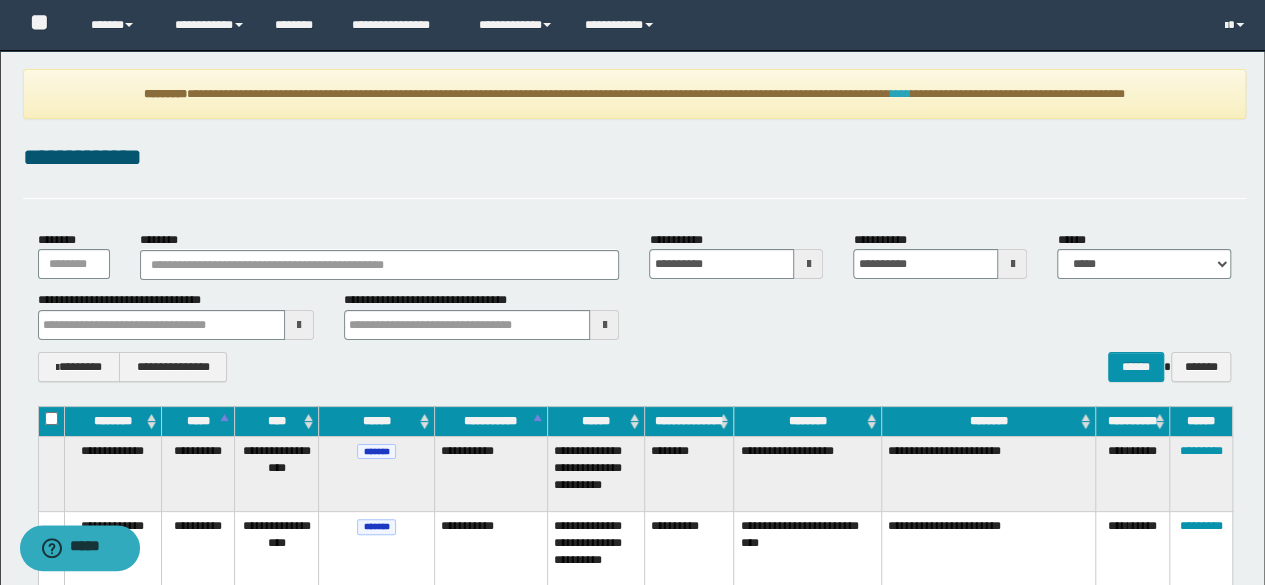 click on "****" at bounding box center (901, 94) 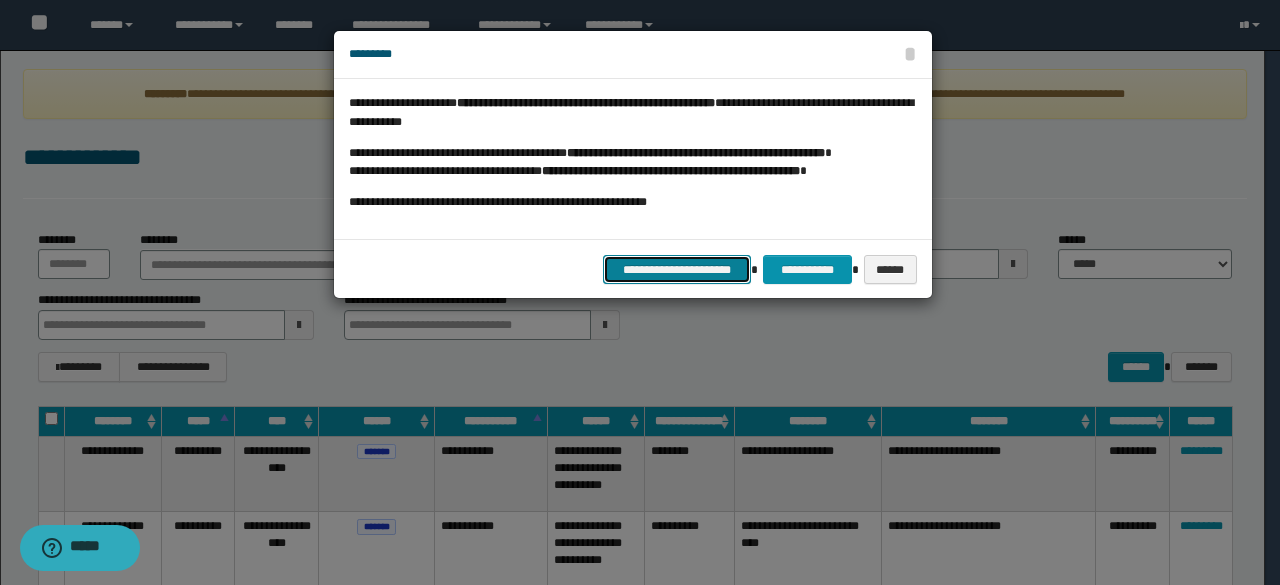 click on "**********" at bounding box center (677, 269) 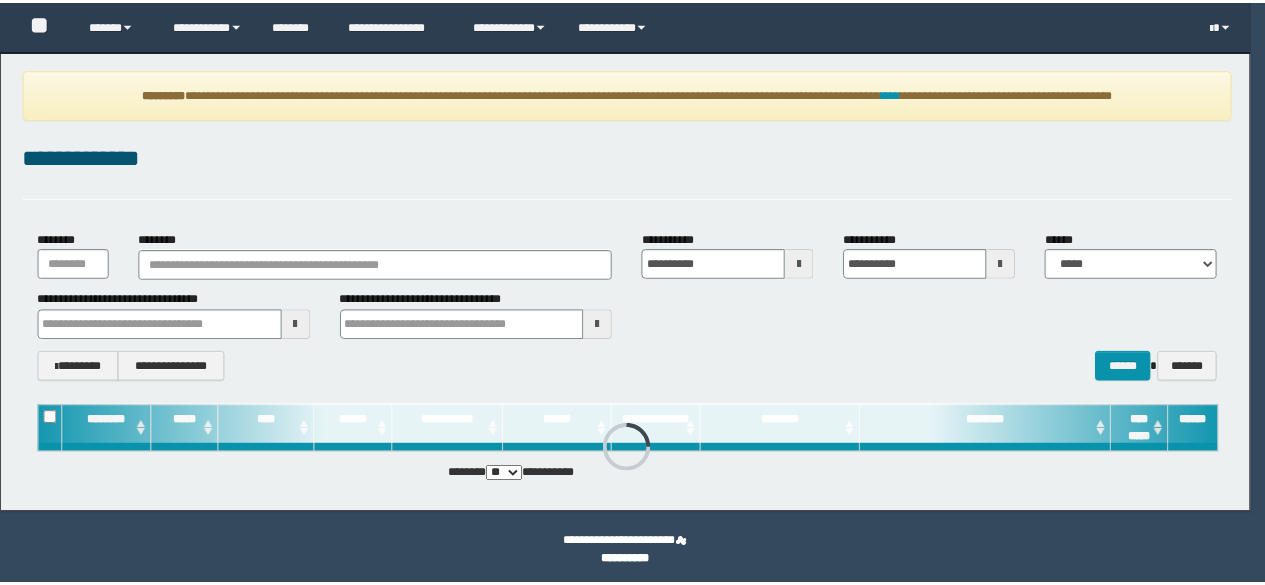 scroll, scrollTop: 0, scrollLeft: 0, axis: both 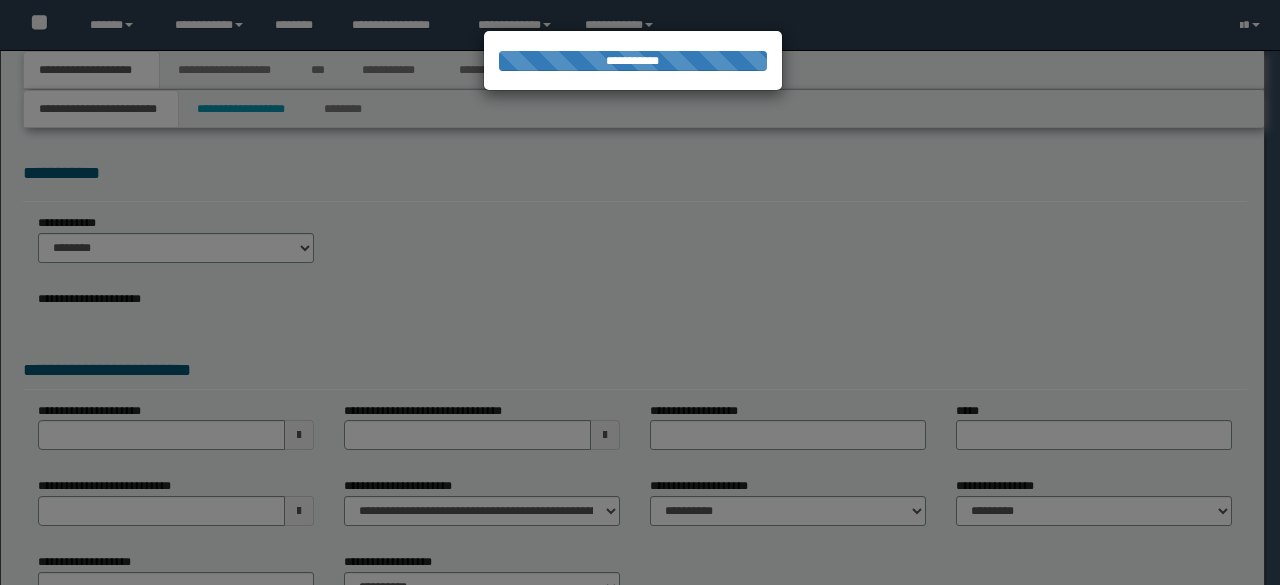 select on "*" 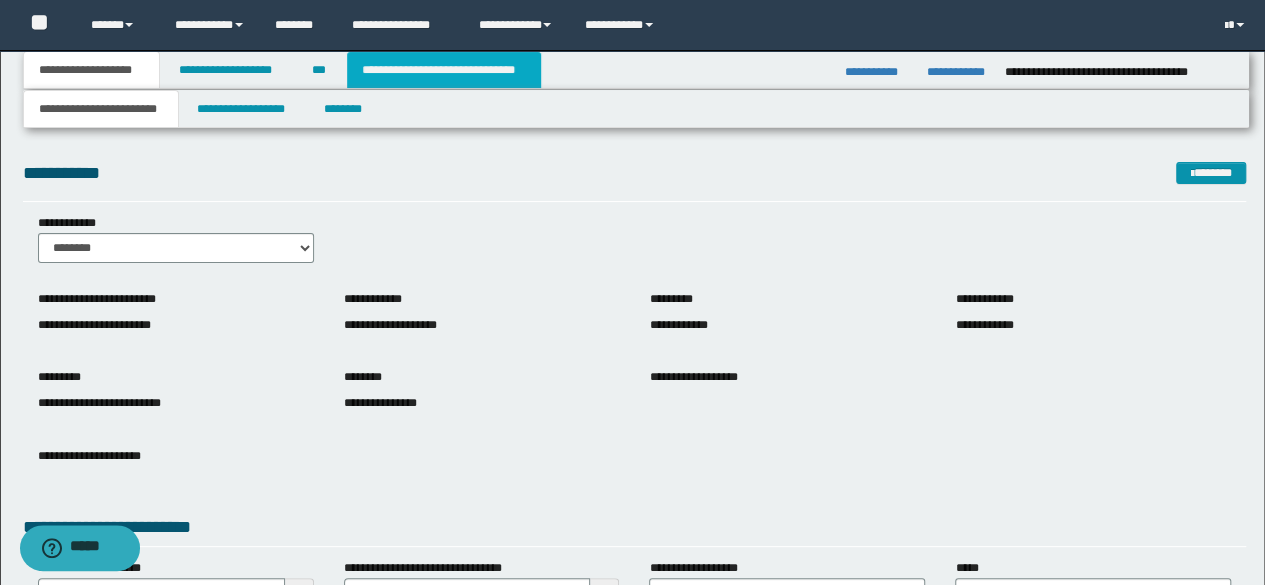 click on "**********" at bounding box center (444, 70) 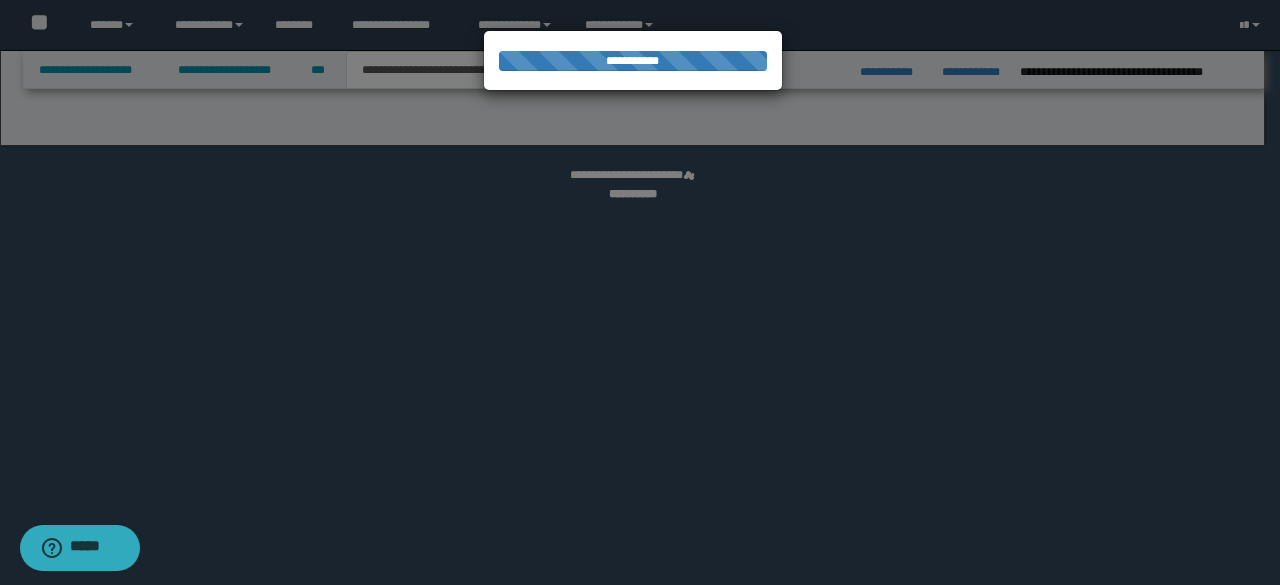 select on "*" 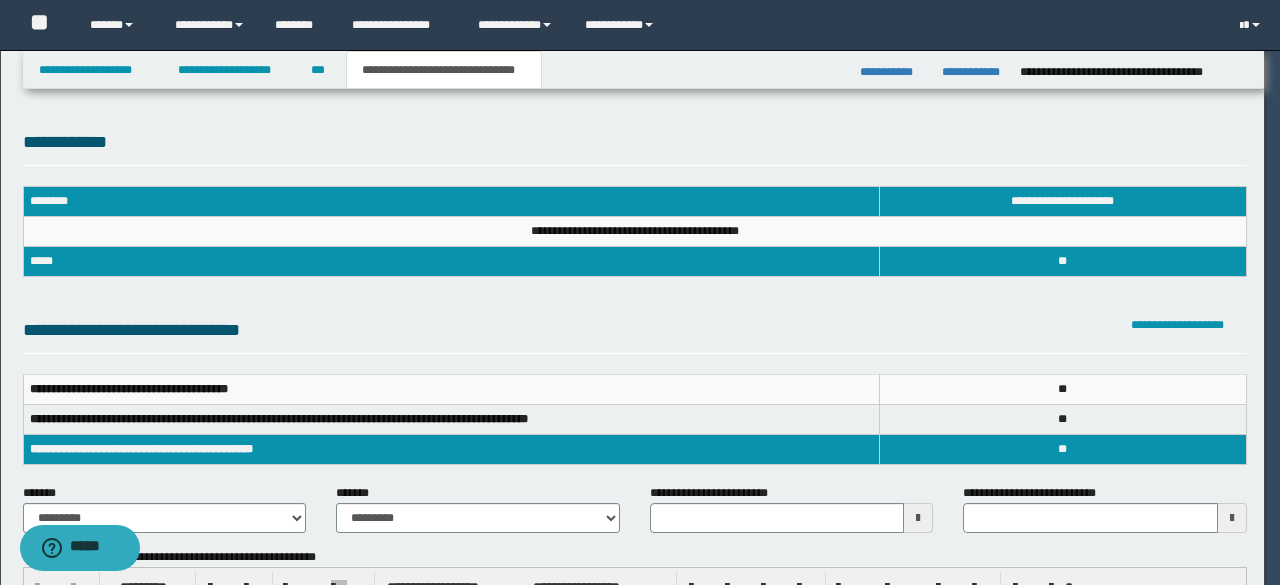 scroll, scrollTop: 0, scrollLeft: 0, axis: both 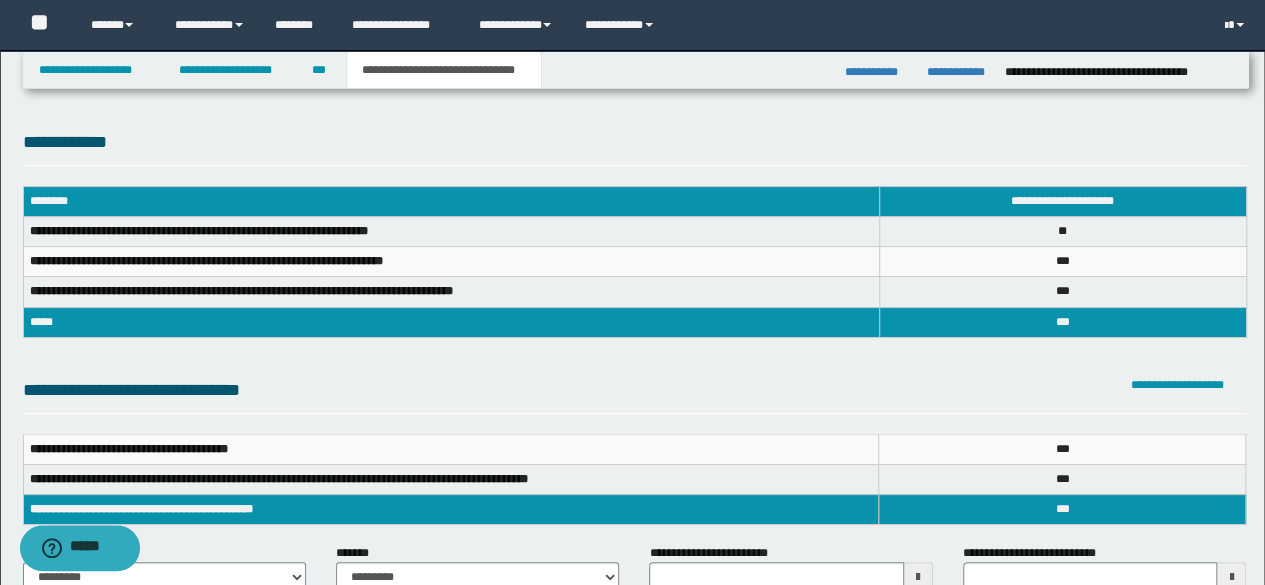 type 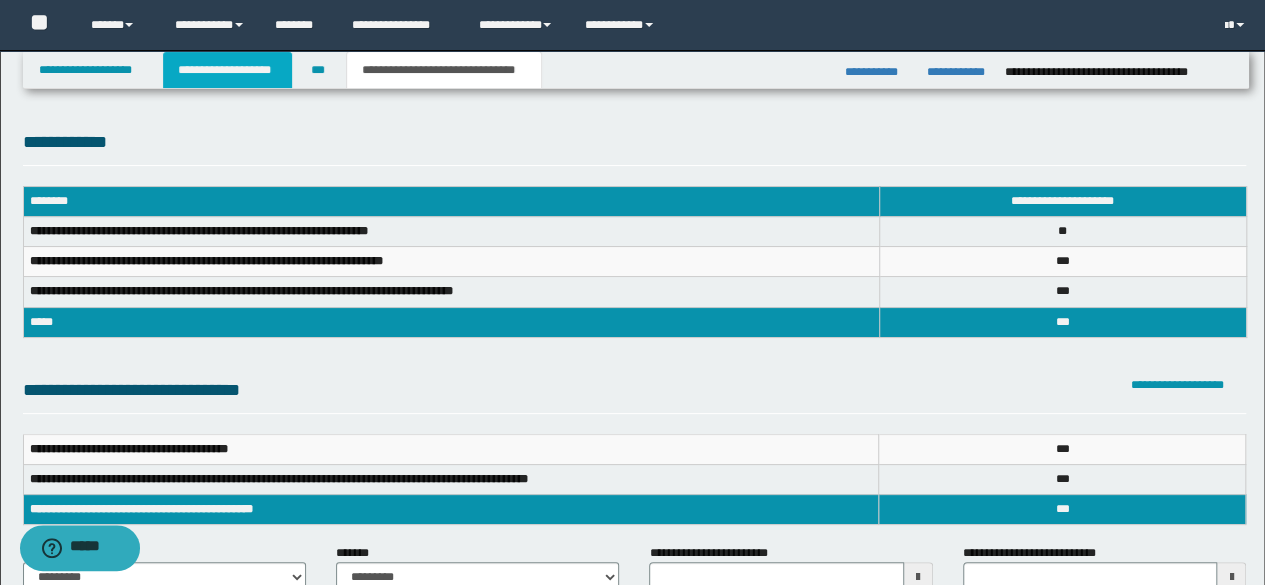 click on "**********" at bounding box center (227, 70) 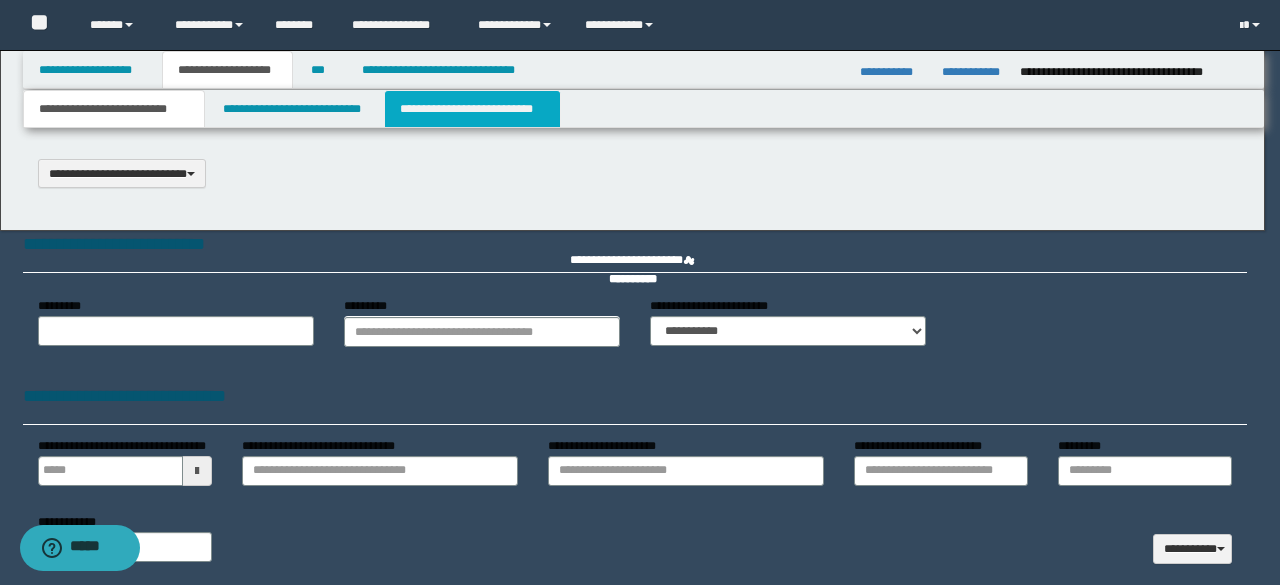 scroll, scrollTop: 0, scrollLeft: 0, axis: both 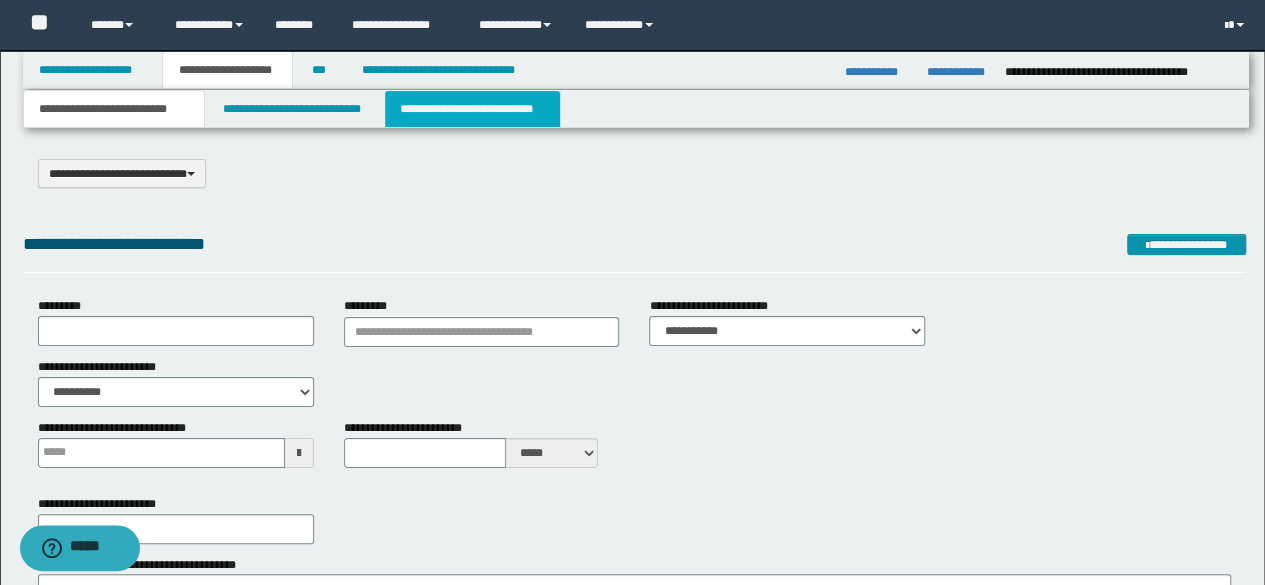click on "**********" at bounding box center [472, 109] 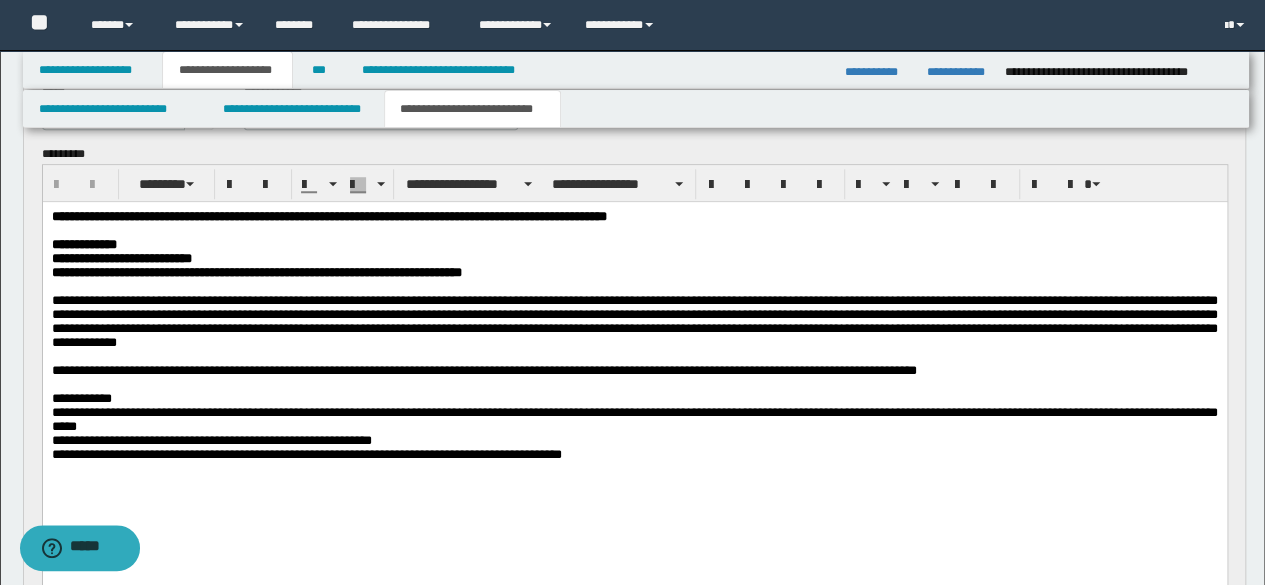 scroll, scrollTop: 700, scrollLeft: 0, axis: vertical 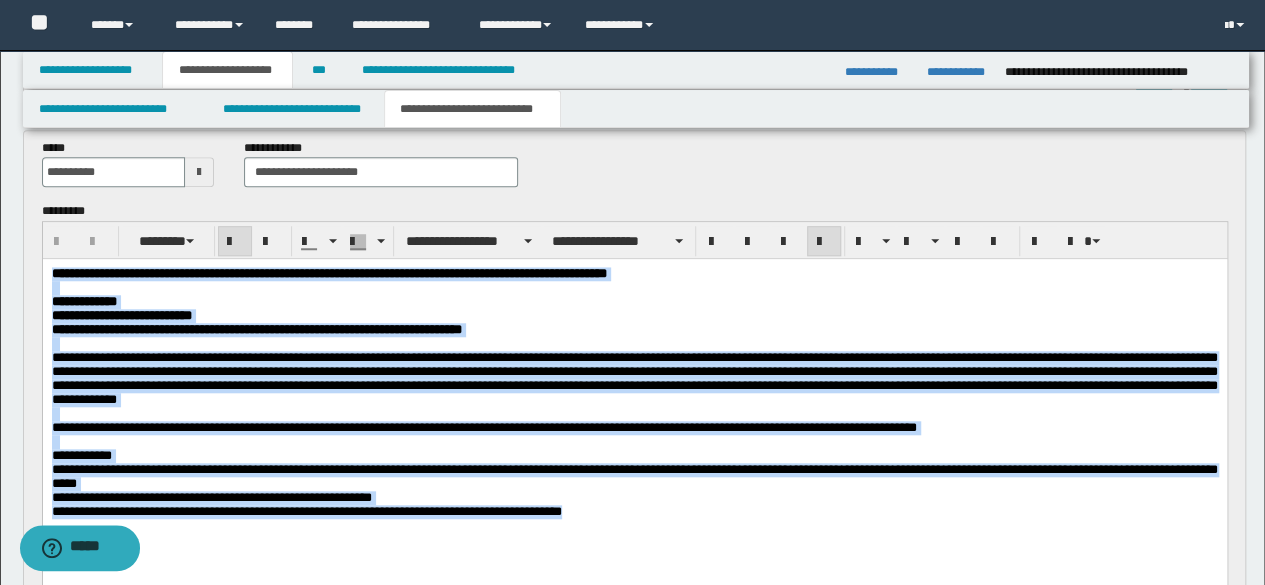 drag, startPoint x: 54, startPoint y: 279, endPoint x: 663, endPoint y: 557, distance: 669.4513 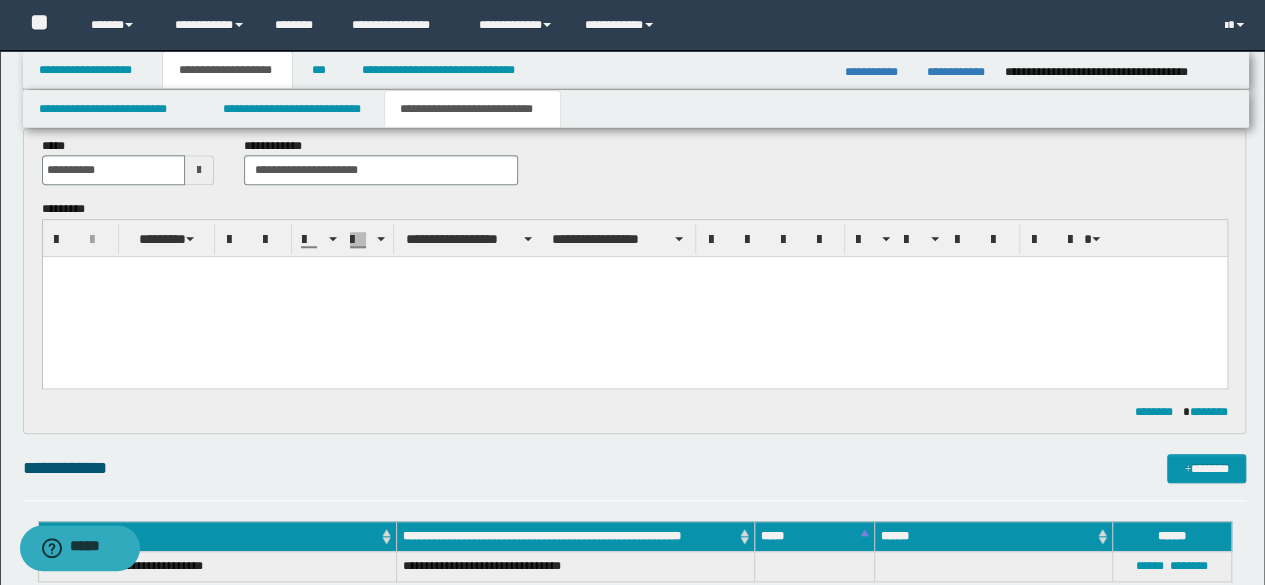 paste 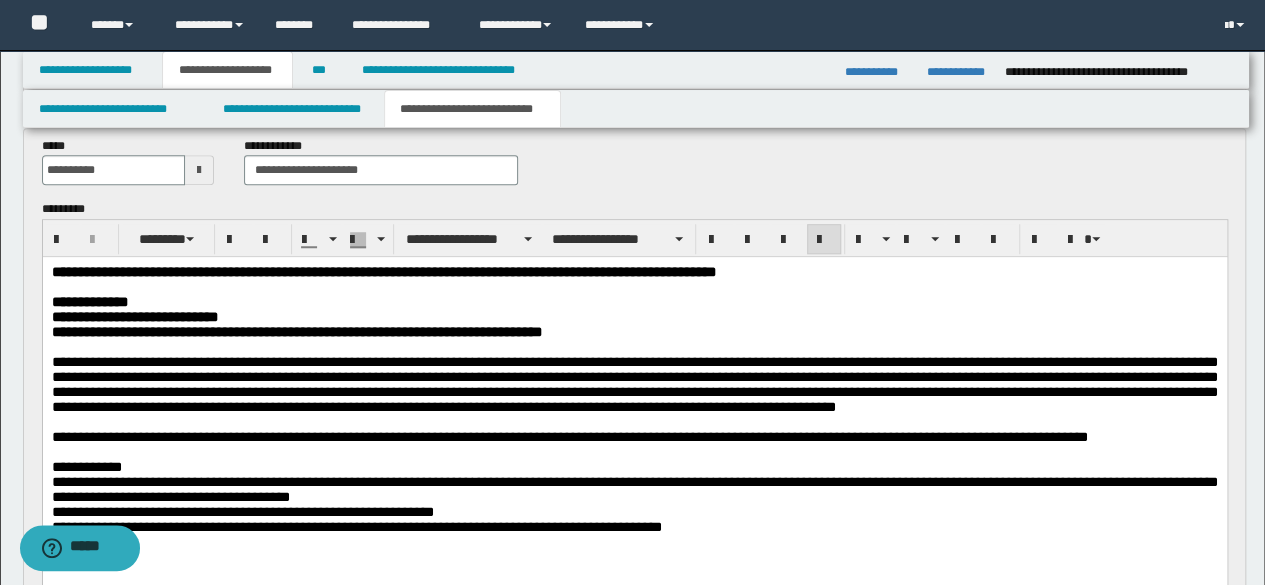 scroll, scrollTop: 920, scrollLeft: 0, axis: vertical 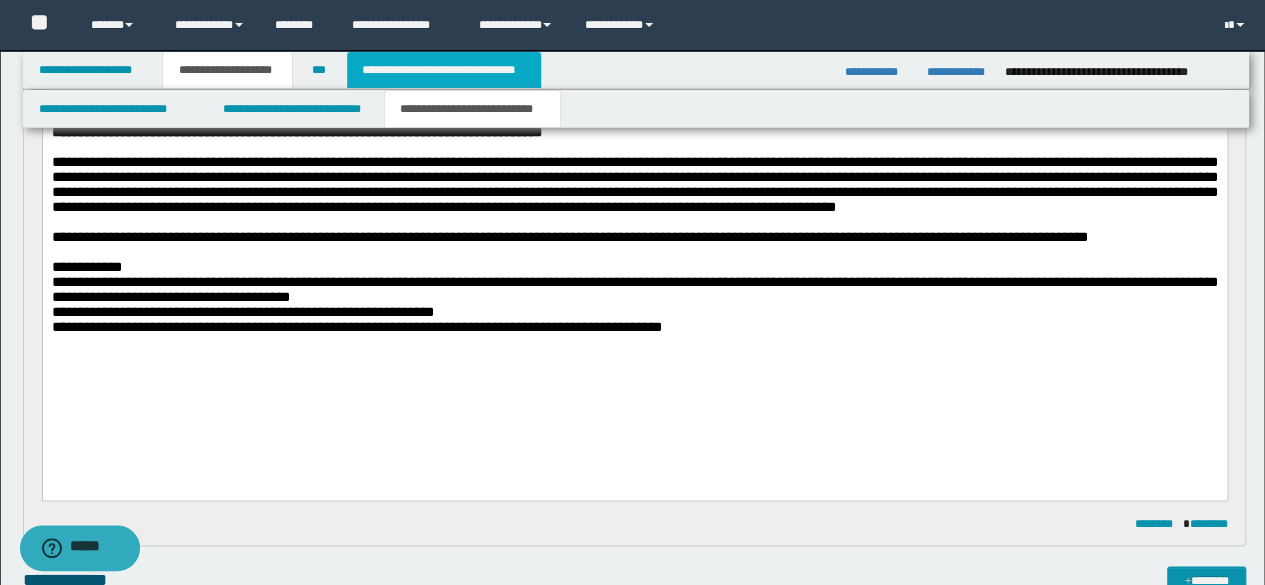 click on "**********" at bounding box center [444, 70] 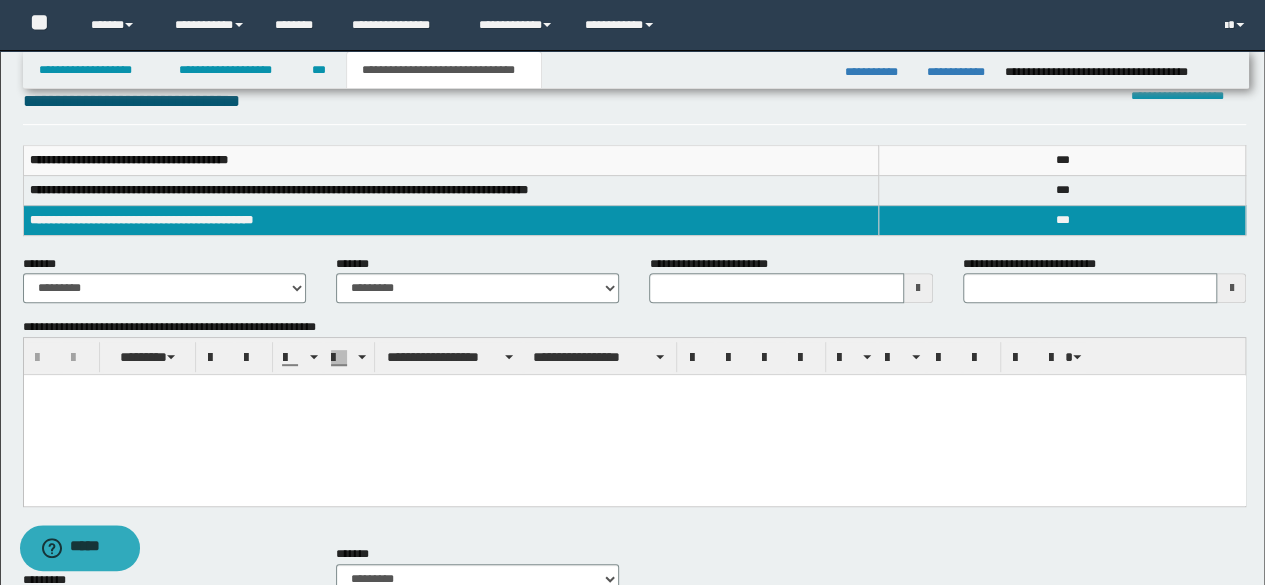 scroll, scrollTop: 189, scrollLeft: 0, axis: vertical 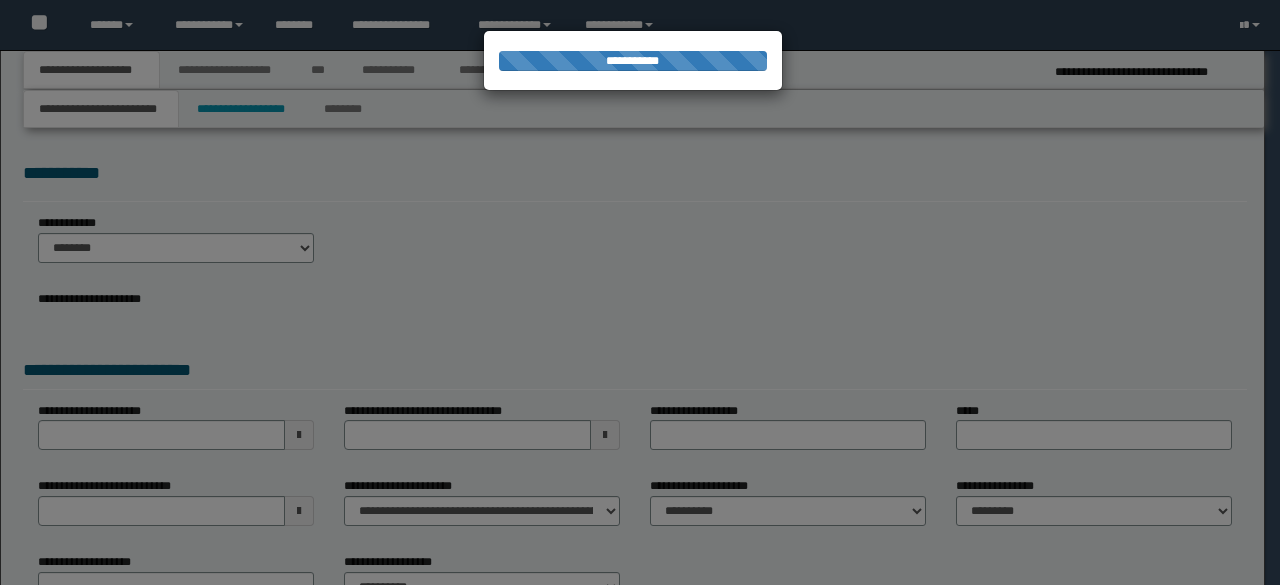 select on "*" 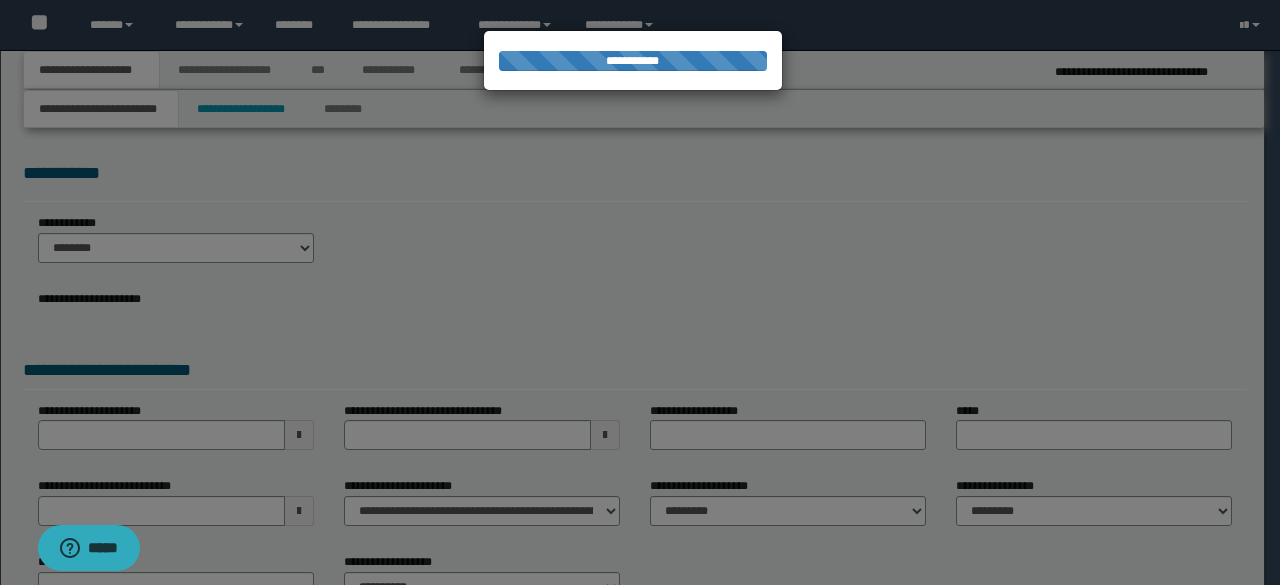 scroll, scrollTop: 0, scrollLeft: 0, axis: both 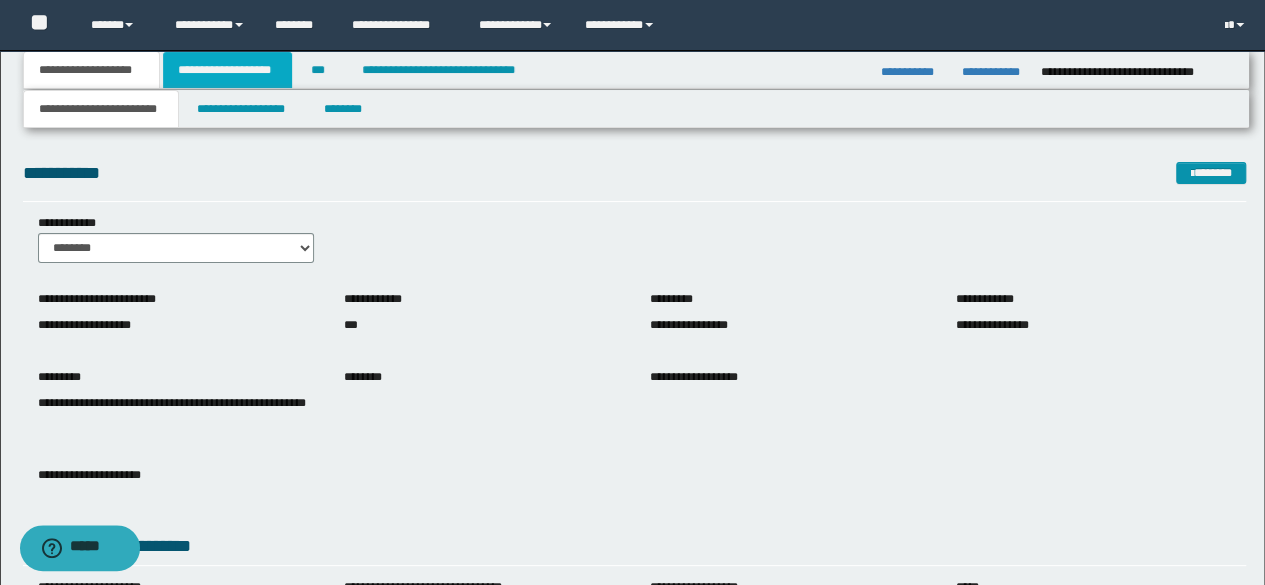 click on "**********" at bounding box center (227, 70) 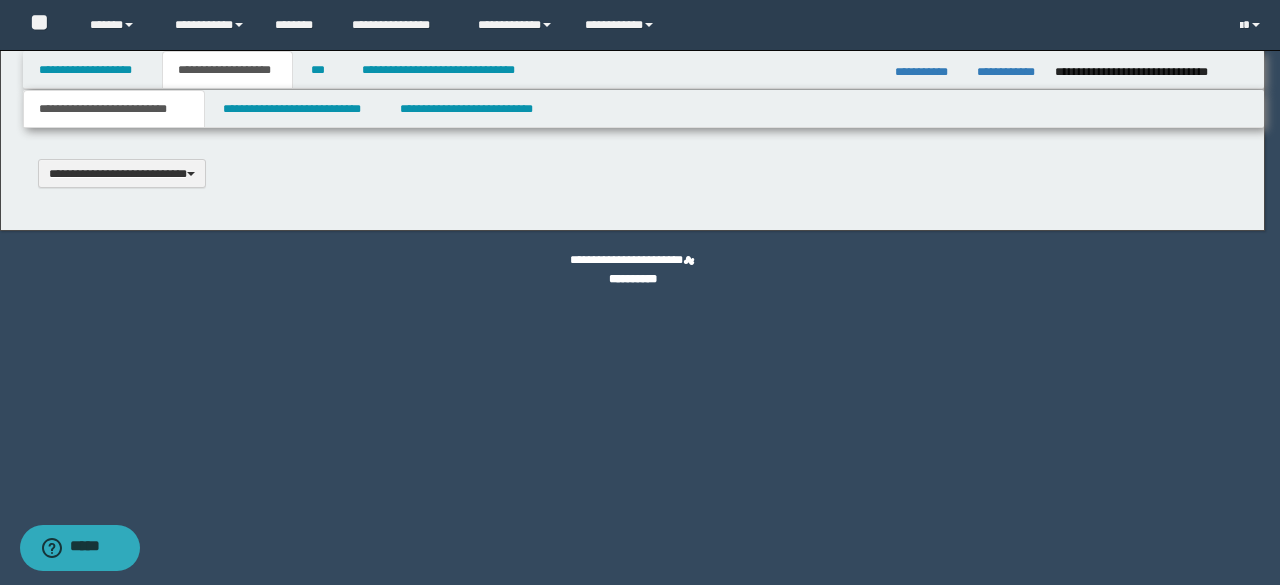scroll, scrollTop: 0, scrollLeft: 0, axis: both 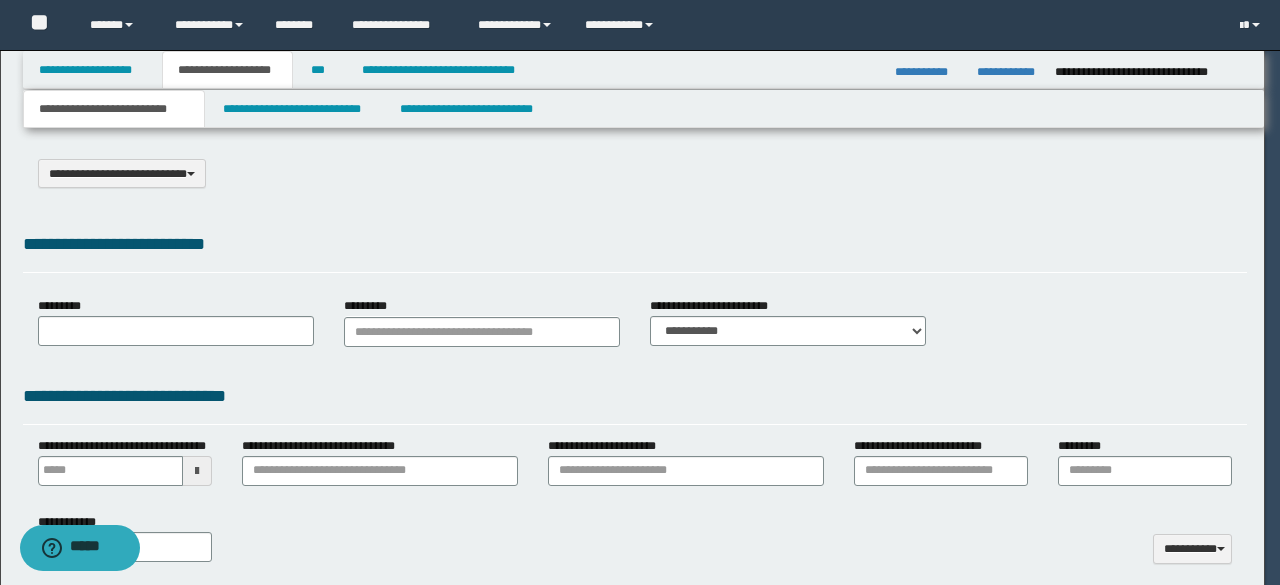 select on "*" 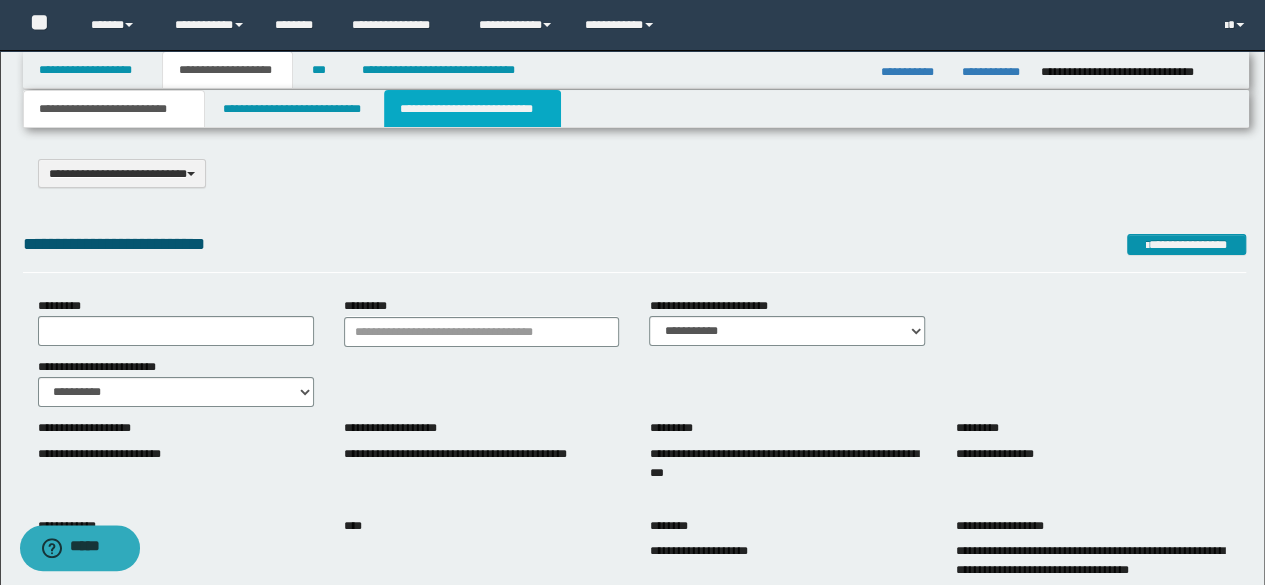click on "**********" at bounding box center [472, 109] 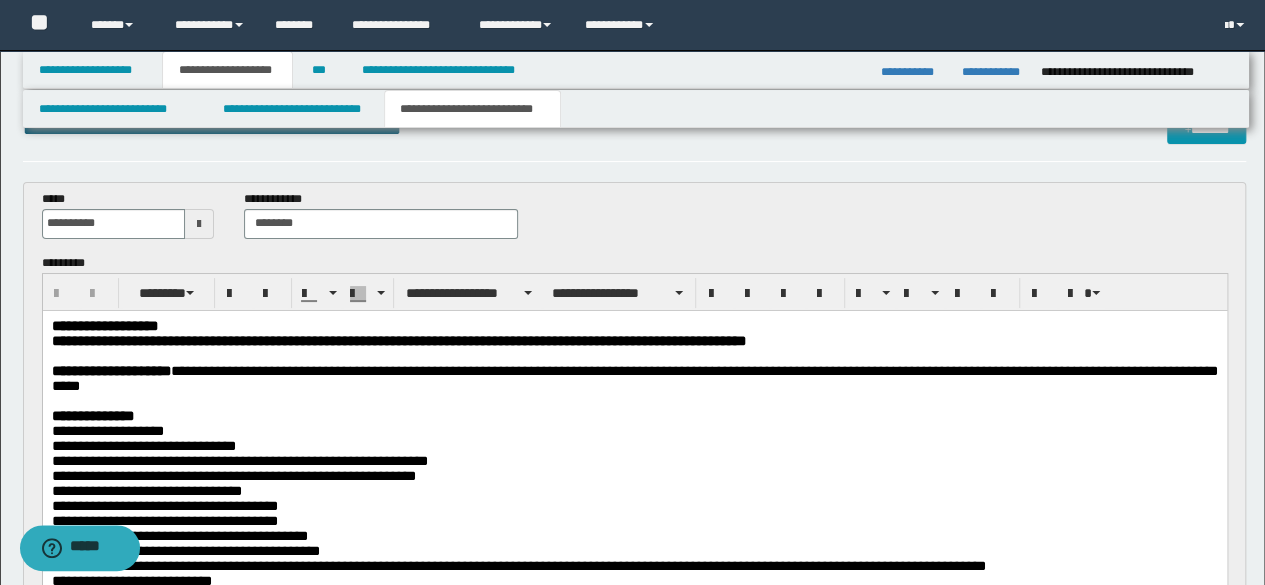 scroll, scrollTop: 0, scrollLeft: 0, axis: both 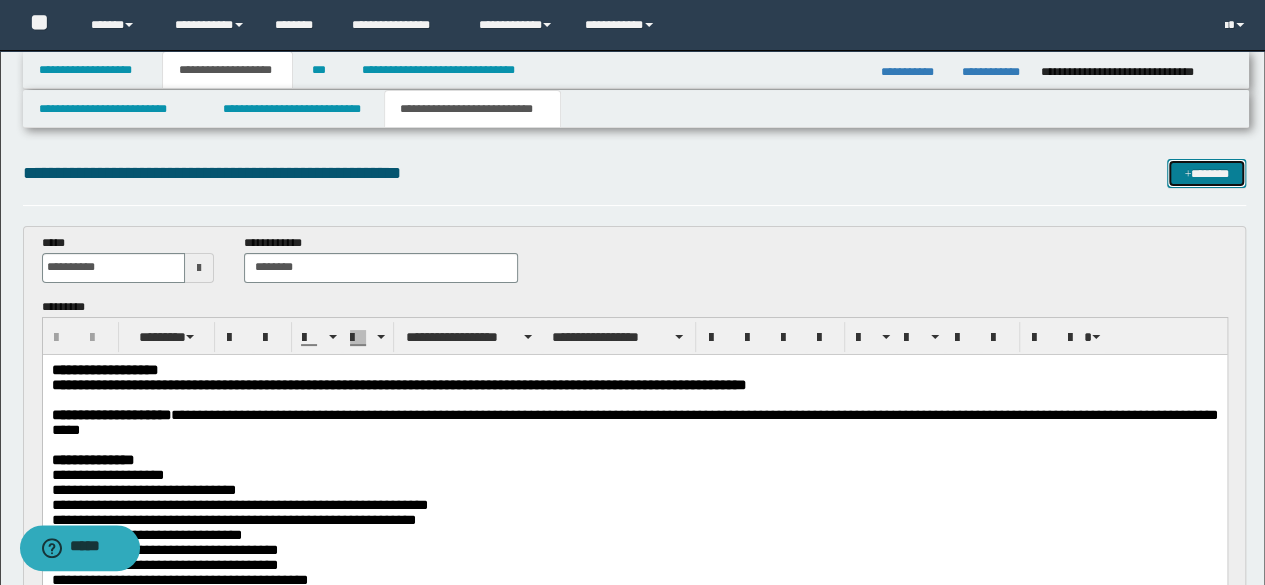 click on "*******" at bounding box center (1206, 173) 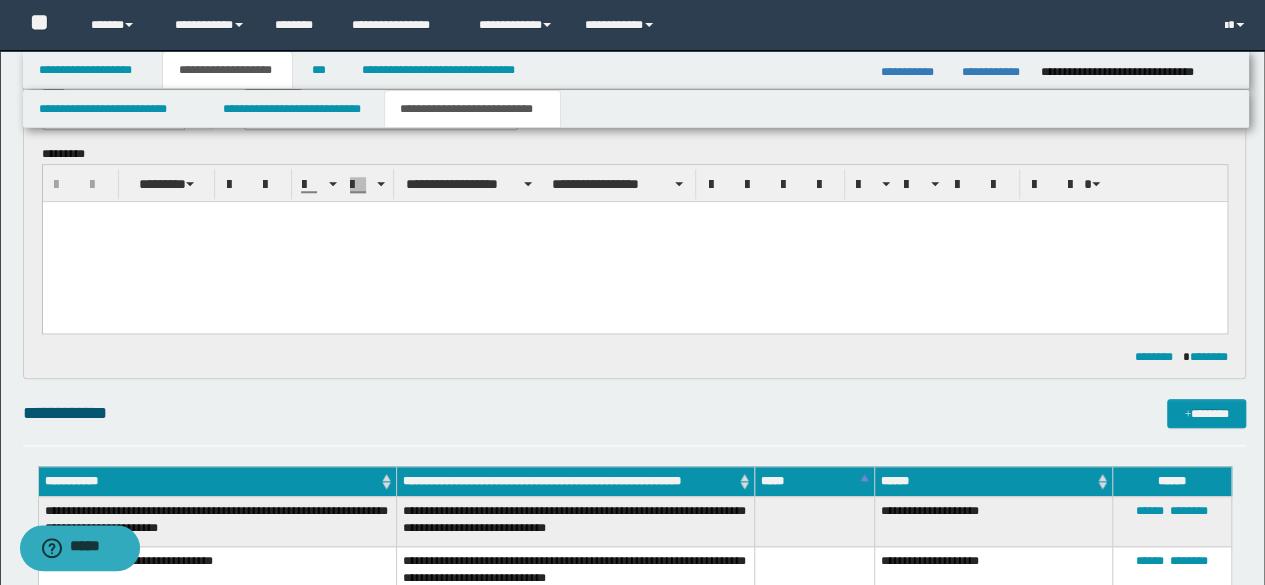 scroll, scrollTop: 692, scrollLeft: 0, axis: vertical 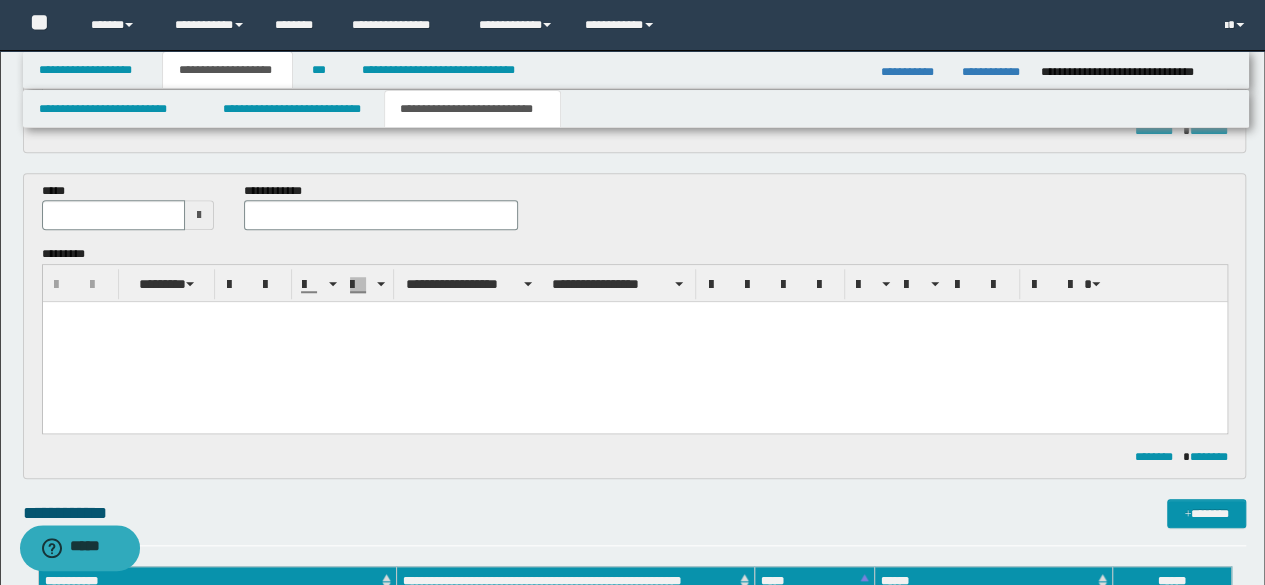 click at bounding box center [199, 215] 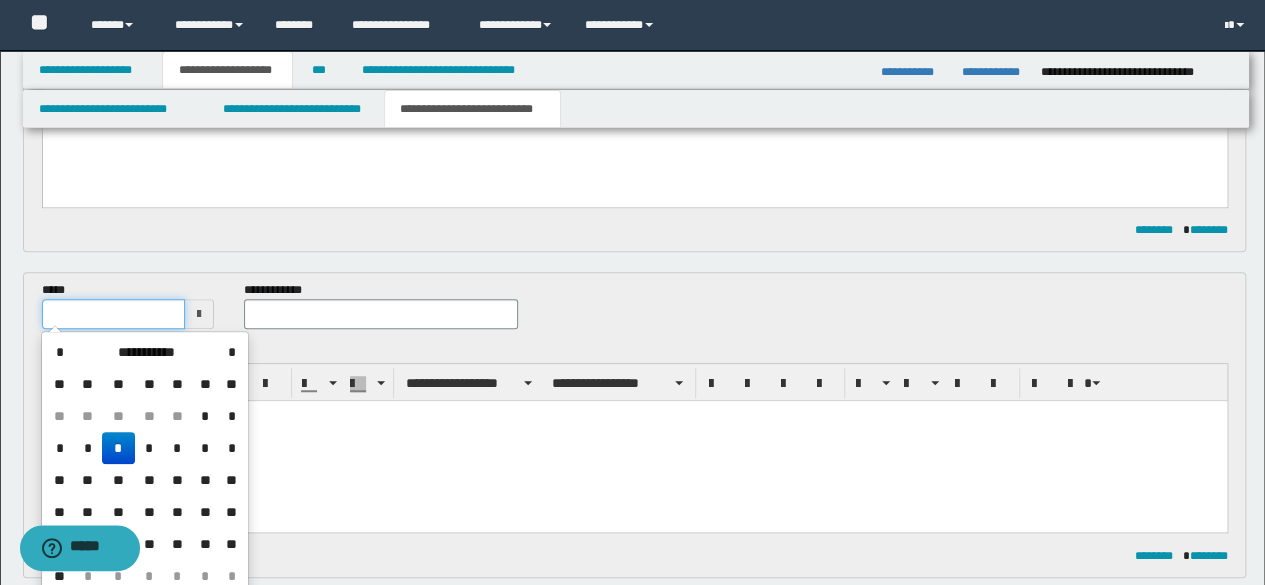 scroll, scrollTop: 600, scrollLeft: 0, axis: vertical 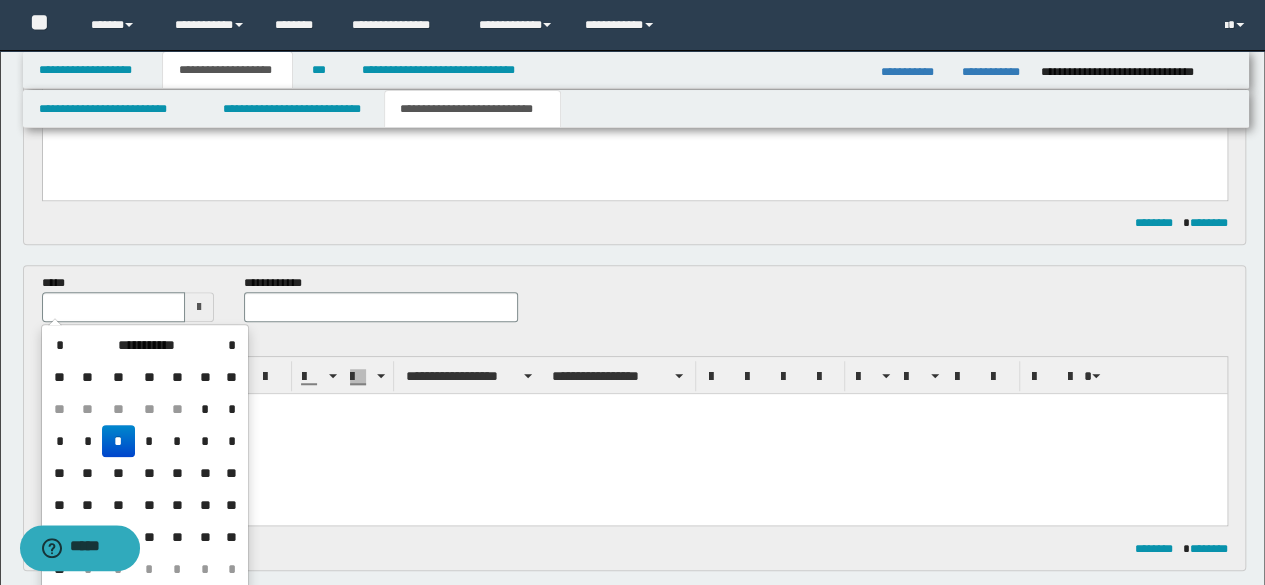 click on "*" at bounding box center [118, 441] 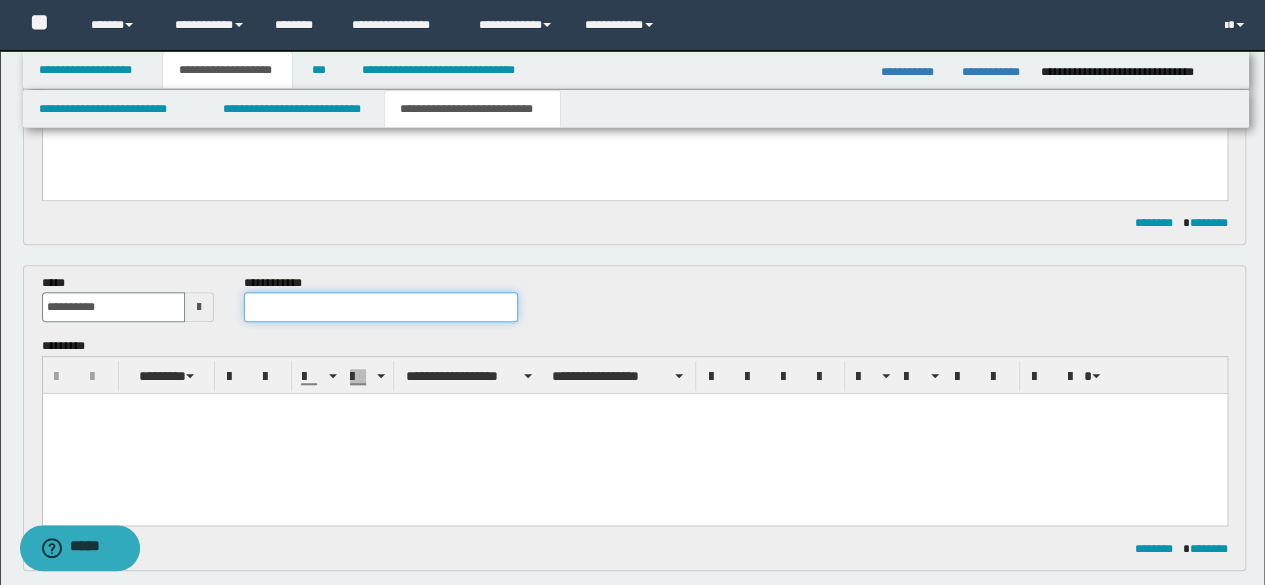 click at bounding box center (381, 307) 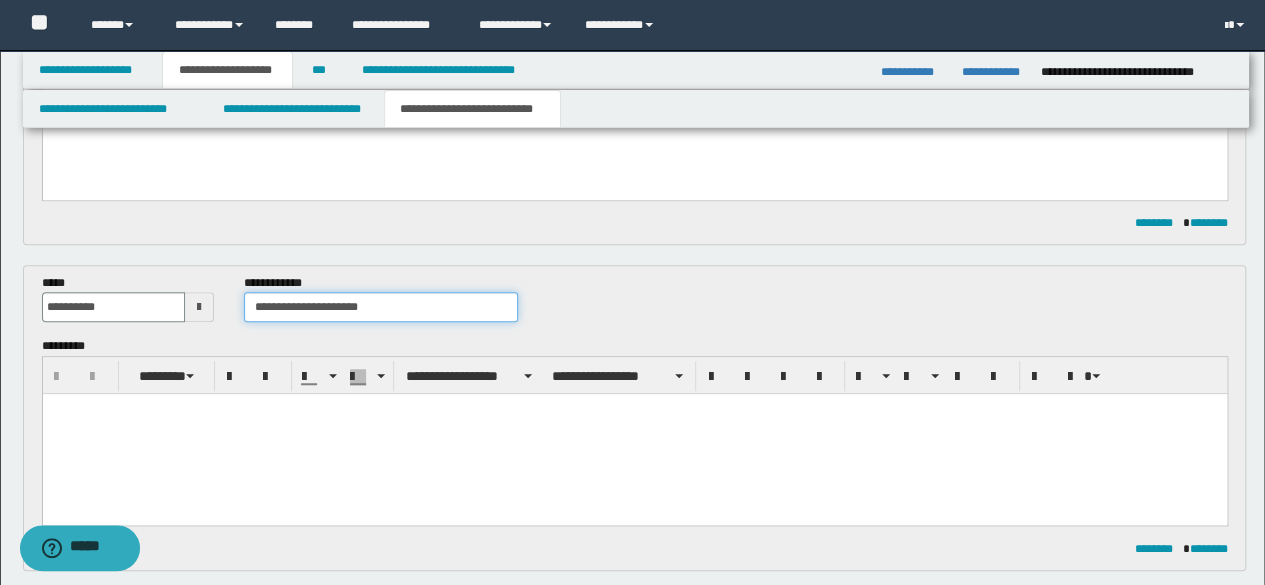 type on "**********" 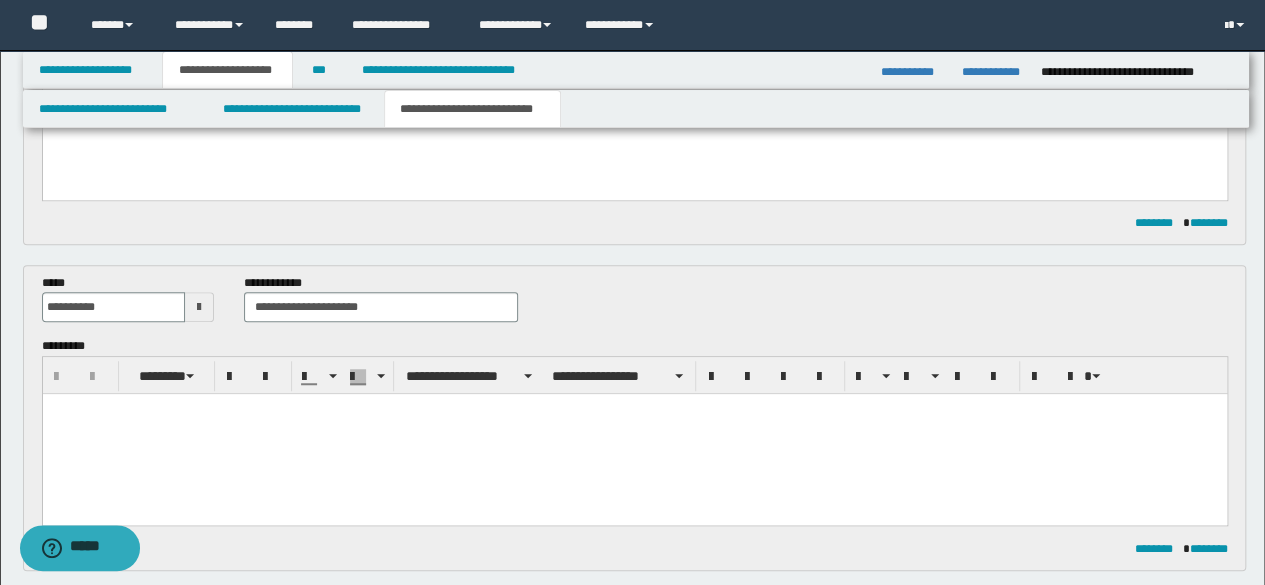 click at bounding box center (634, 434) 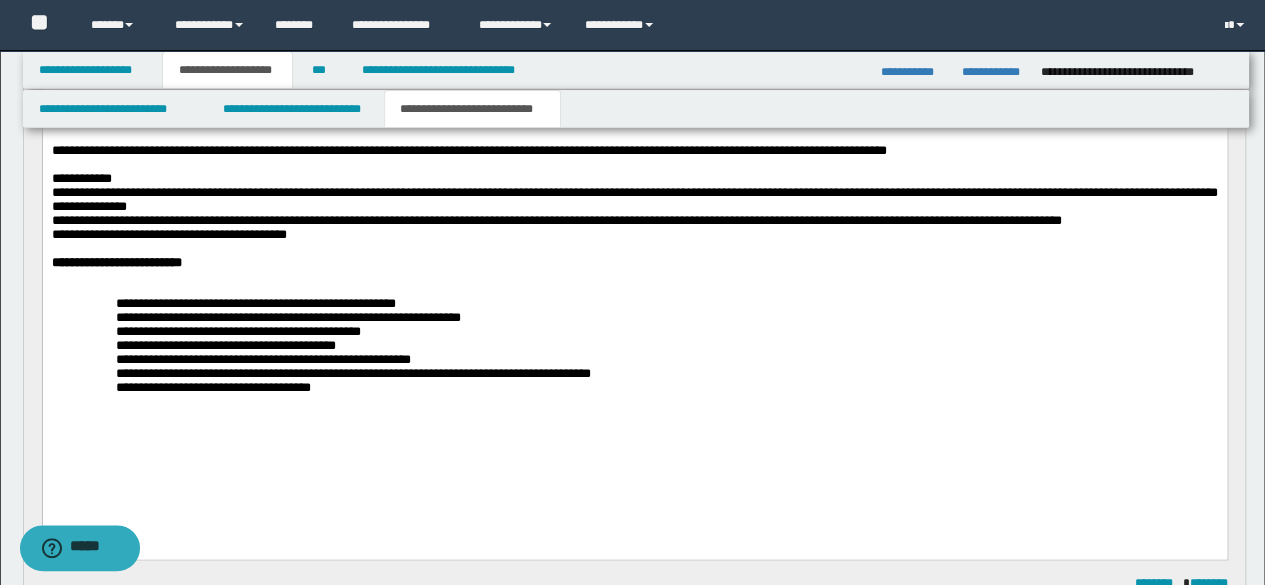 scroll, scrollTop: 1100, scrollLeft: 0, axis: vertical 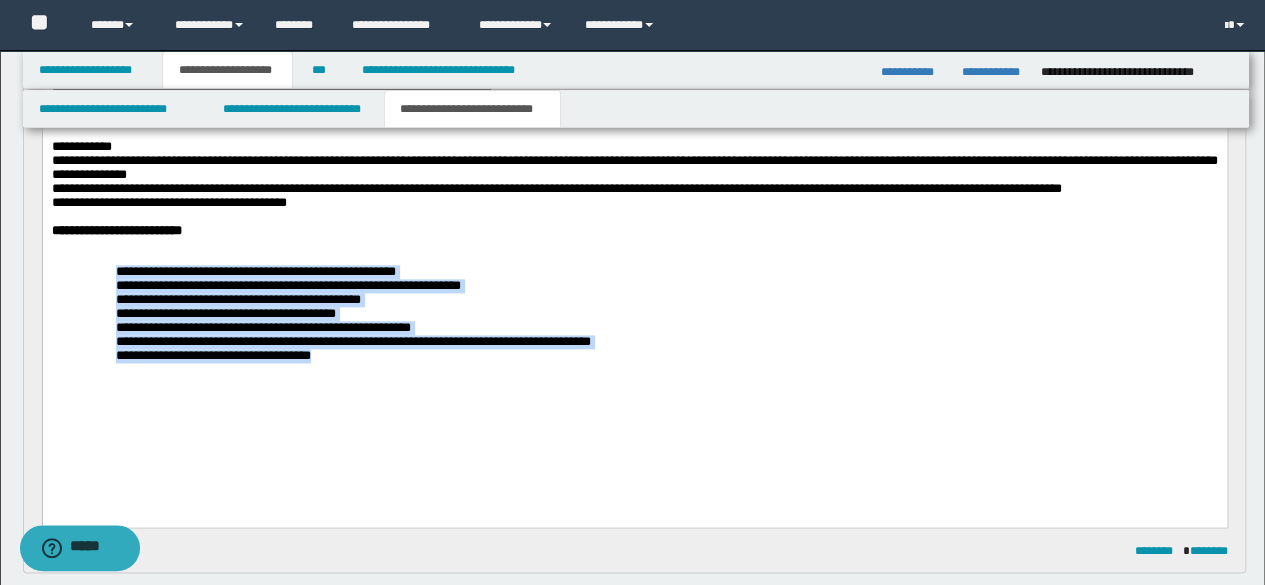 drag, startPoint x: 113, startPoint y: 303, endPoint x: 377, endPoint y: 409, distance: 284.4855 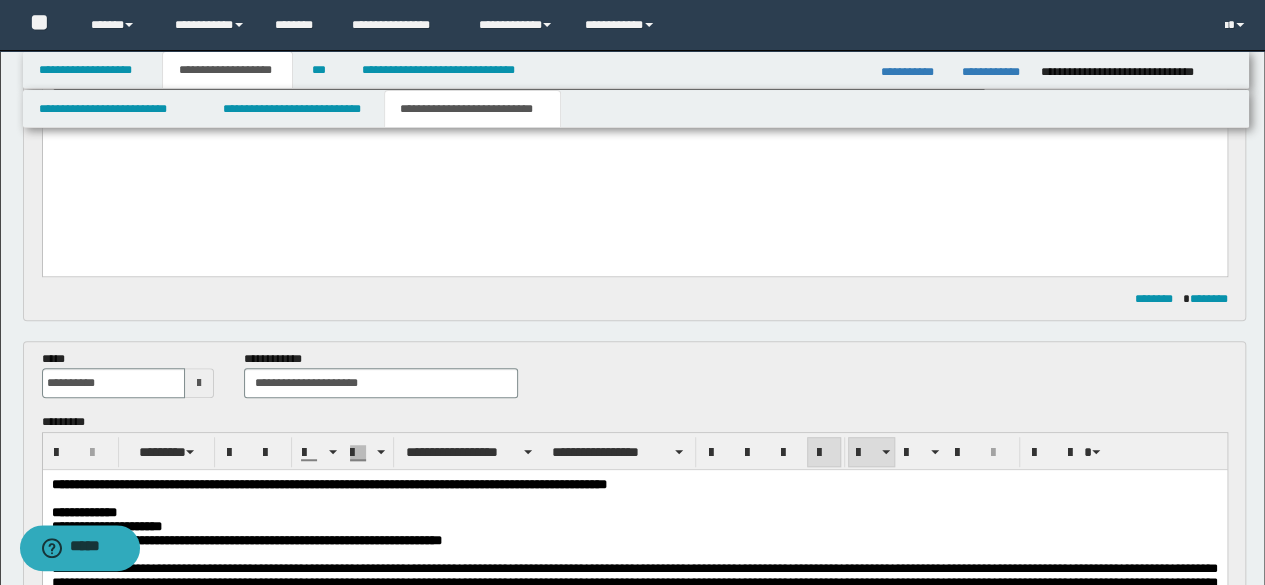 scroll, scrollTop: 600, scrollLeft: 0, axis: vertical 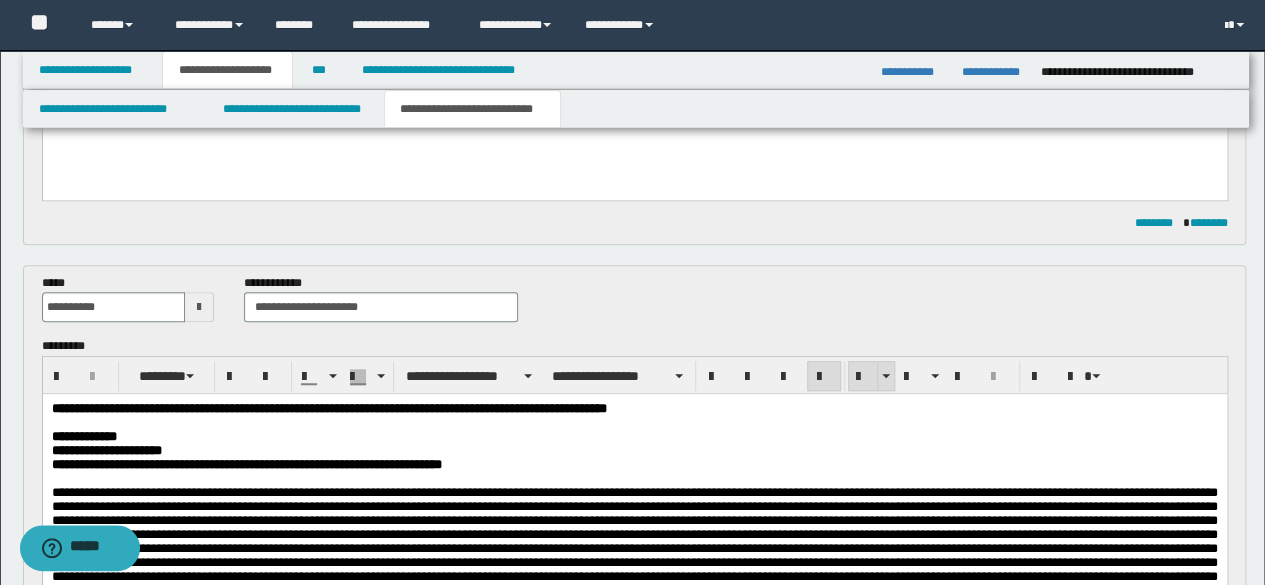 click at bounding box center [863, 377] 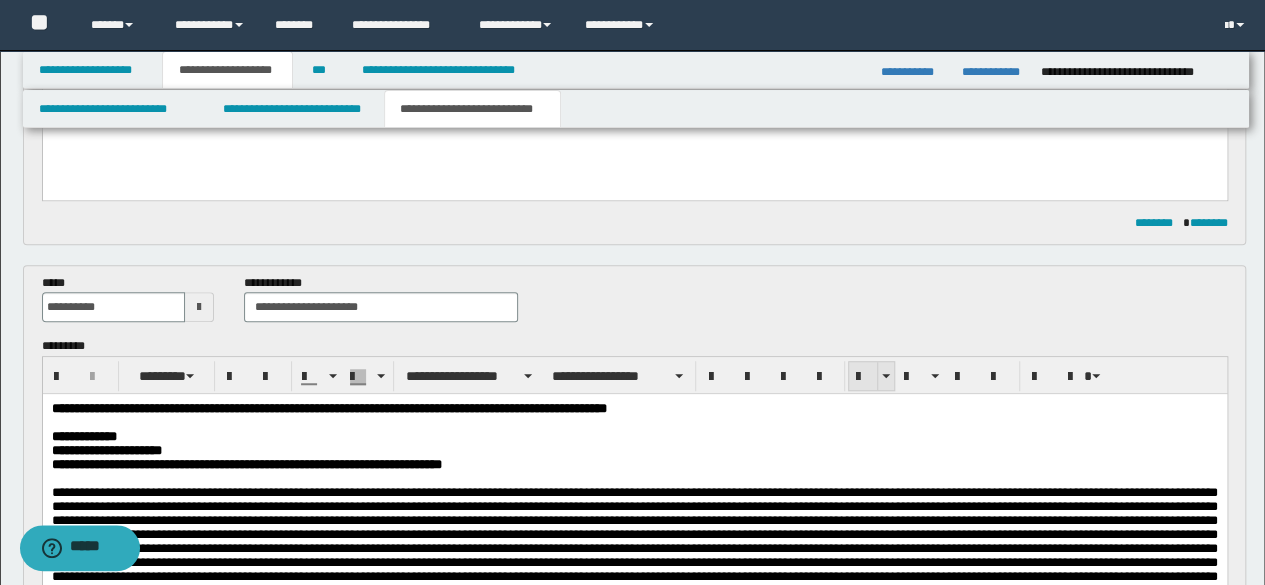 click at bounding box center [863, 377] 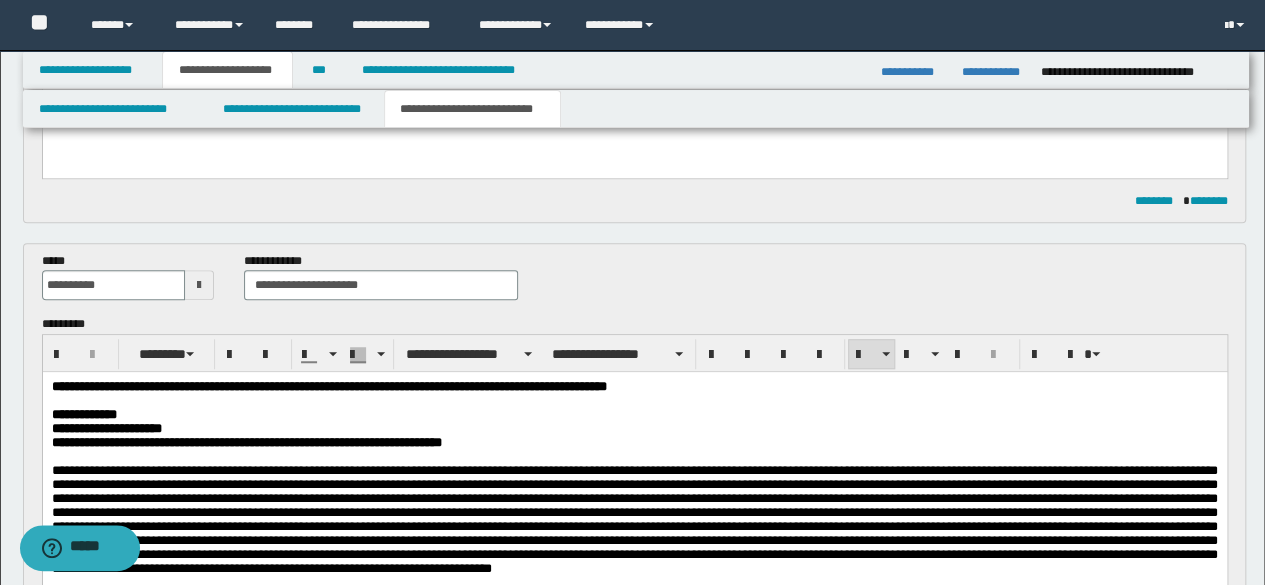 scroll, scrollTop: 1000, scrollLeft: 0, axis: vertical 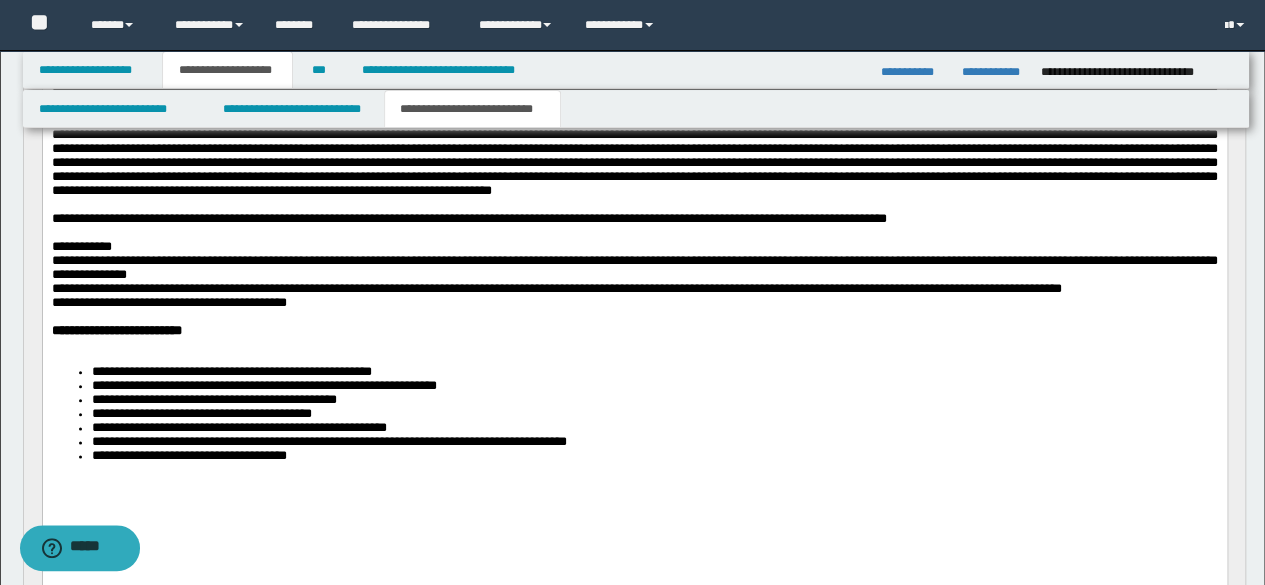 click on "**********" at bounding box center [634, 265] 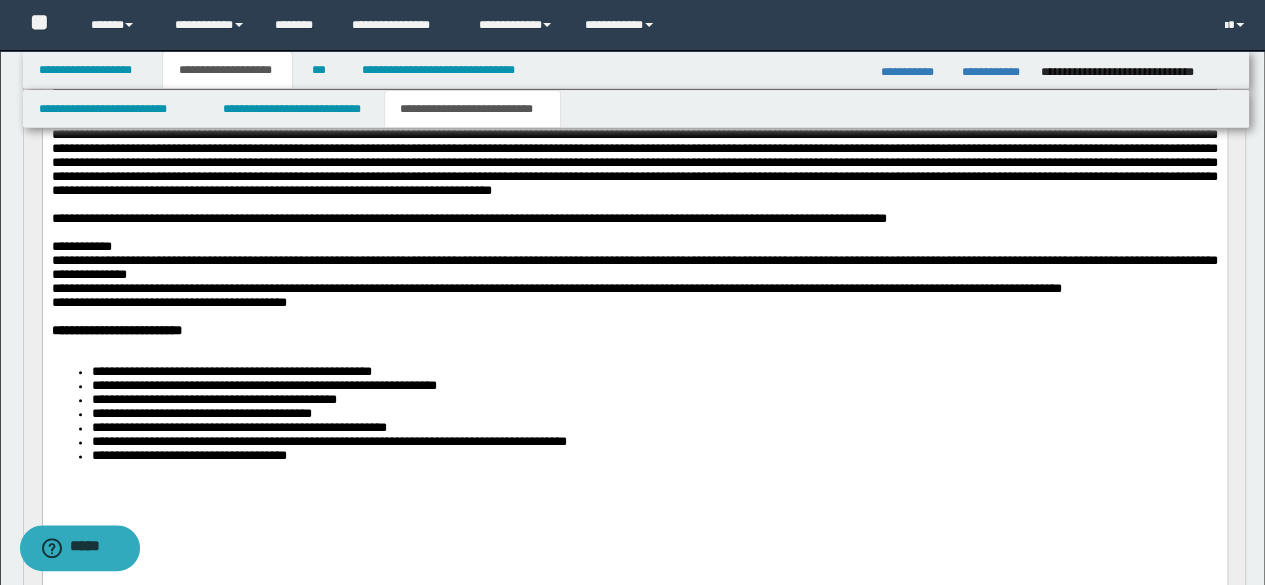 scroll, scrollTop: 500, scrollLeft: 0, axis: vertical 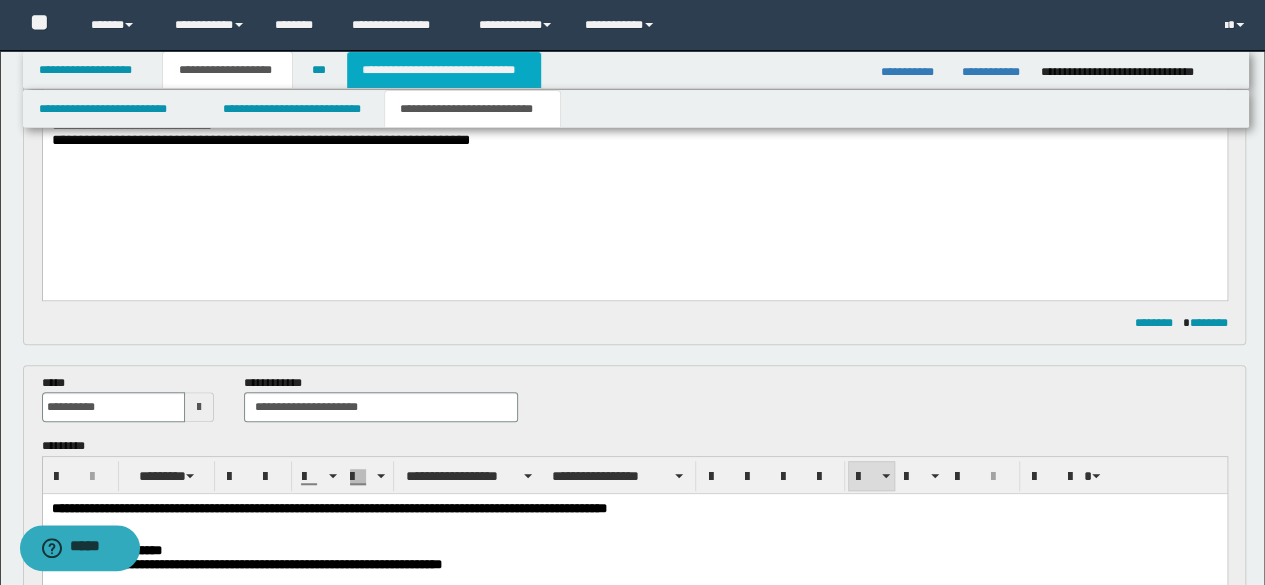 click on "**********" at bounding box center (444, 70) 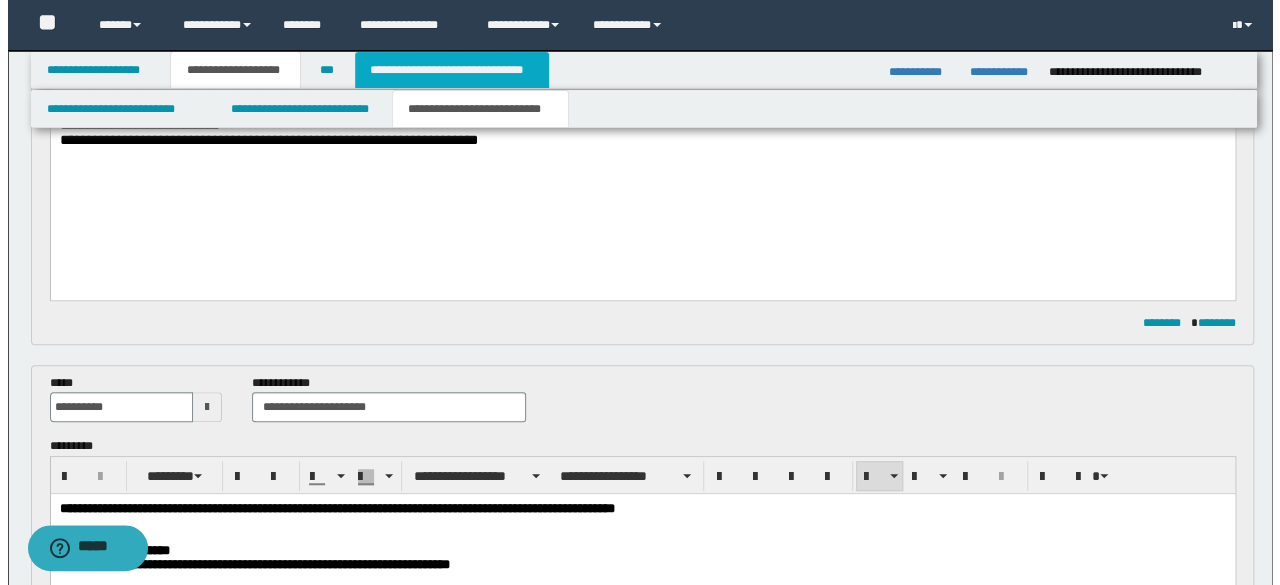 scroll, scrollTop: 0, scrollLeft: 0, axis: both 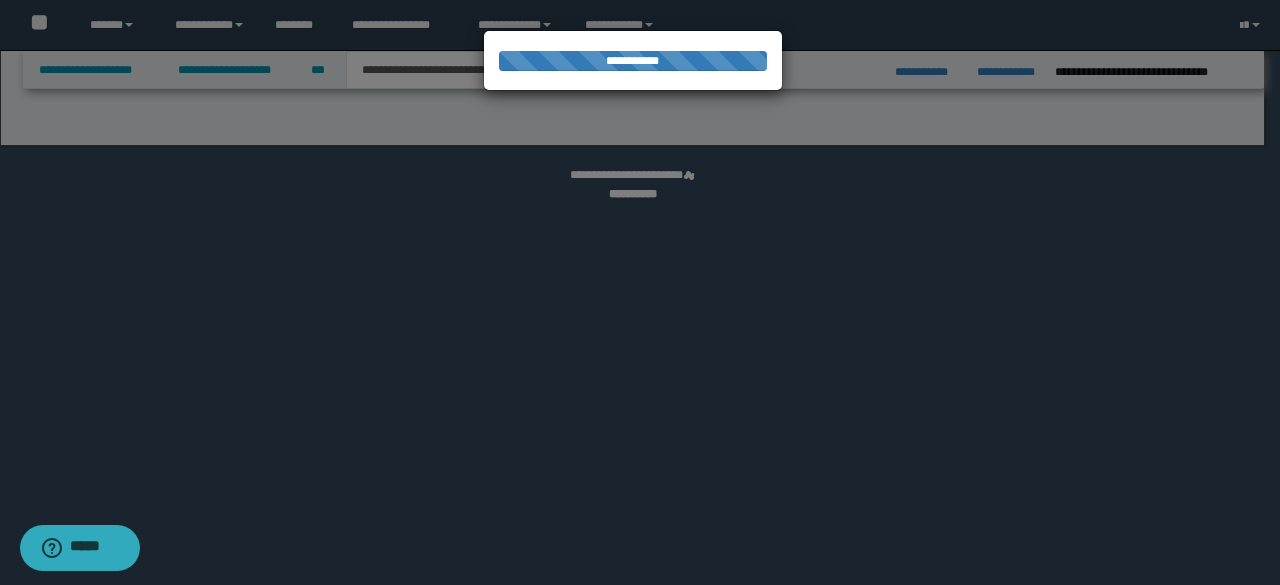 select on "*" 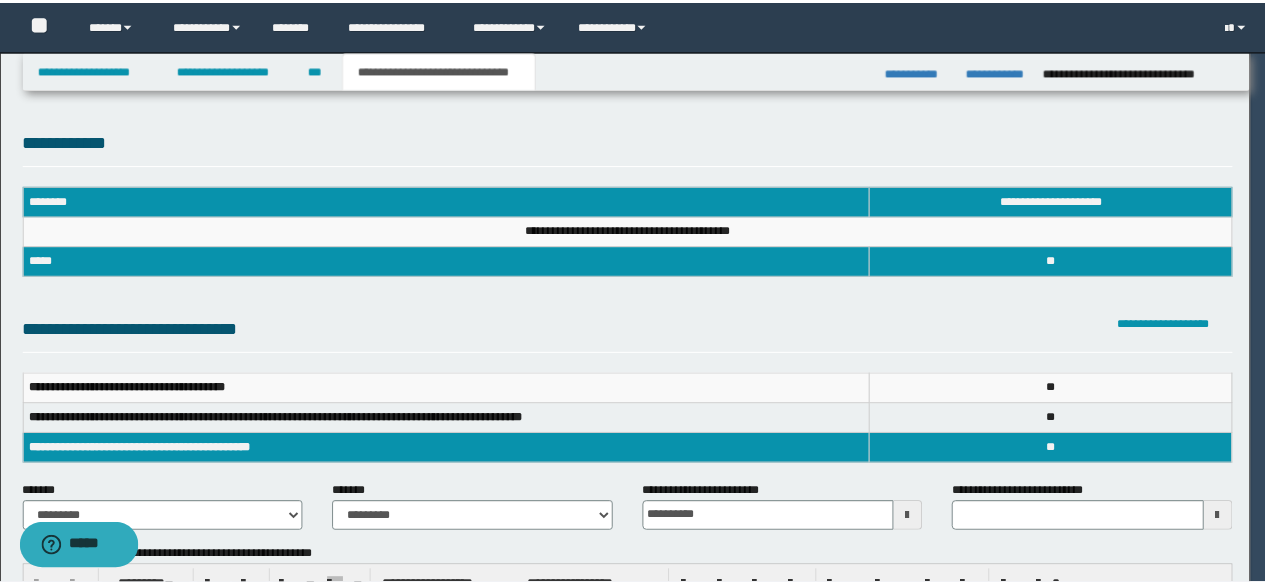 scroll, scrollTop: 0, scrollLeft: 0, axis: both 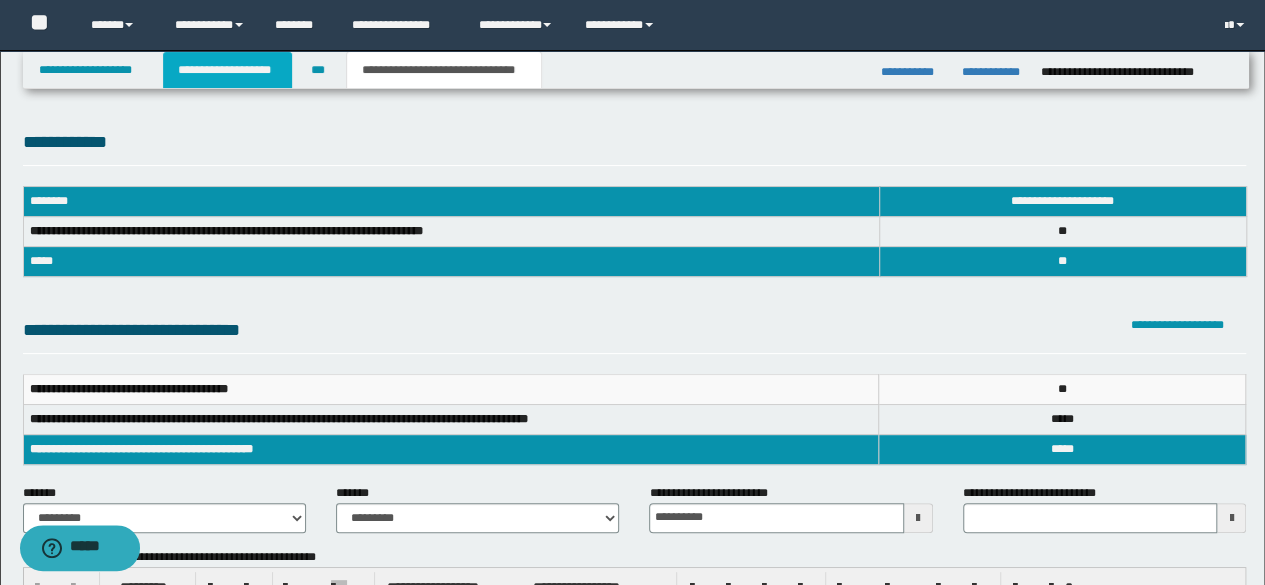 click on "**********" at bounding box center (227, 70) 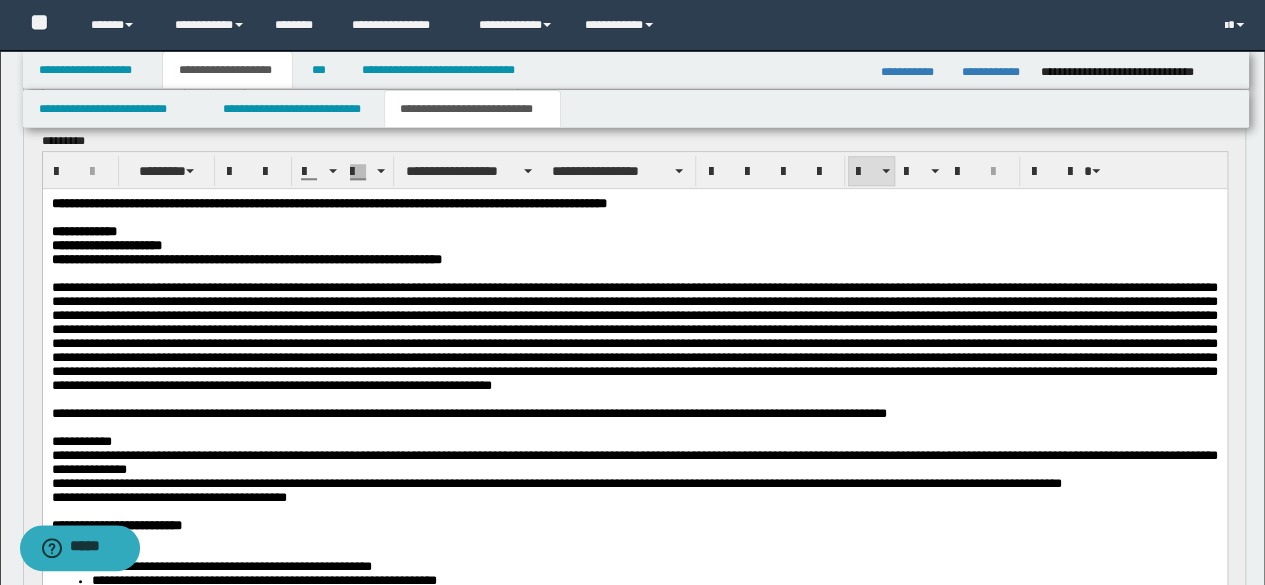 scroll, scrollTop: 1000, scrollLeft: 0, axis: vertical 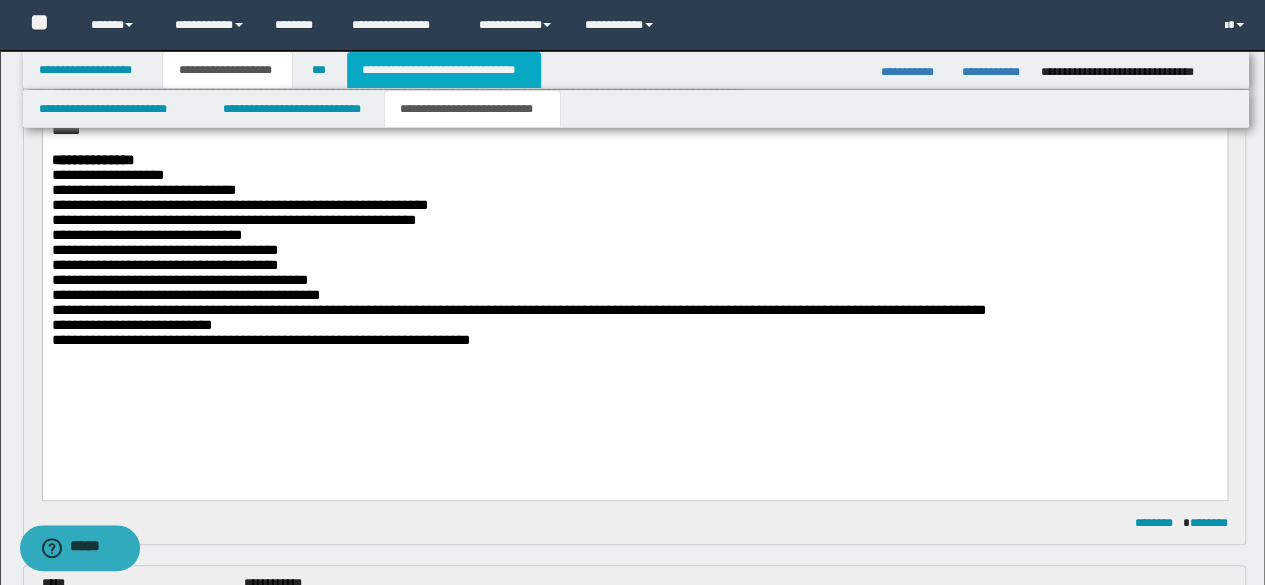 click on "**********" at bounding box center (444, 70) 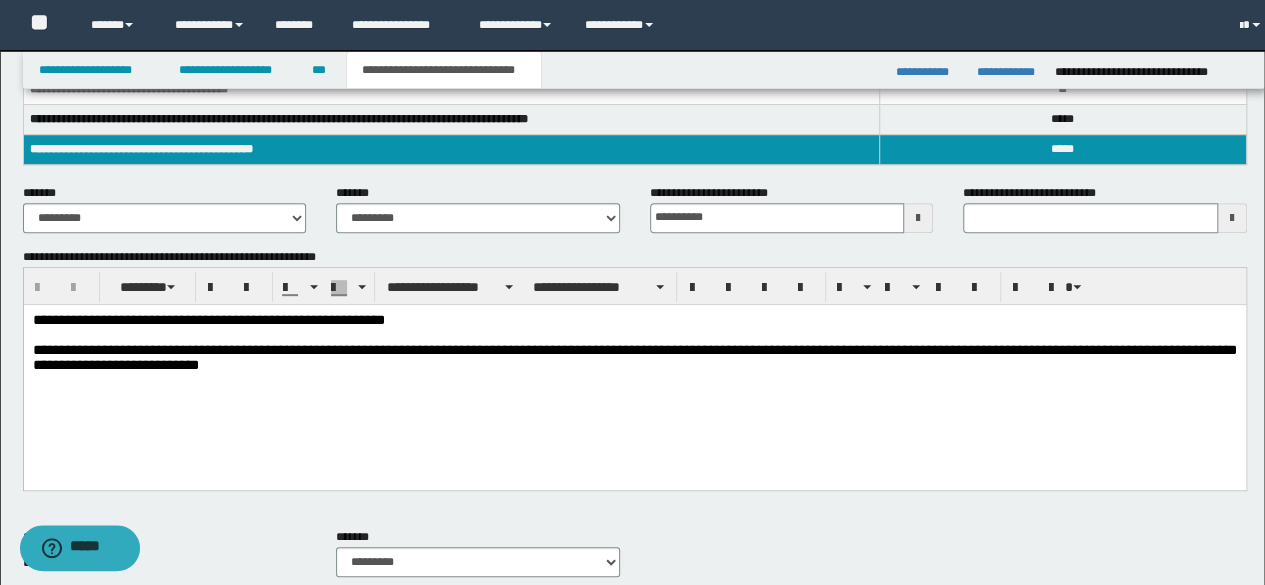 scroll, scrollTop: 269, scrollLeft: 0, axis: vertical 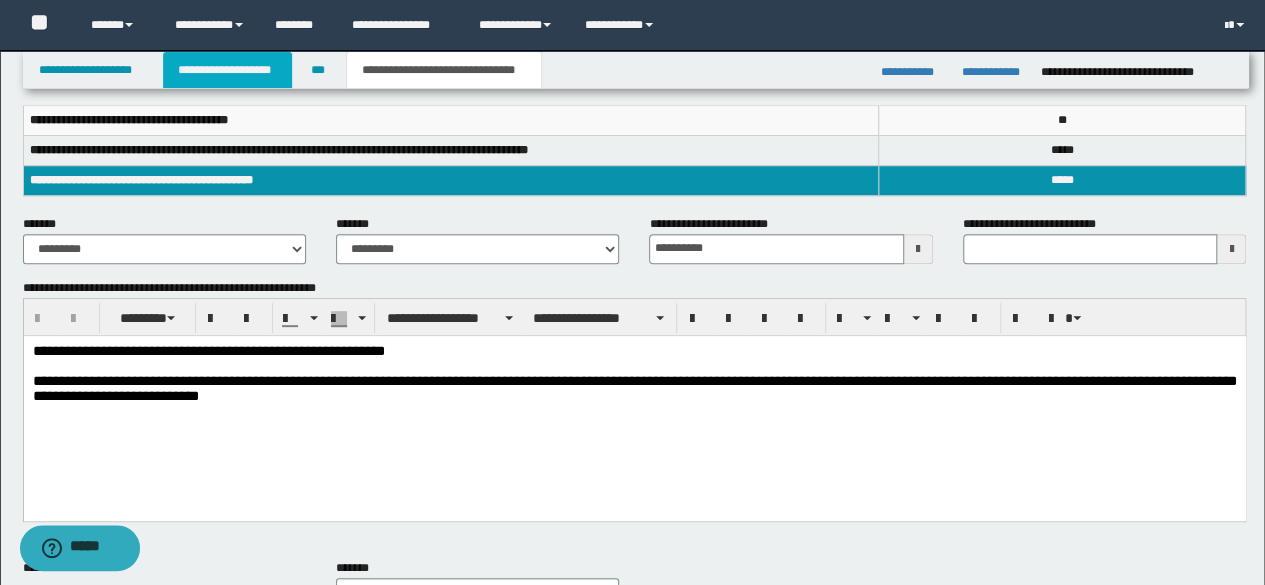 click on "**********" at bounding box center [227, 70] 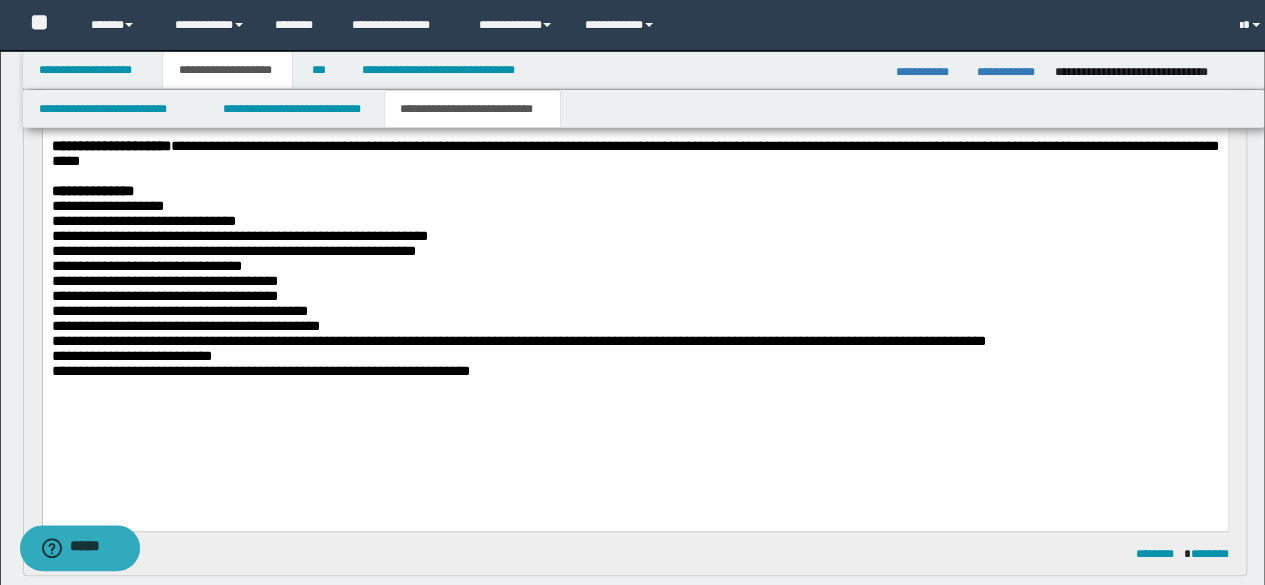 scroll, scrollTop: 300, scrollLeft: 0, axis: vertical 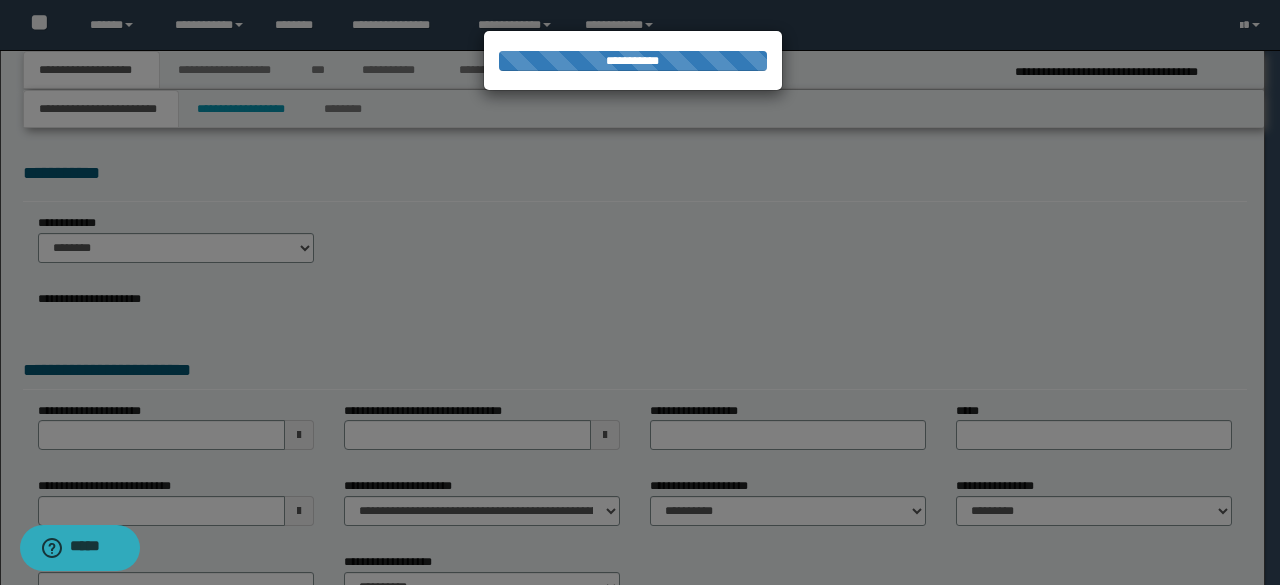 select on "*" 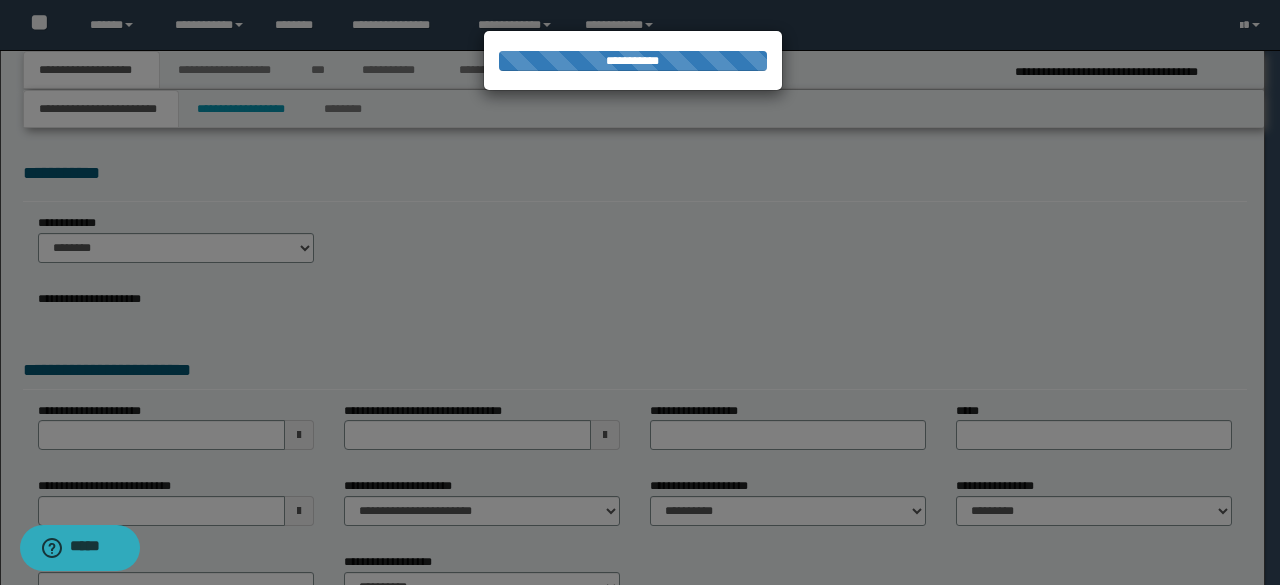 select on "*" 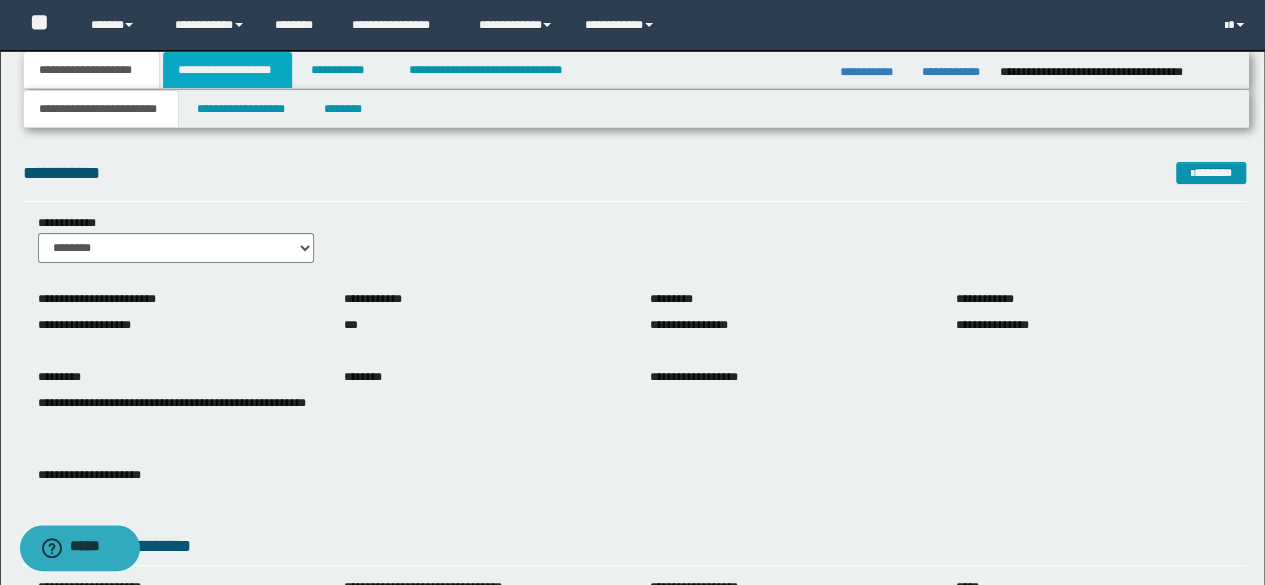 click on "**********" at bounding box center (227, 70) 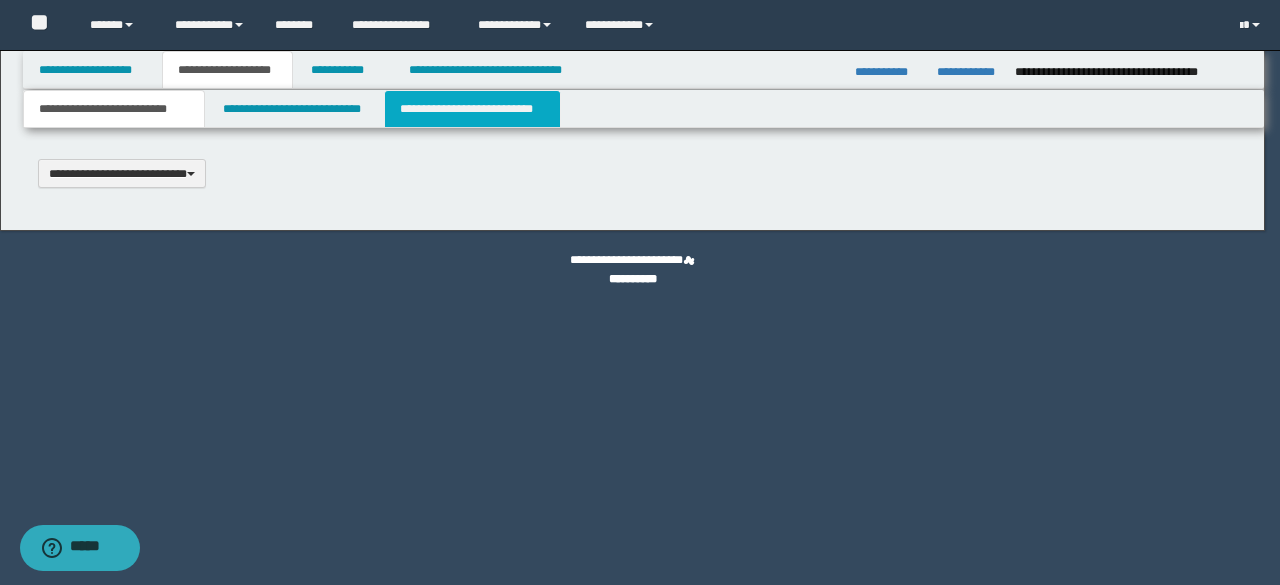 scroll, scrollTop: 0, scrollLeft: 0, axis: both 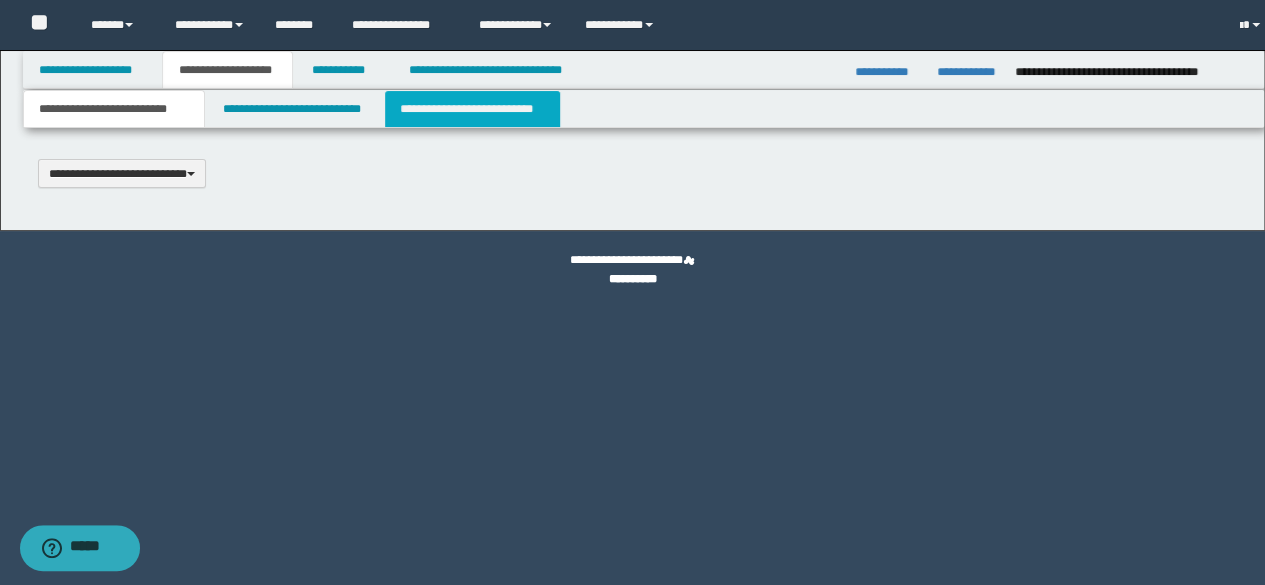 select on "*" 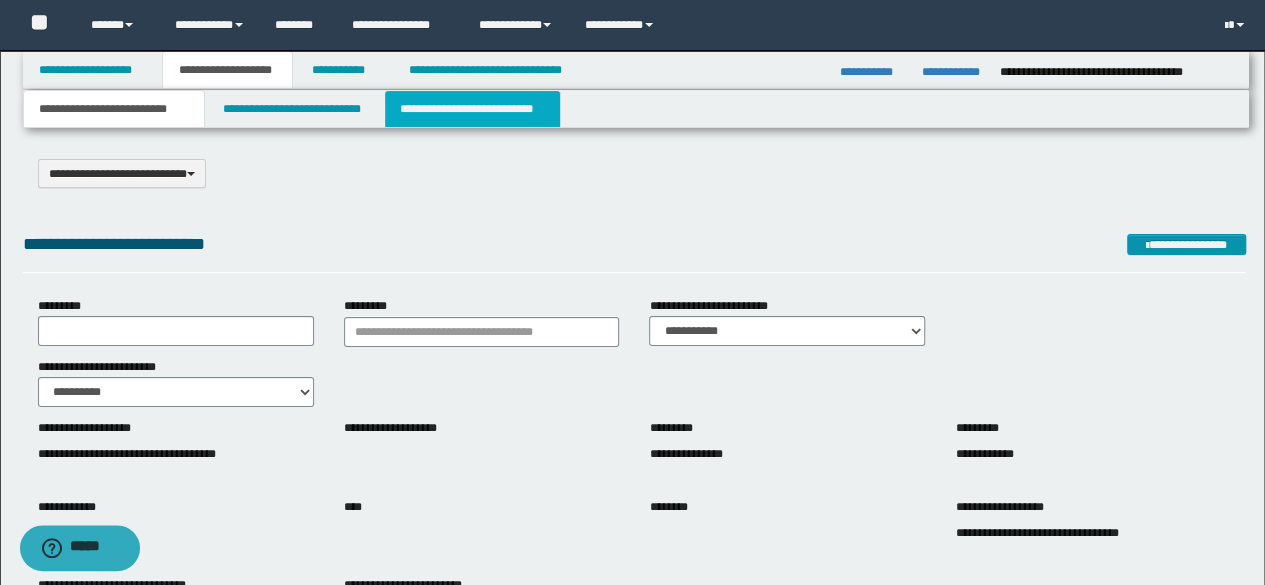 click on "**********" at bounding box center (472, 109) 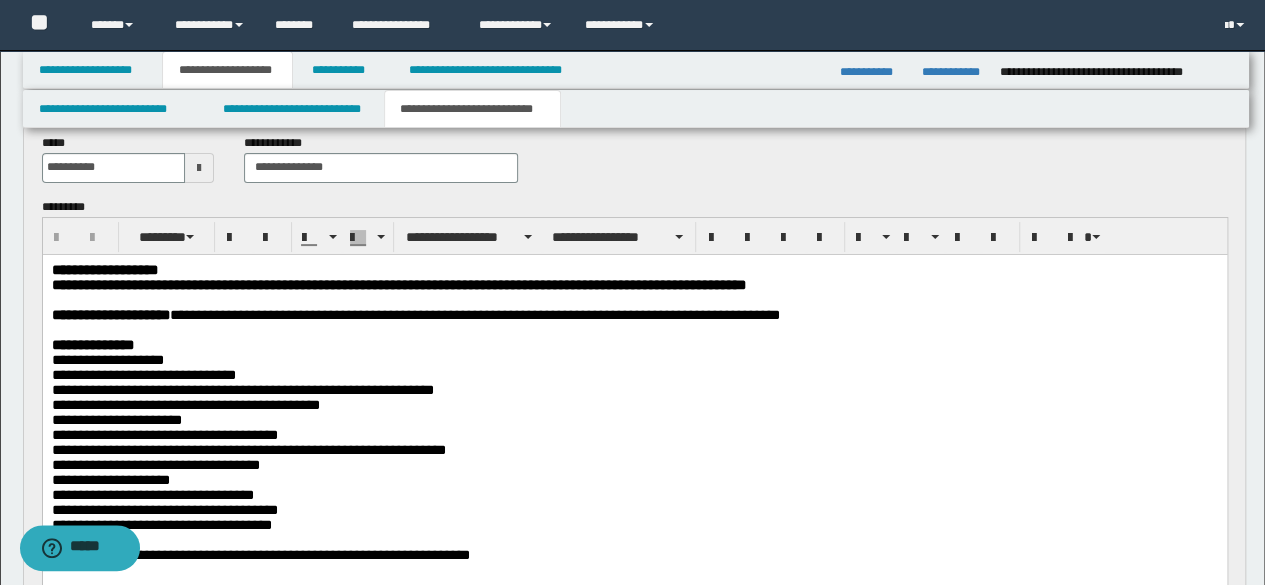scroll, scrollTop: 0, scrollLeft: 0, axis: both 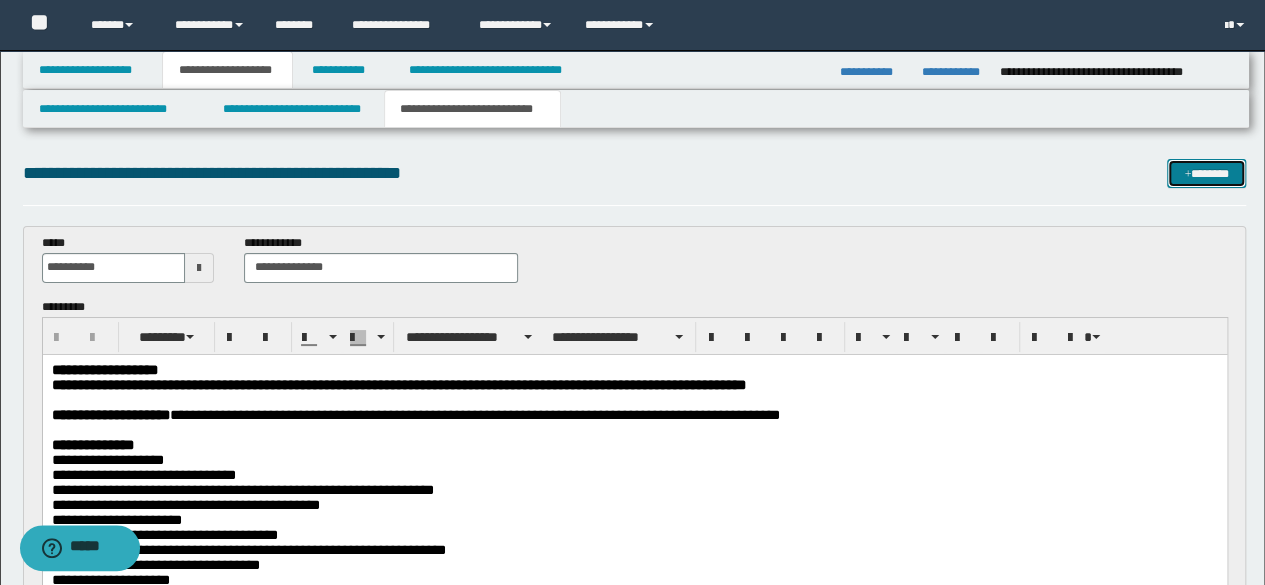 click on "*******" at bounding box center [1206, 173] 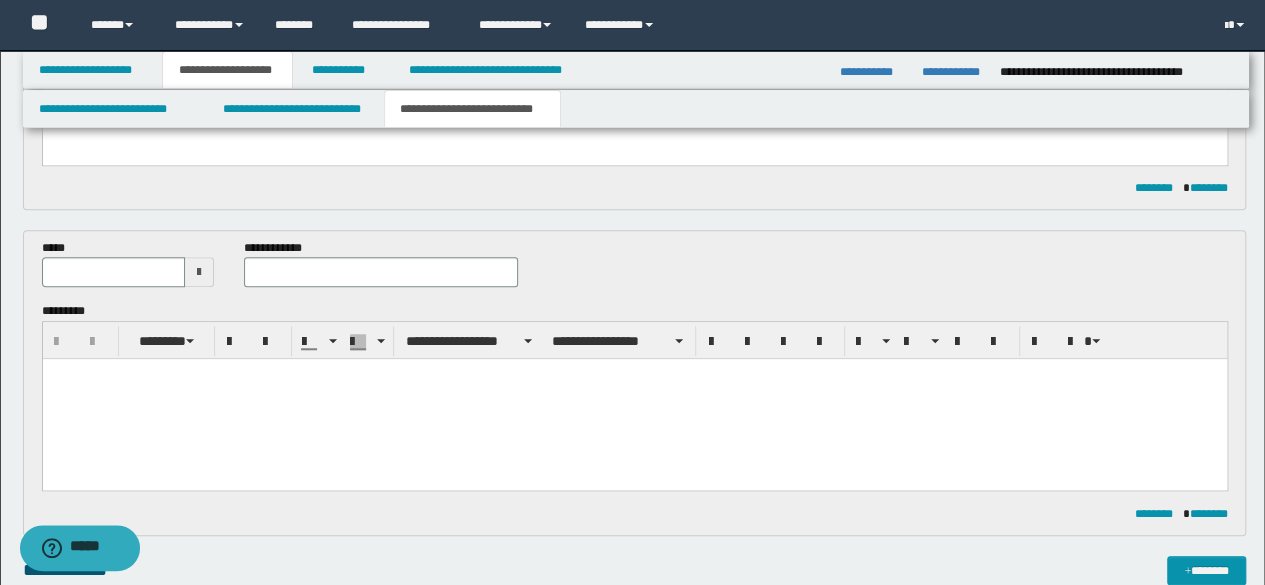 scroll, scrollTop: 626, scrollLeft: 0, axis: vertical 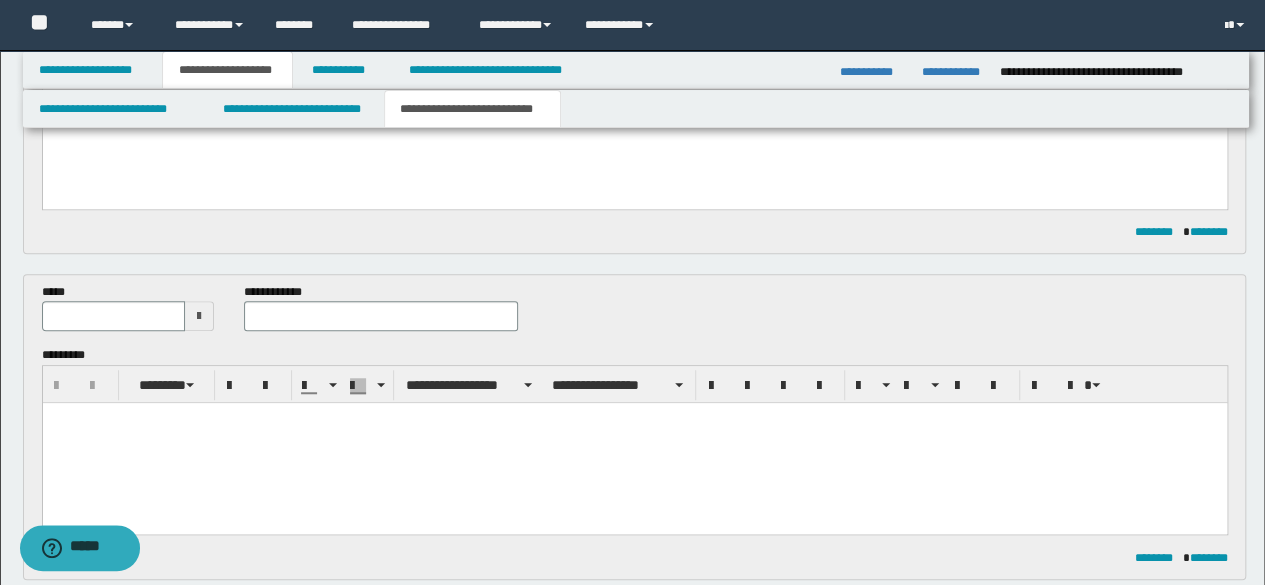 click at bounding box center [199, 316] 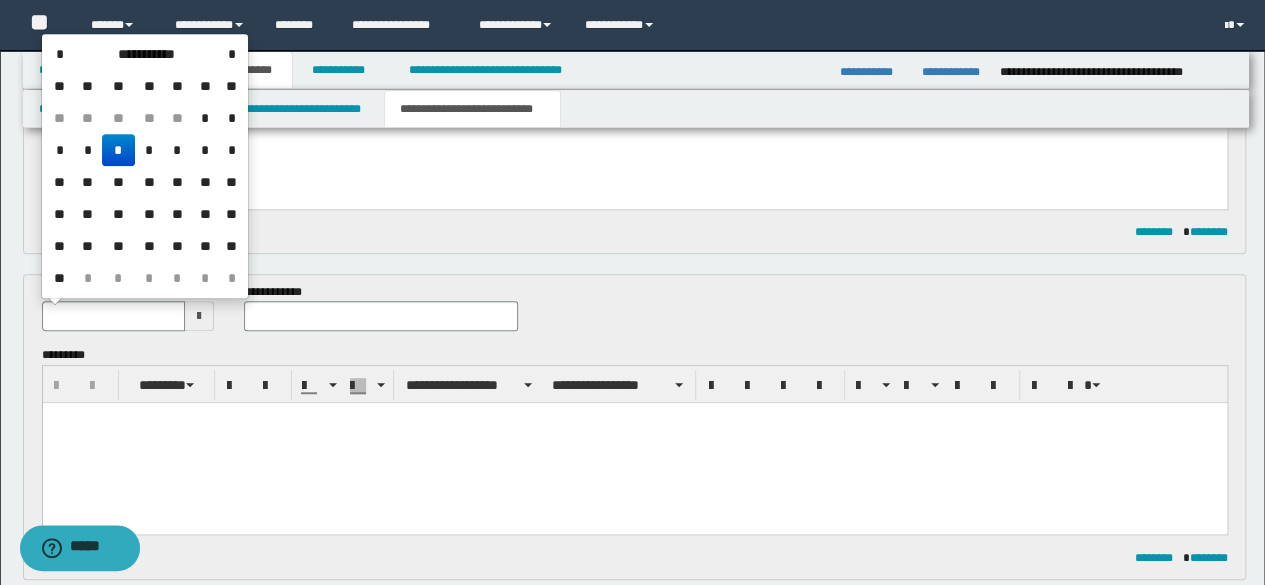 click on "*" at bounding box center (118, 150) 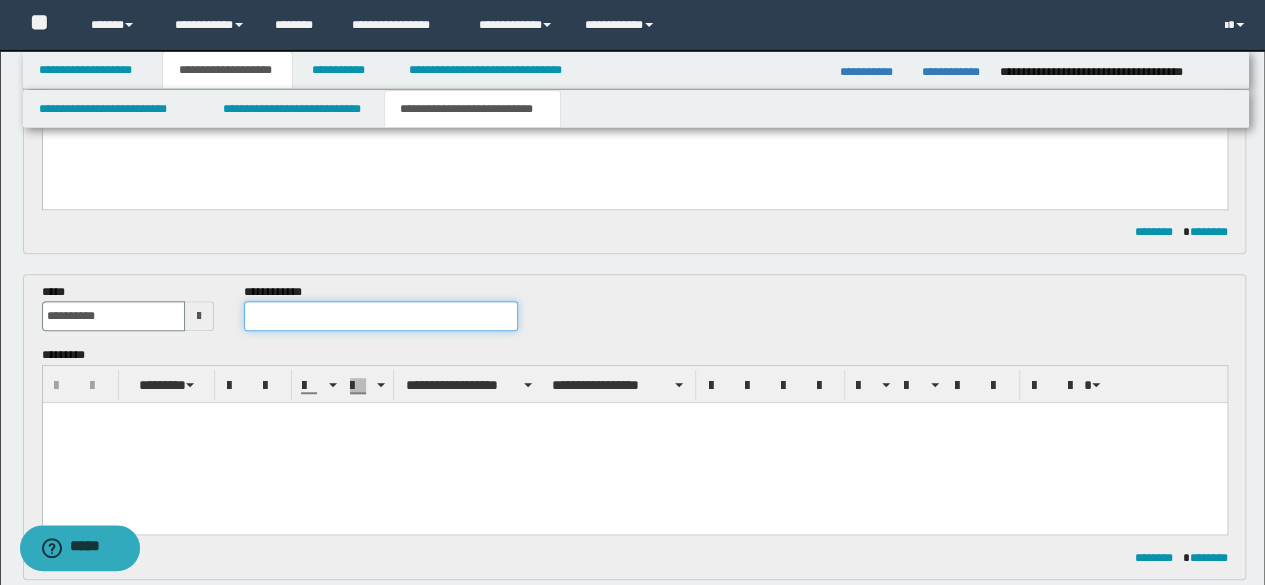 click at bounding box center (381, 316) 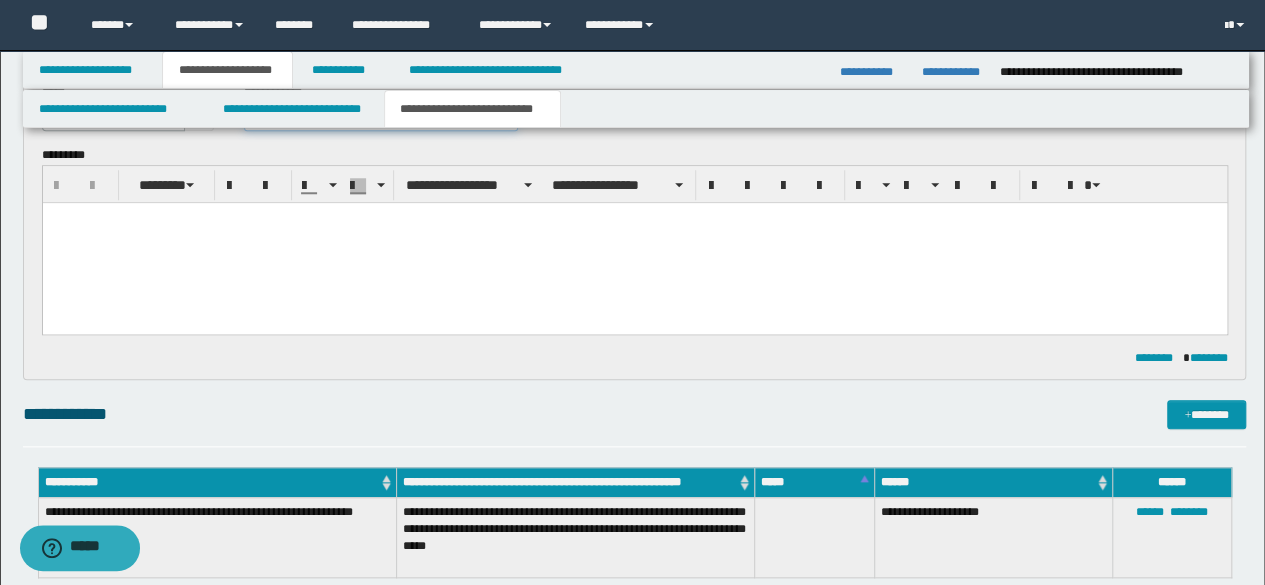 type on "**********" 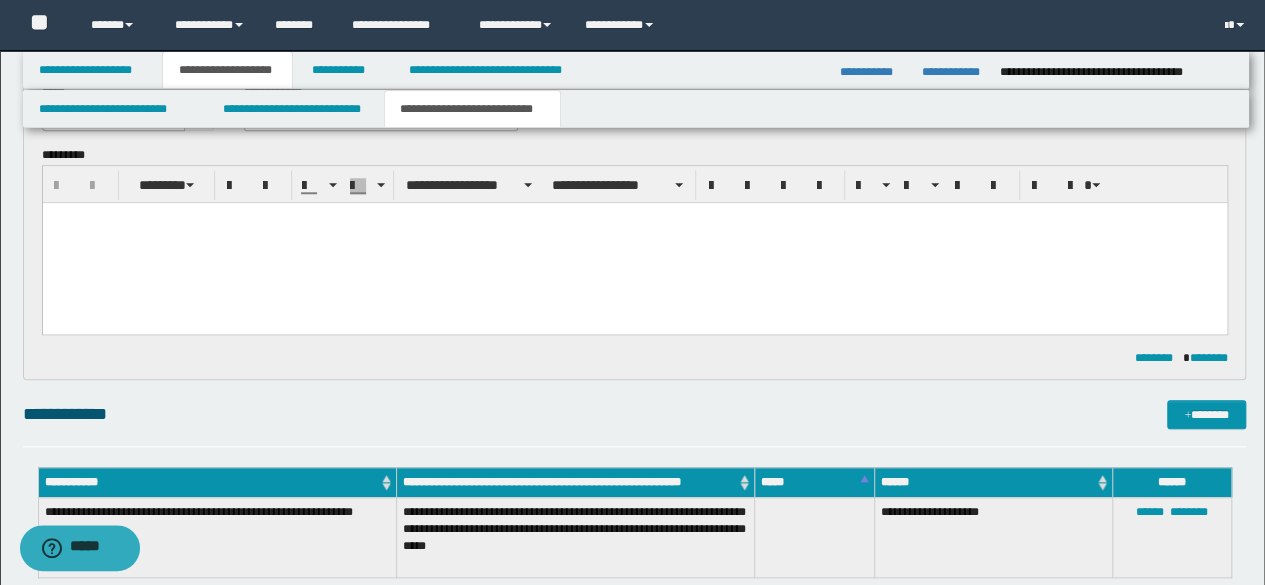 click at bounding box center (634, 243) 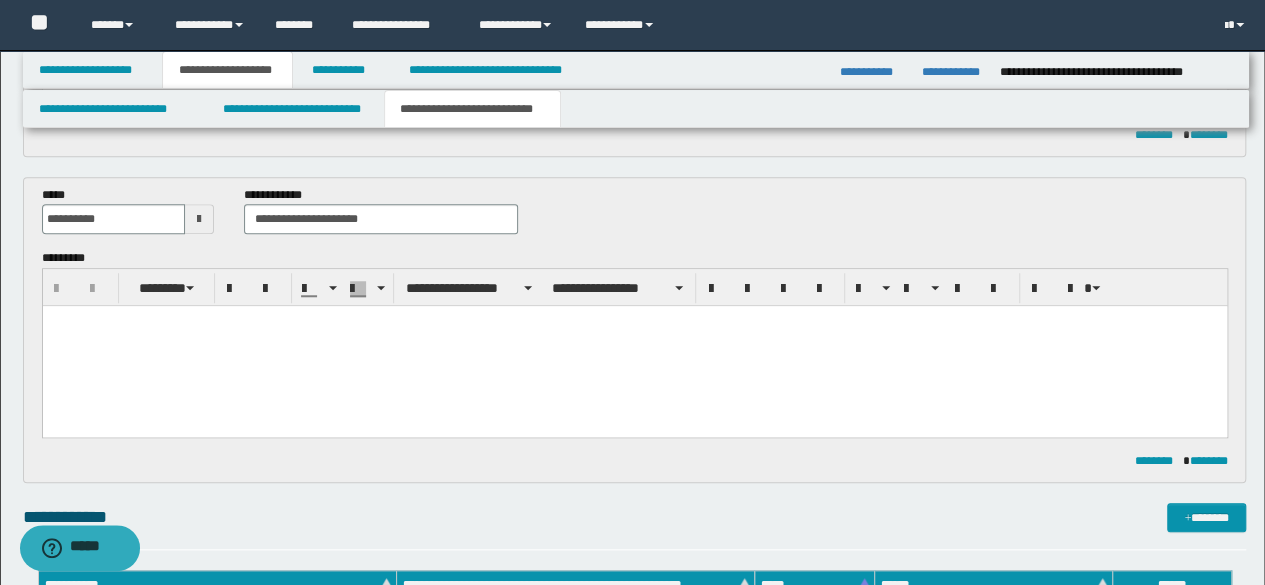 scroll, scrollTop: 626, scrollLeft: 0, axis: vertical 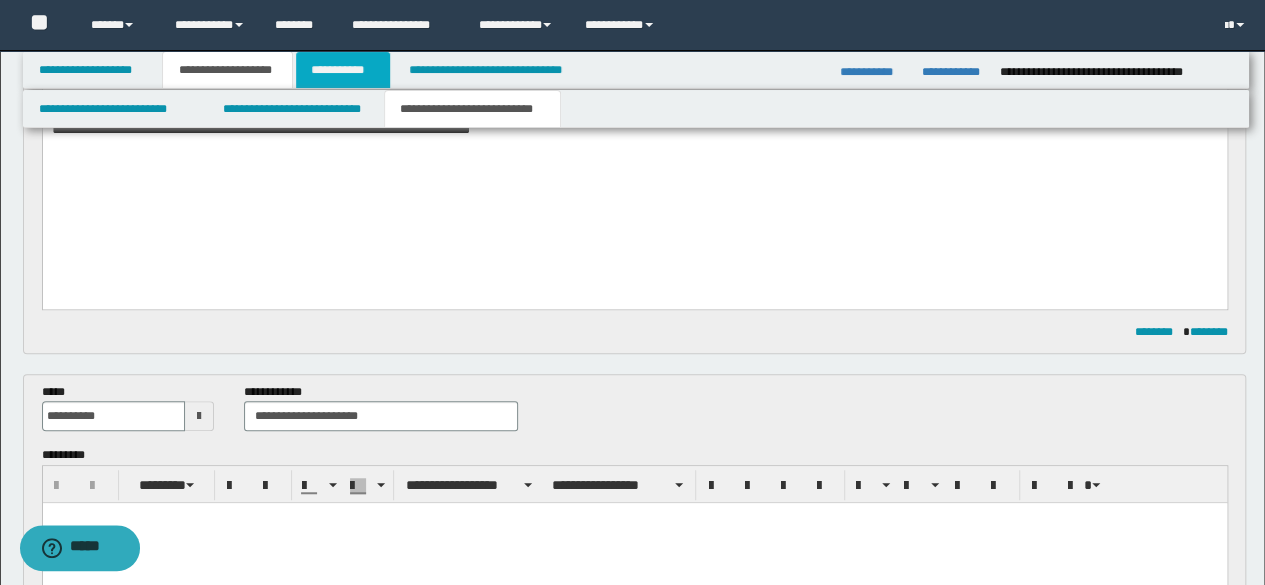 click on "**********" at bounding box center (343, 70) 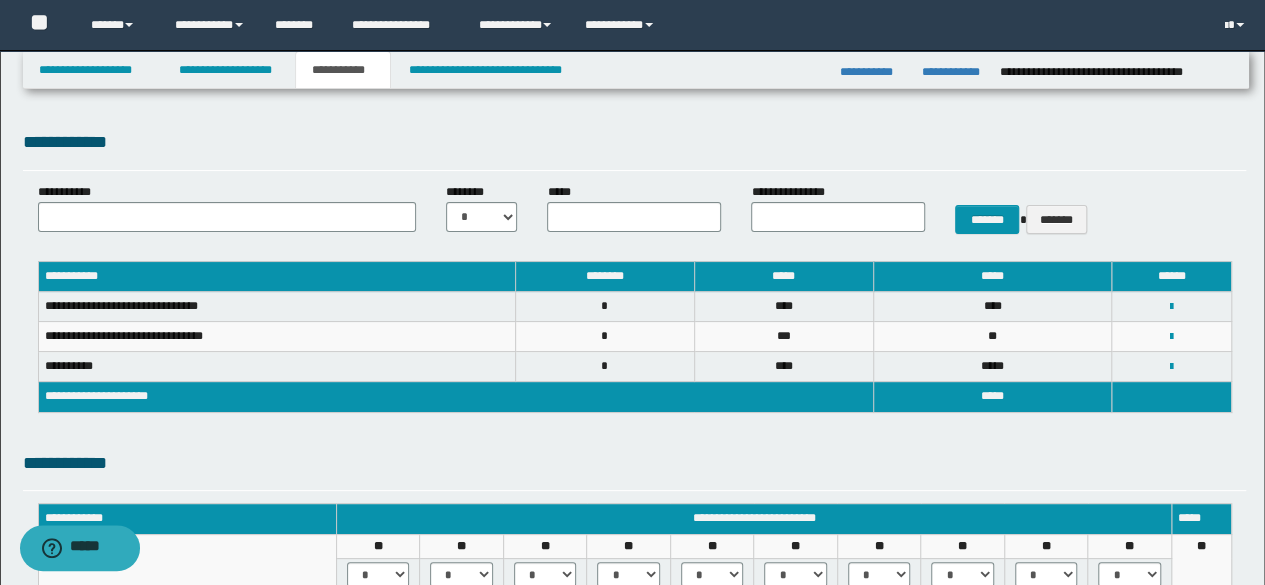 scroll, scrollTop: 200, scrollLeft: 0, axis: vertical 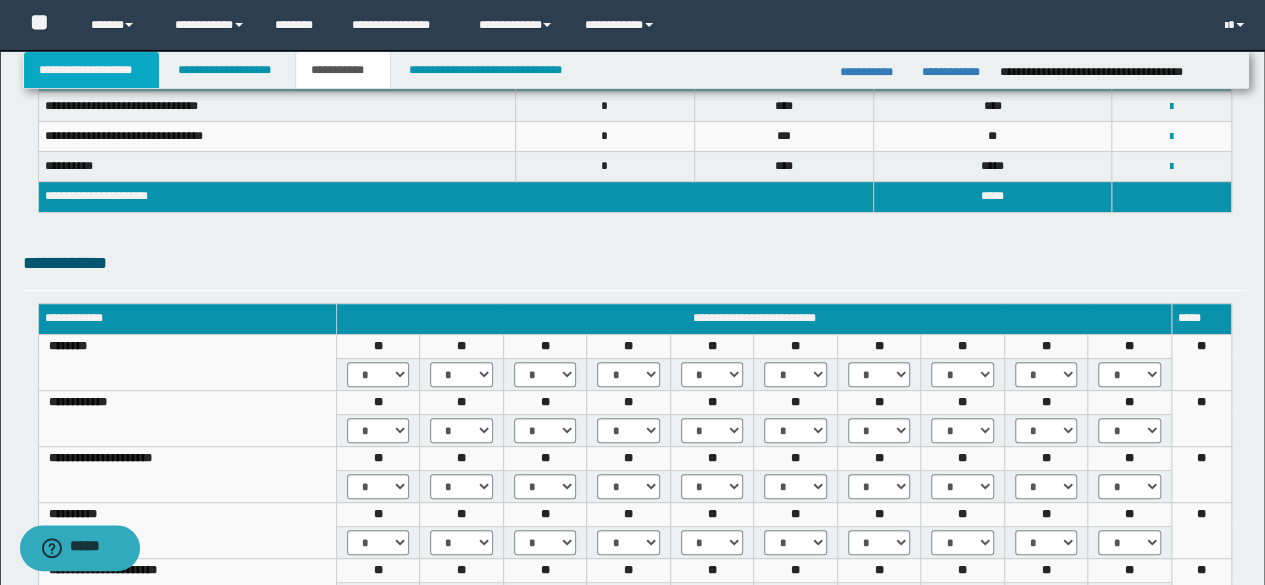 click on "**********" at bounding box center [92, 70] 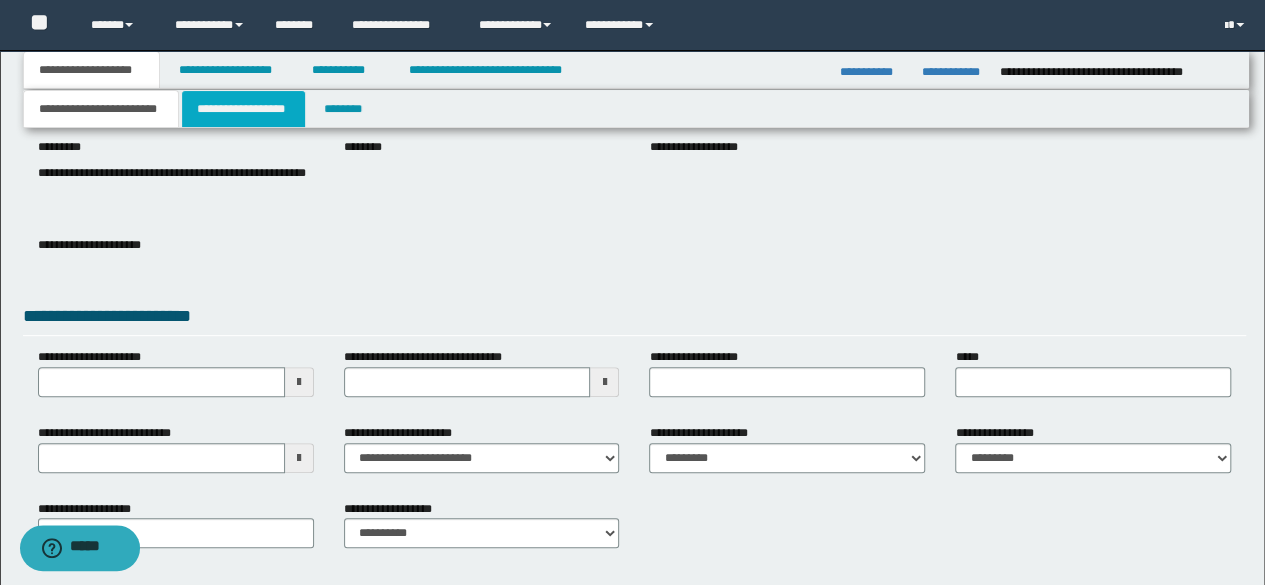 click on "**********" at bounding box center (243, 109) 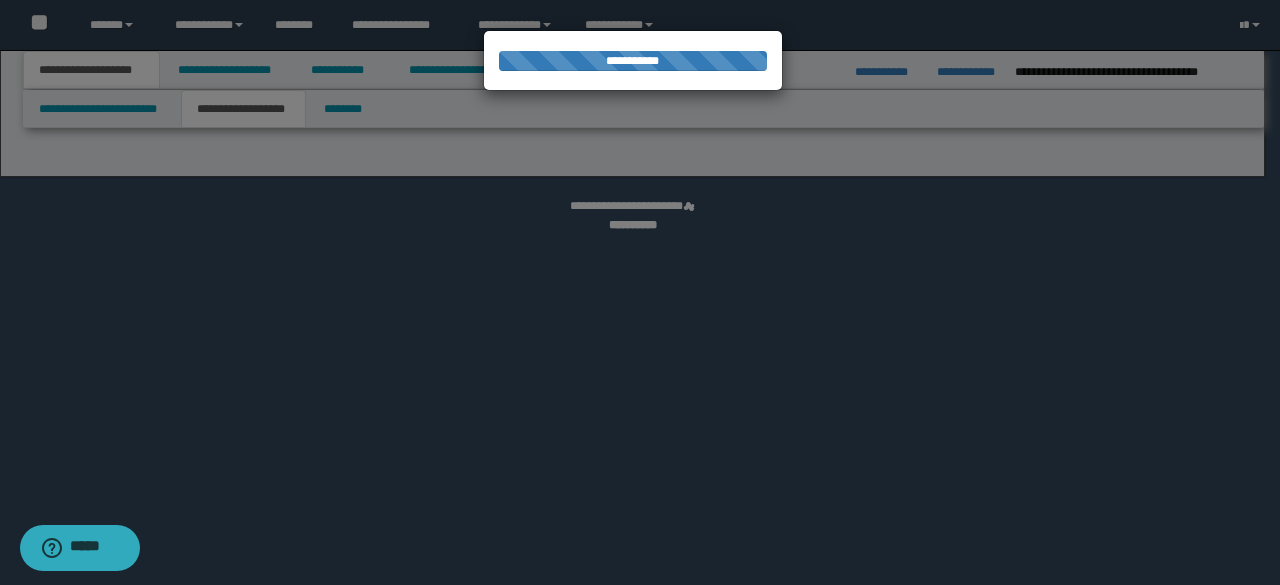 select on "*" 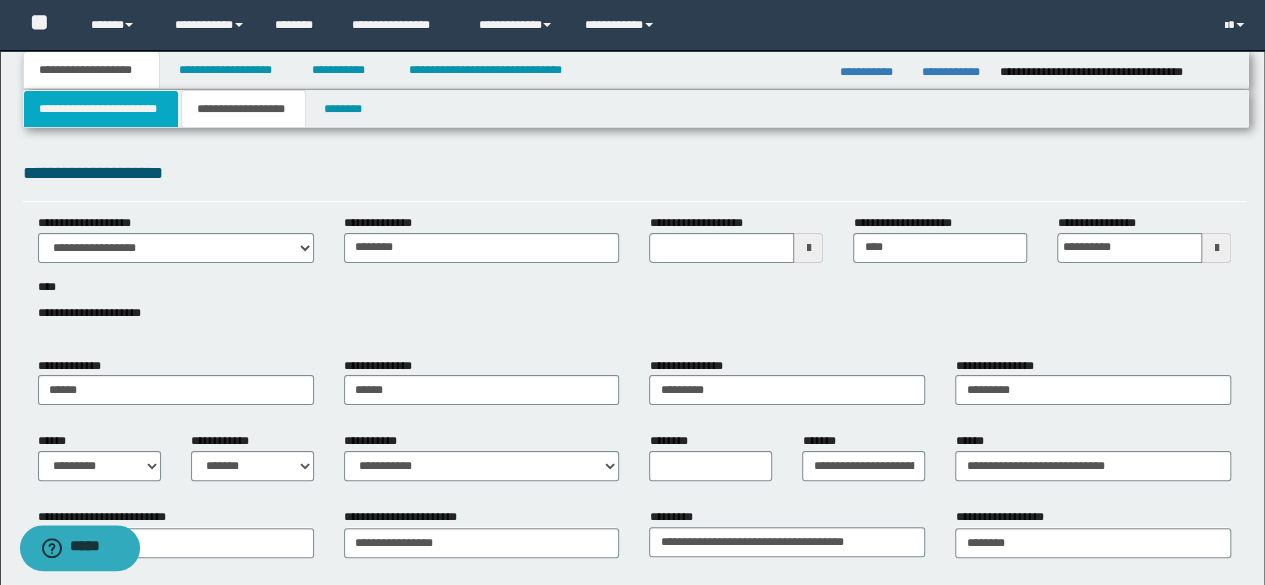 click on "**********" at bounding box center (101, 109) 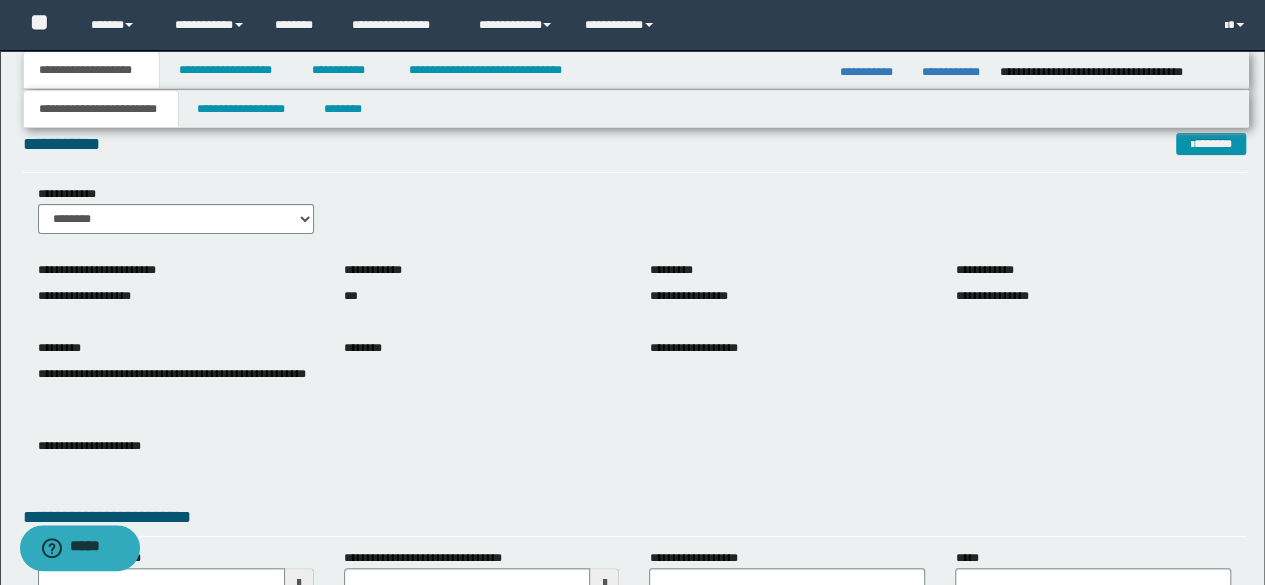 scroll, scrollTop: 300, scrollLeft: 0, axis: vertical 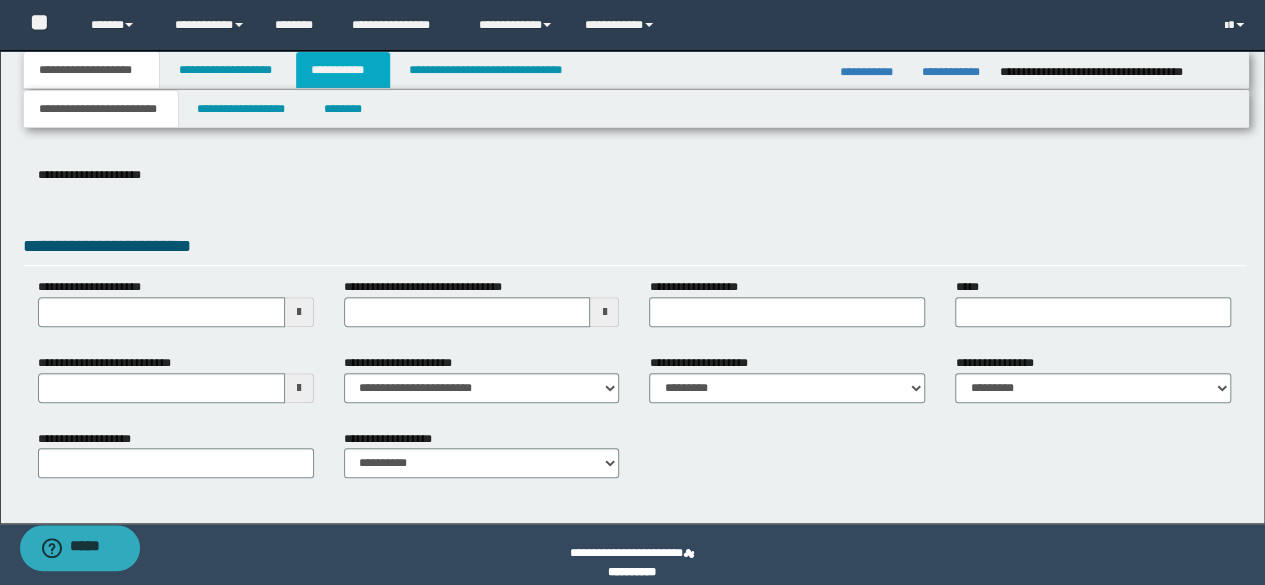 click on "**********" at bounding box center [343, 70] 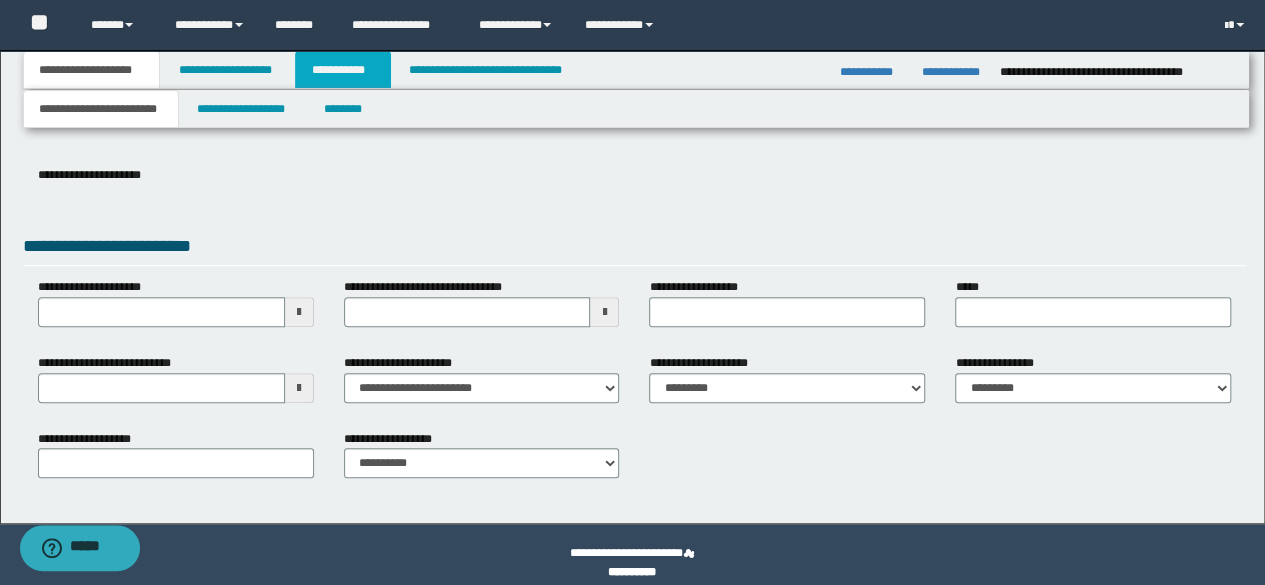 scroll, scrollTop: 269, scrollLeft: 0, axis: vertical 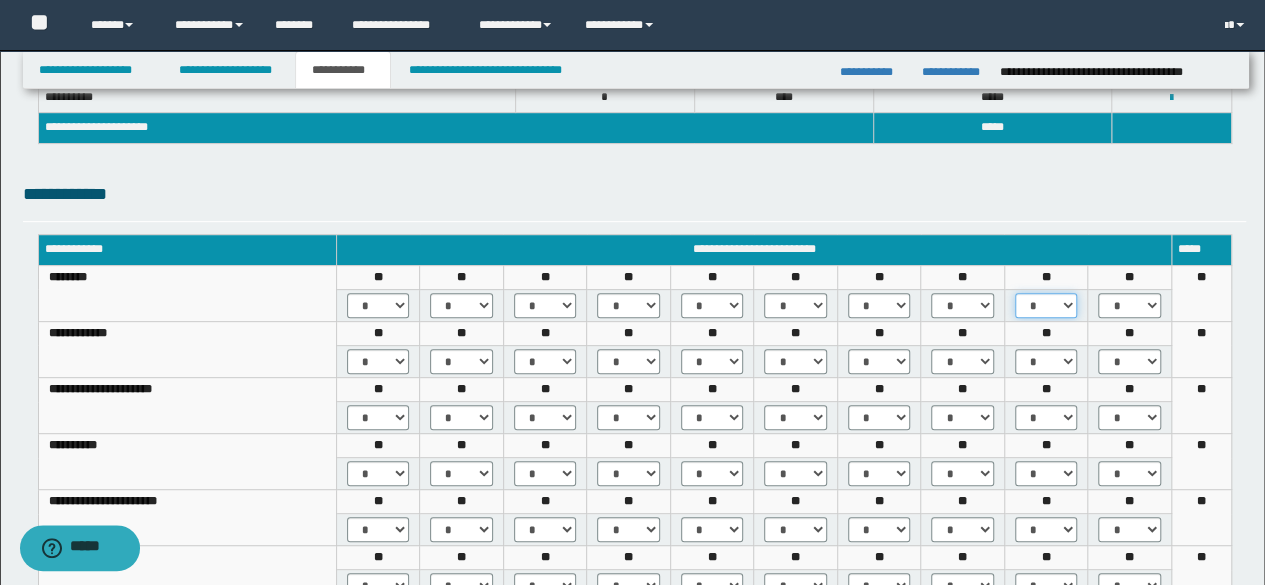 click on "* *** *** ***" at bounding box center (1046, 305) 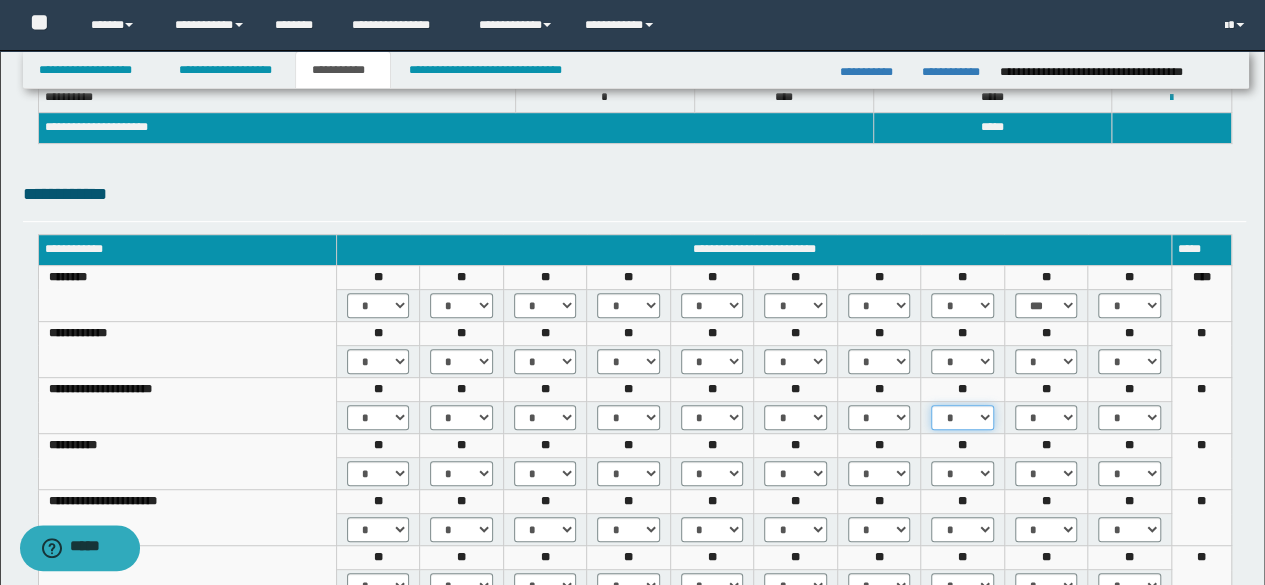 click on "* *** *** ***" at bounding box center (962, 417) 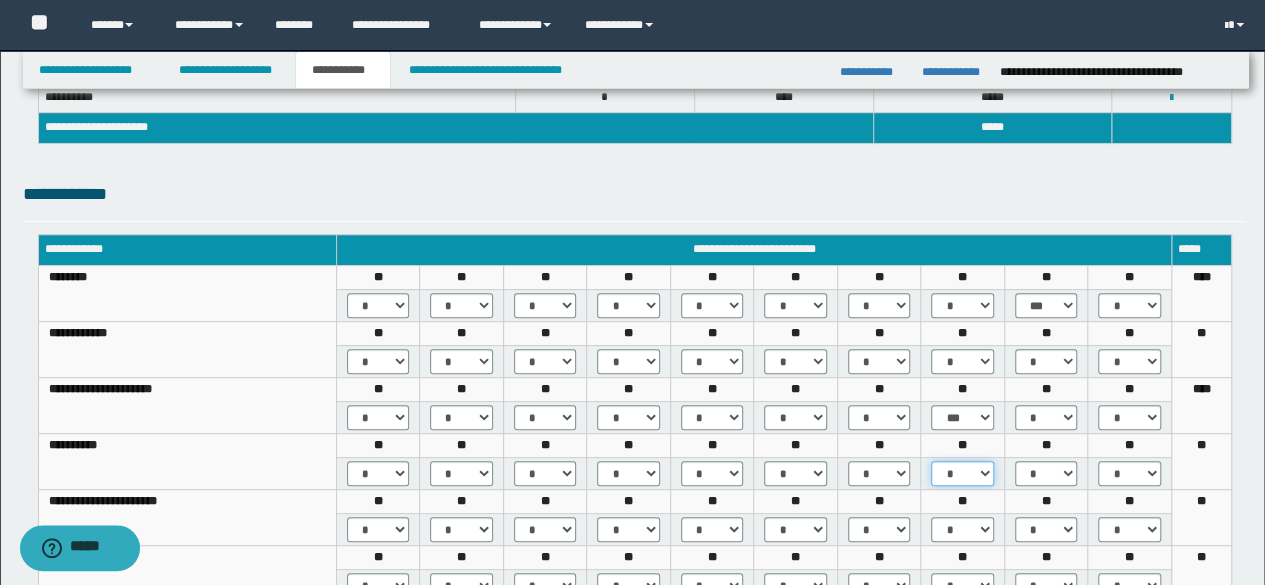 click on "* *** *** ***" at bounding box center [962, 473] 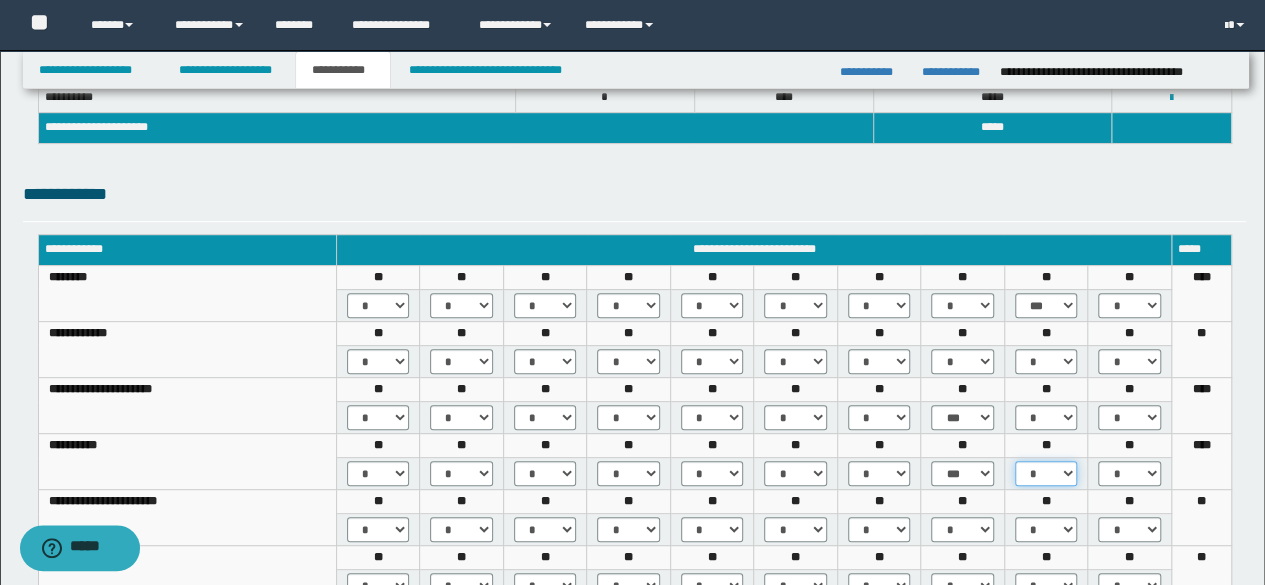 click on "* *** *** ***" at bounding box center (1046, 473) 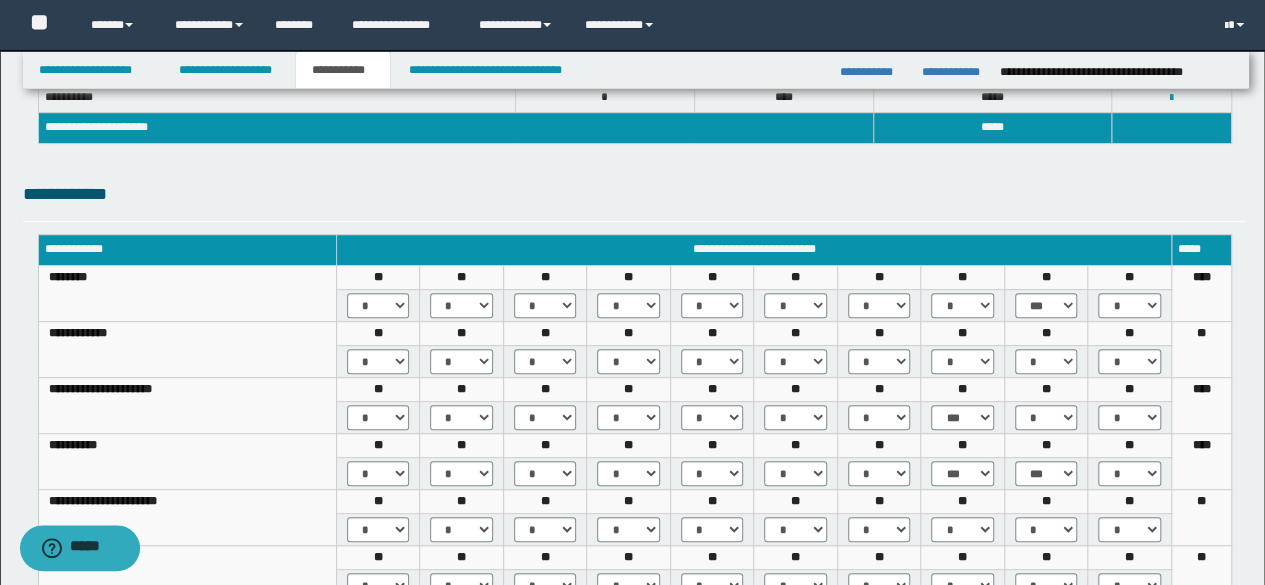 scroll, scrollTop: 469, scrollLeft: 0, axis: vertical 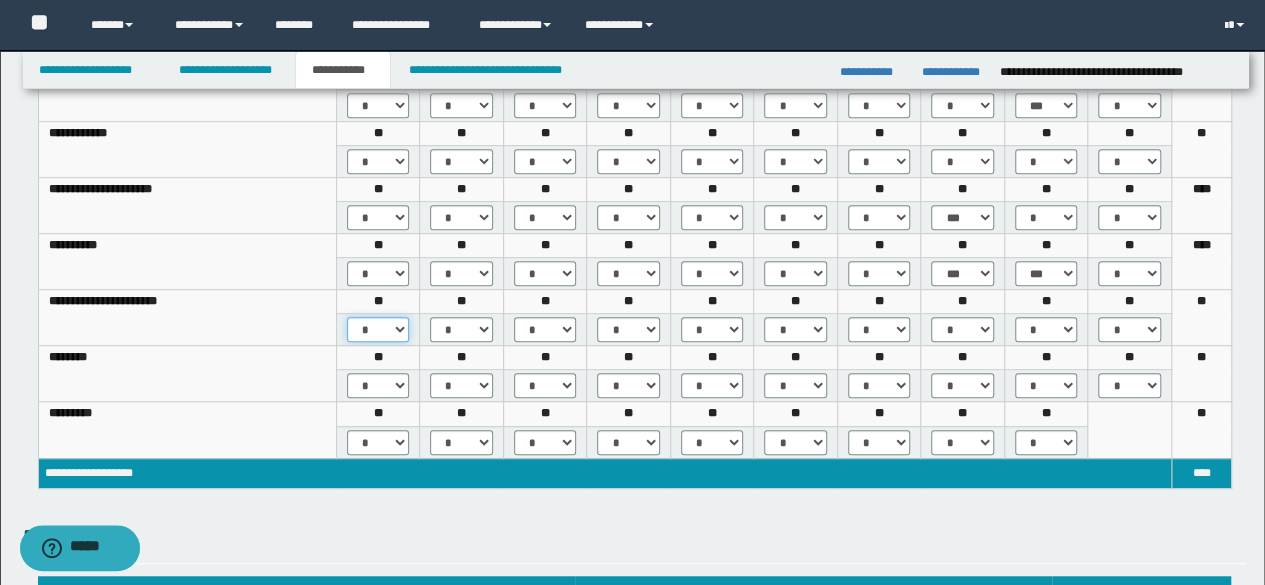 click on "* *** *** ***" at bounding box center [378, 329] 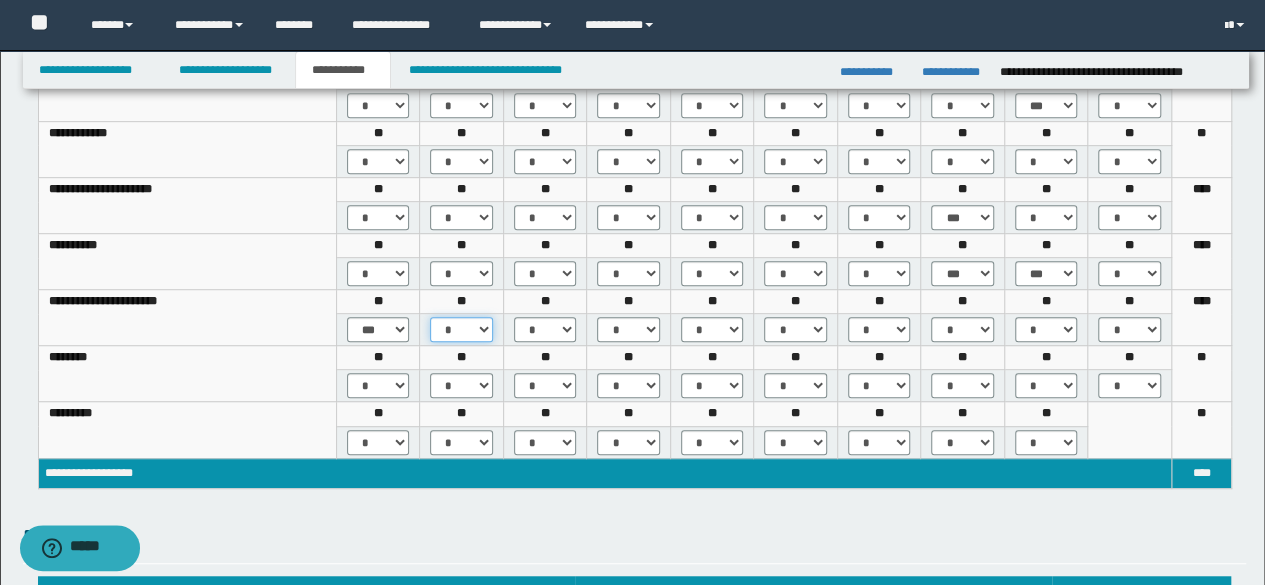 drag, startPoint x: 457, startPoint y: 325, endPoint x: 459, endPoint y: 337, distance: 12.165525 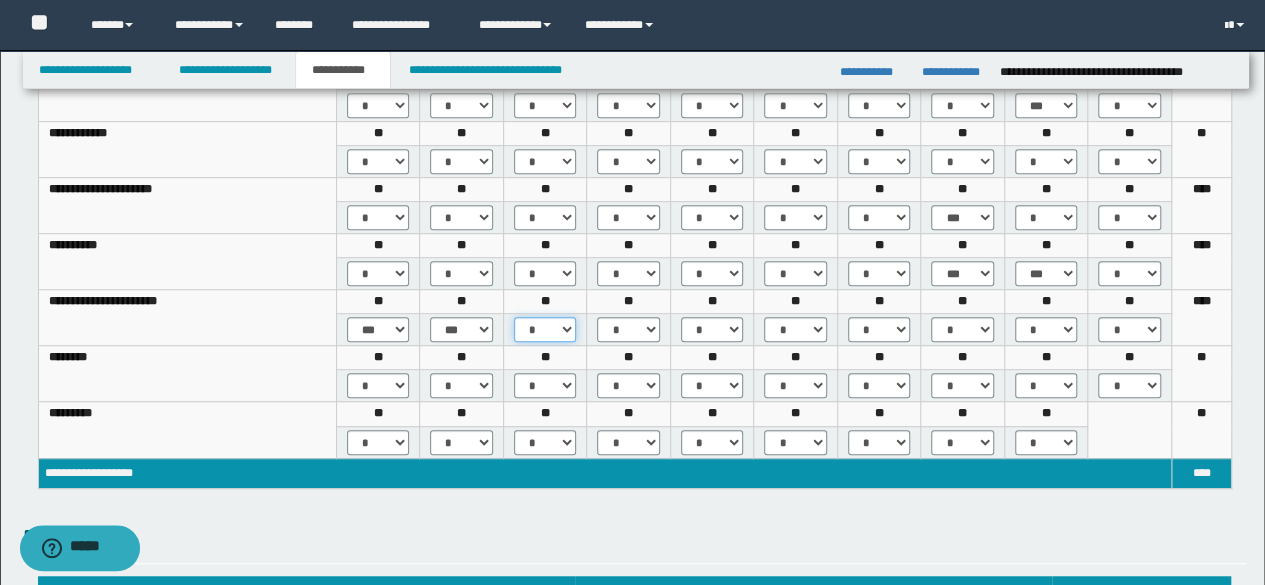 click on "* *** *** ***" at bounding box center (545, 329) 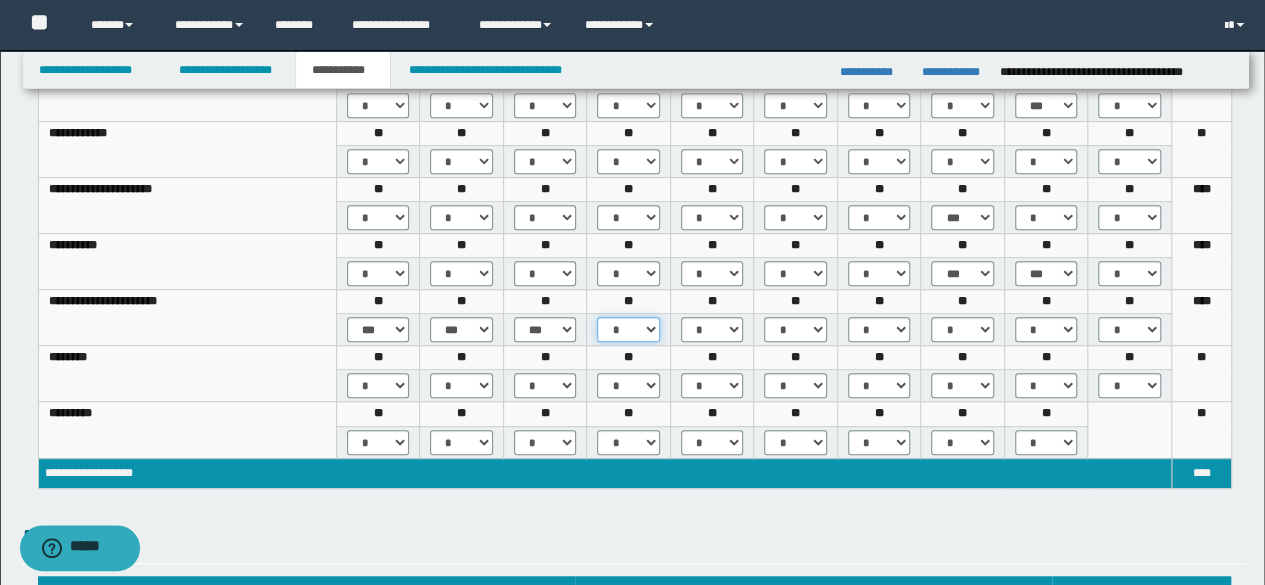 click on "* *** *** ***" at bounding box center (628, 329) 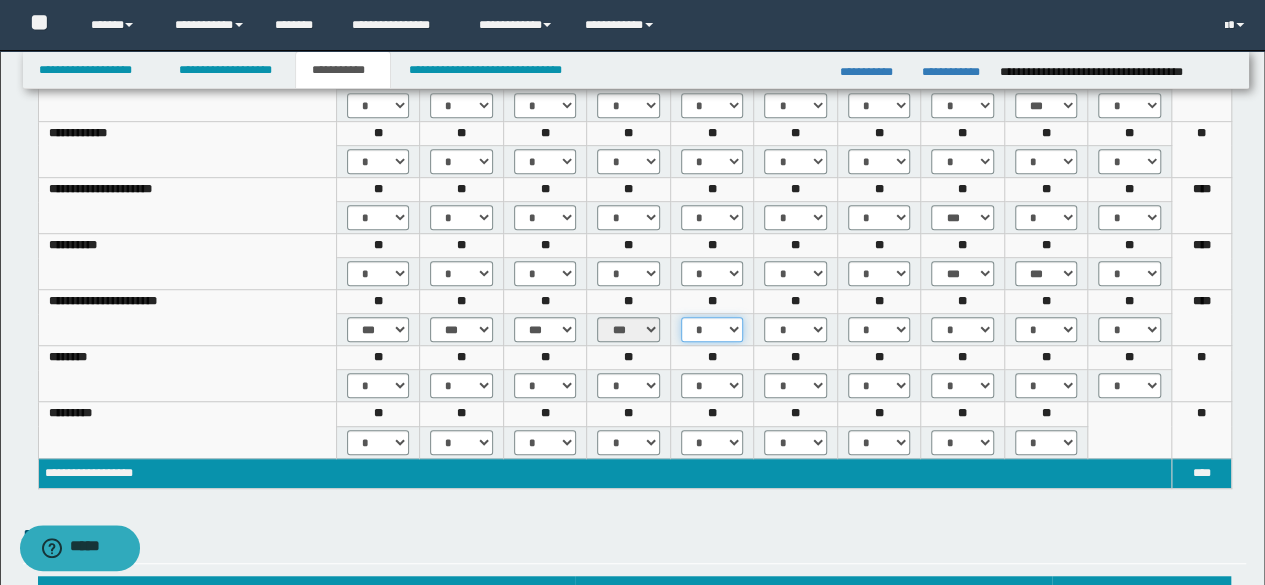 click on "* *** *** ***" at bounding box center [712, 329] 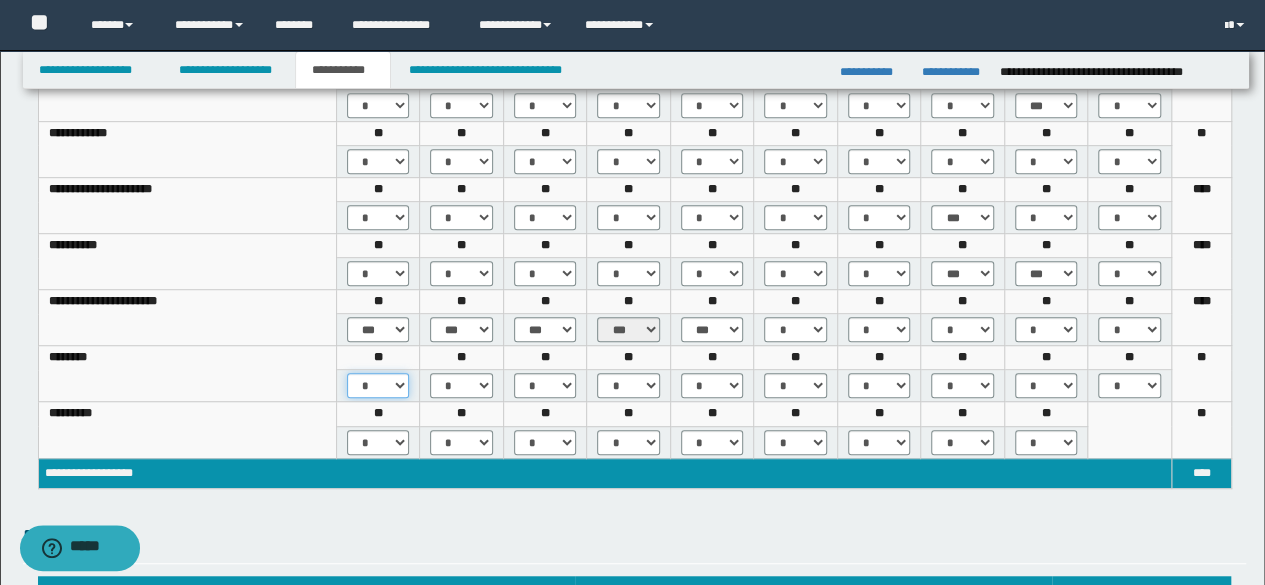 click on "* *** *** ***" at bounding box center [378, 385] 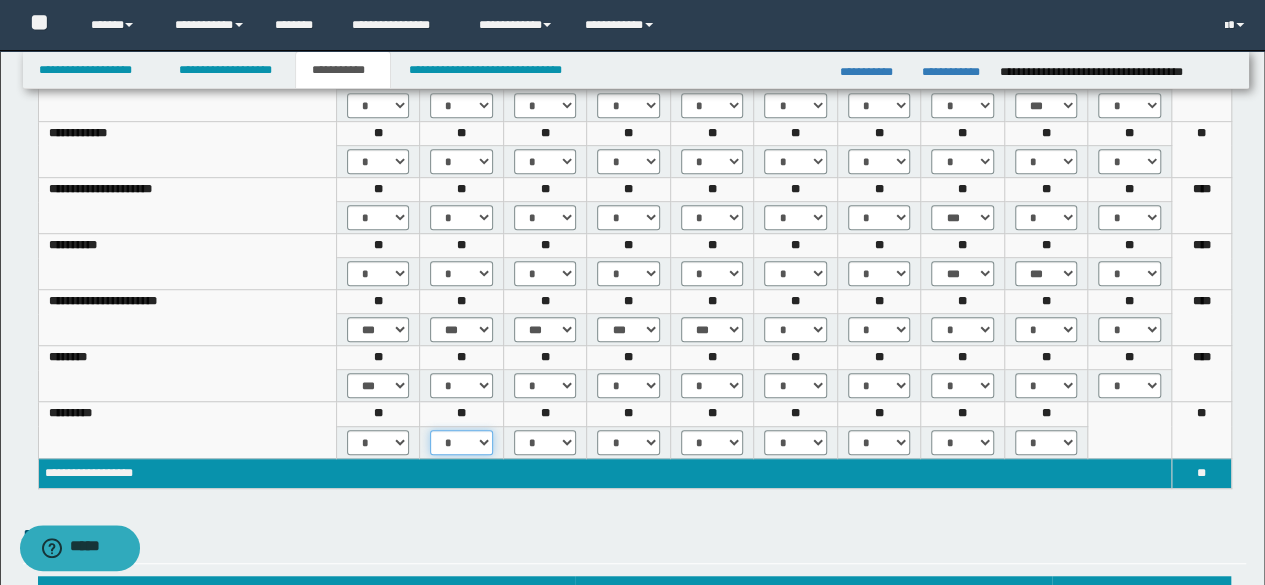 click on "* *** ***" at bounding box center (461, 442) 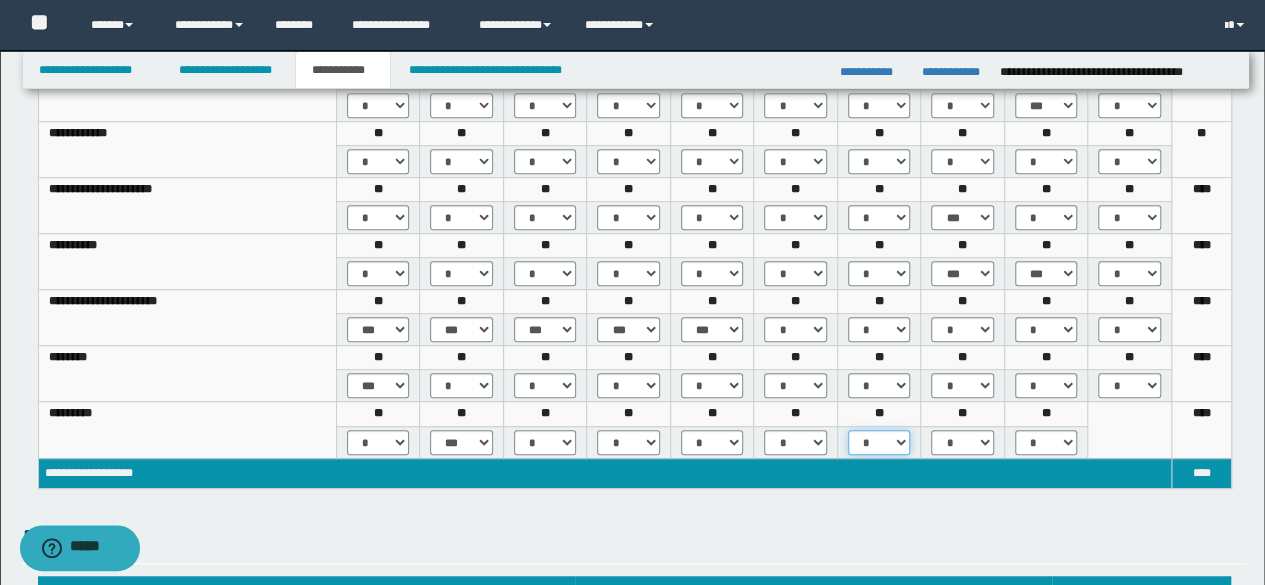 click on "* *** *** ***" at bounding box center (879, 442) 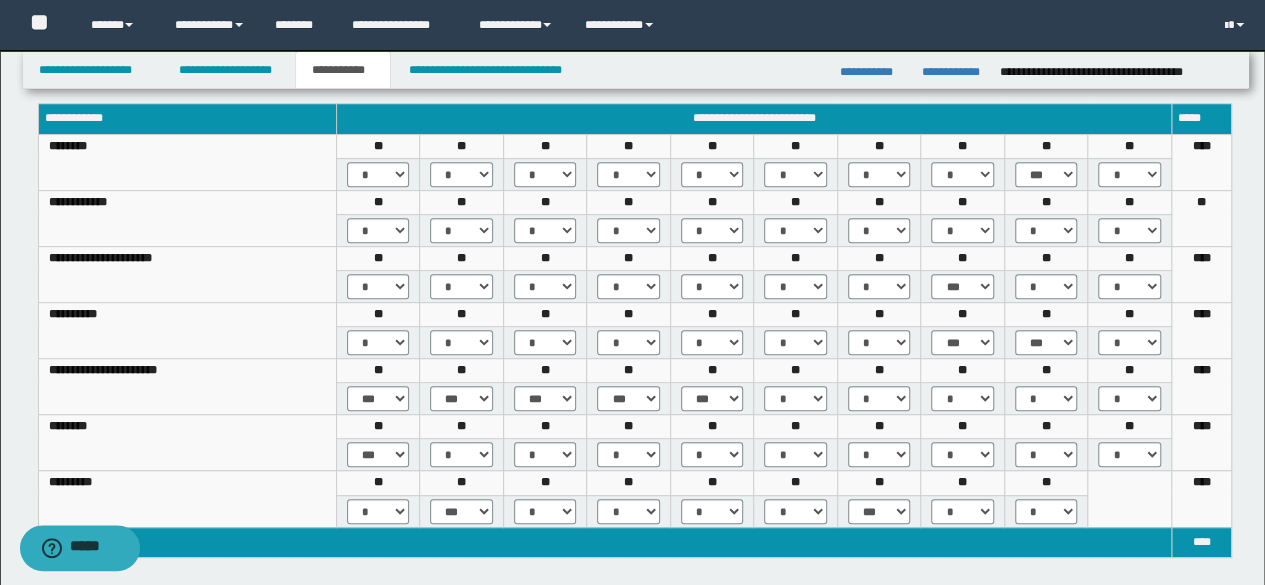 scroll, scrollTop: 369, scrollLeft: 0, axis: vertical 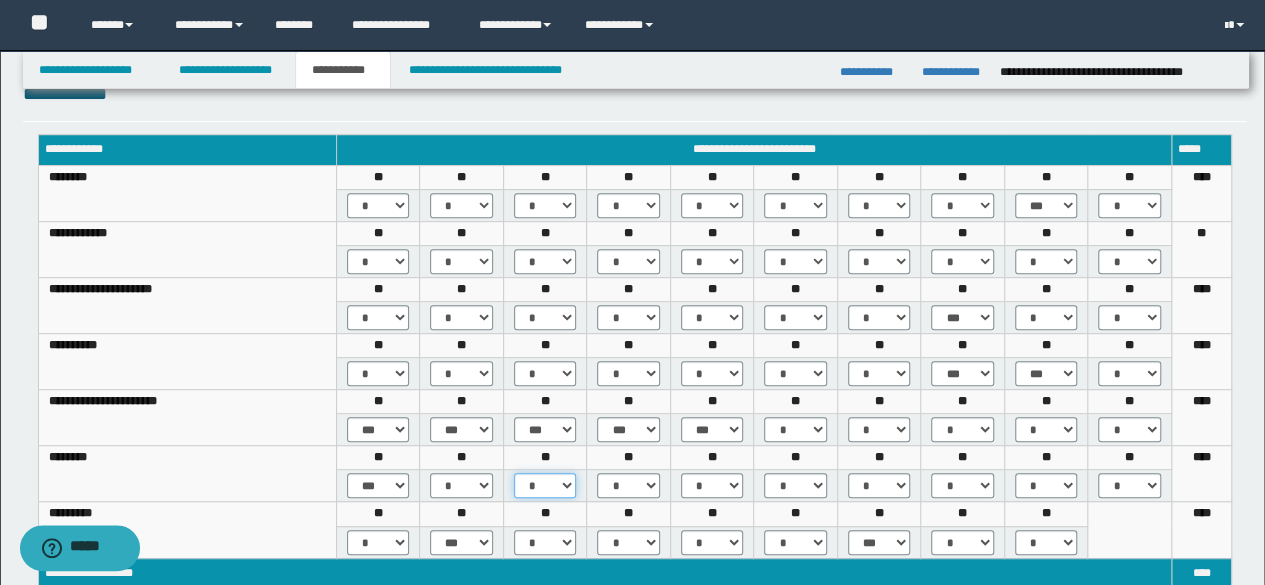 click on "* *** *** ***" at bounding box center (545, 485) 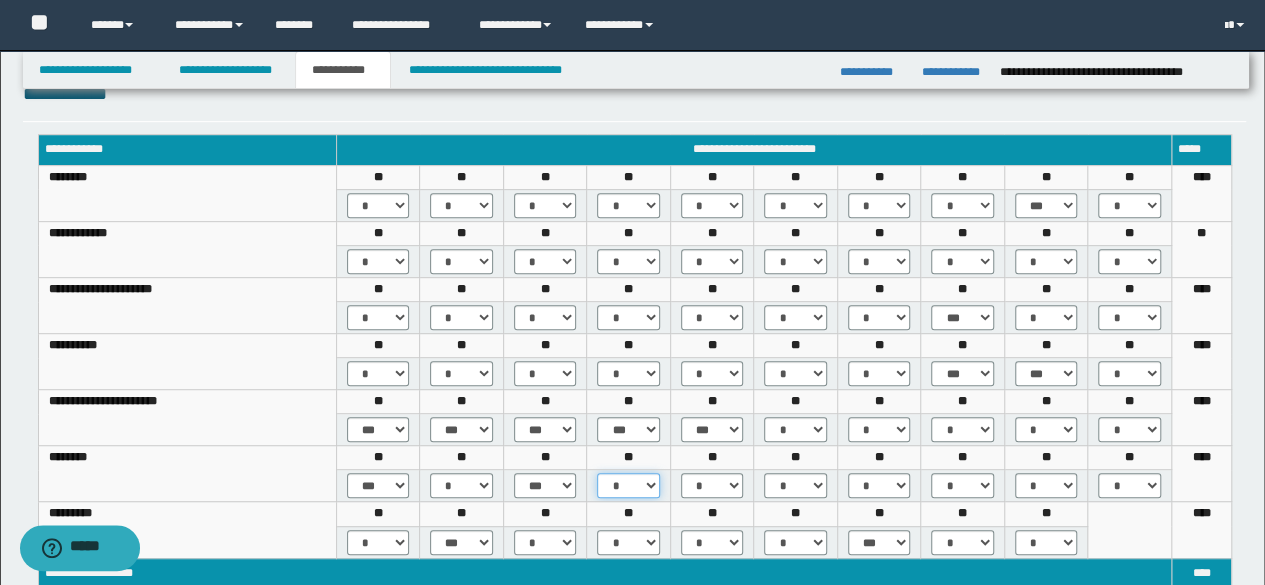 drag, startPoint x: 620, startPoint y: 481, endPoint x: 632, endPoint y: 473, distance: 14.422205 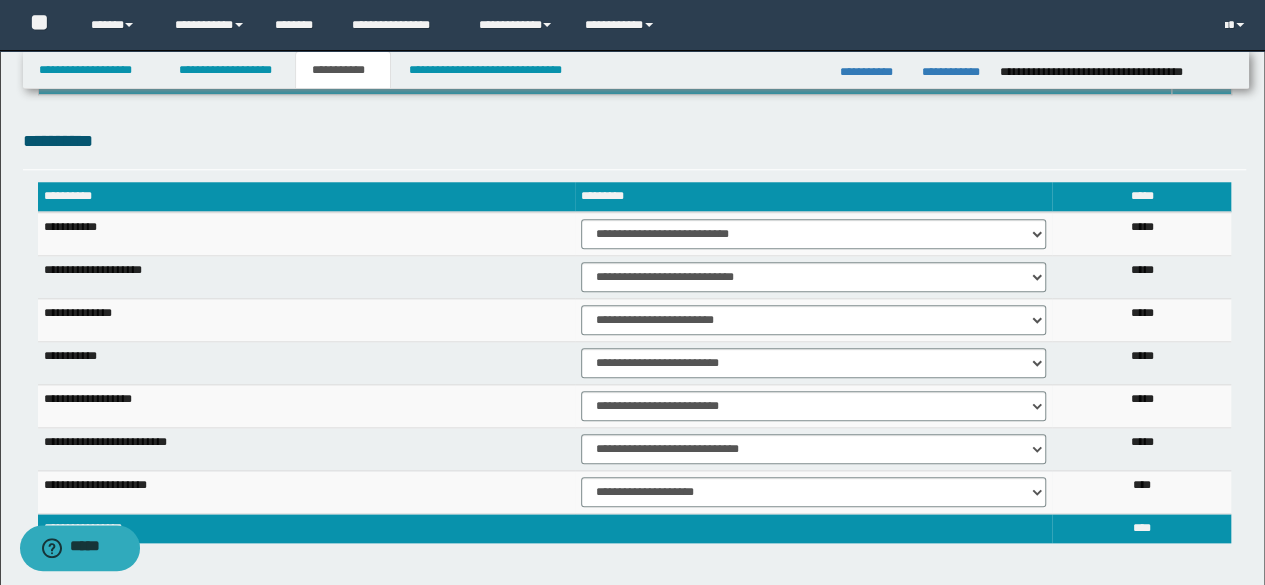 scroll, scrollTop: 869, scrollLeft: 0, axis: vertical 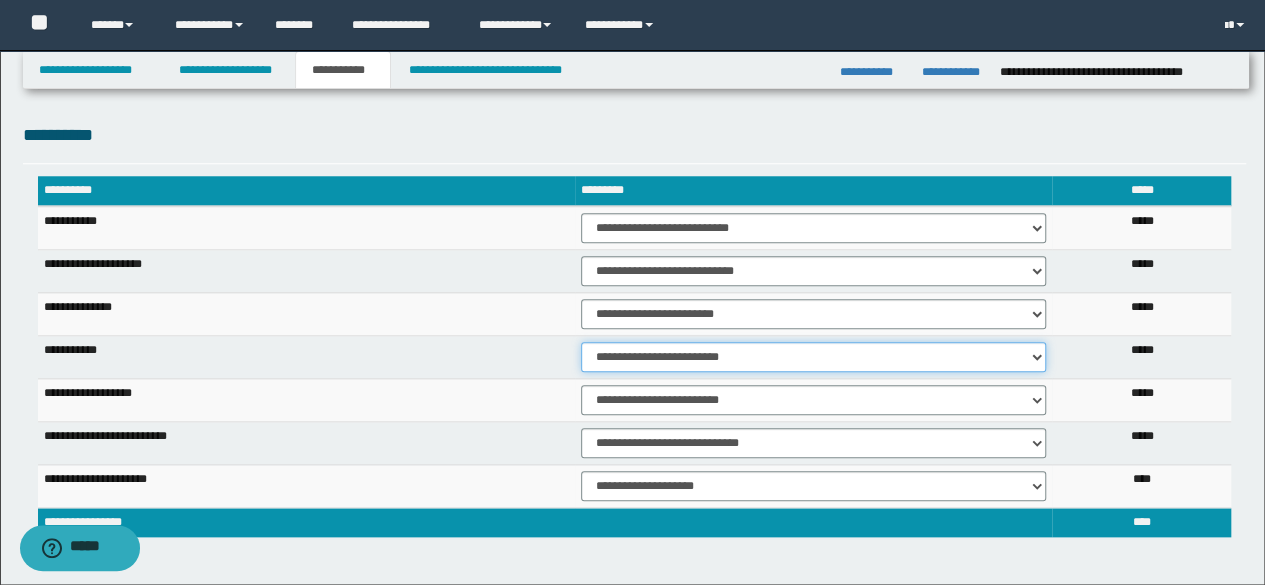 click on "**********" at bounding box center [814, 357] 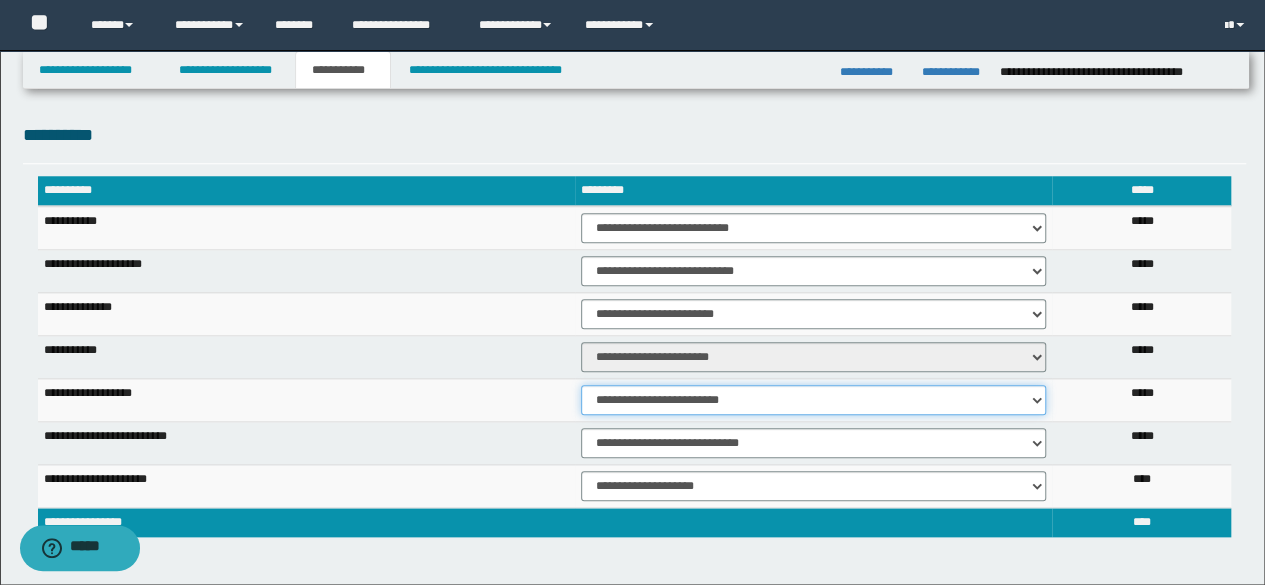 click on "**********" at bounding box center [814, 400] 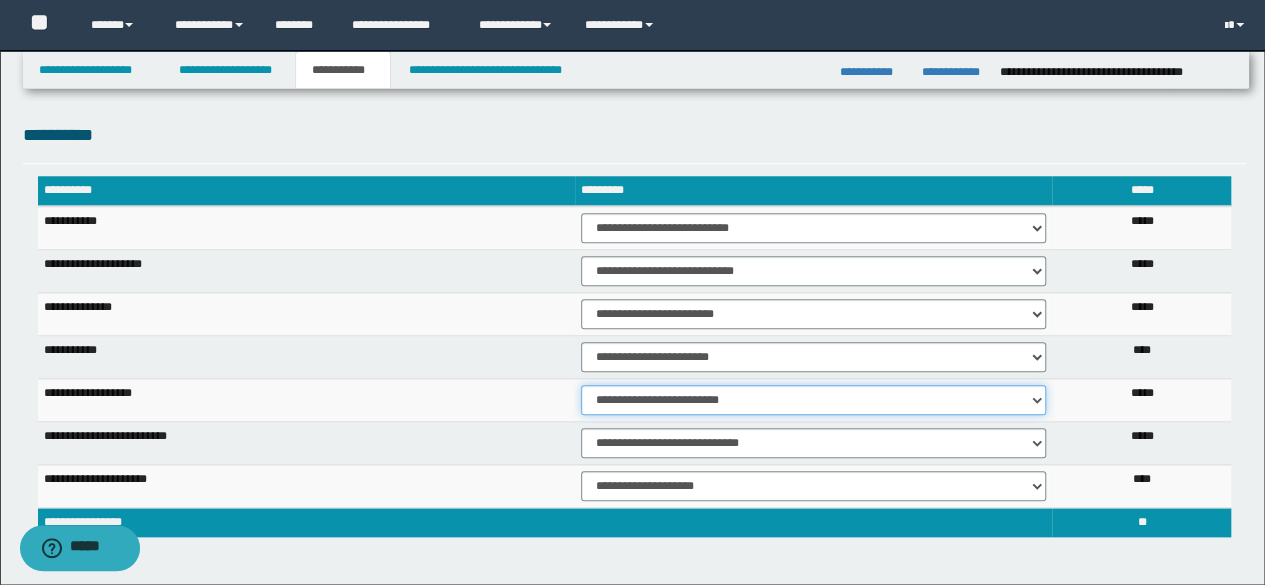 select on "***" 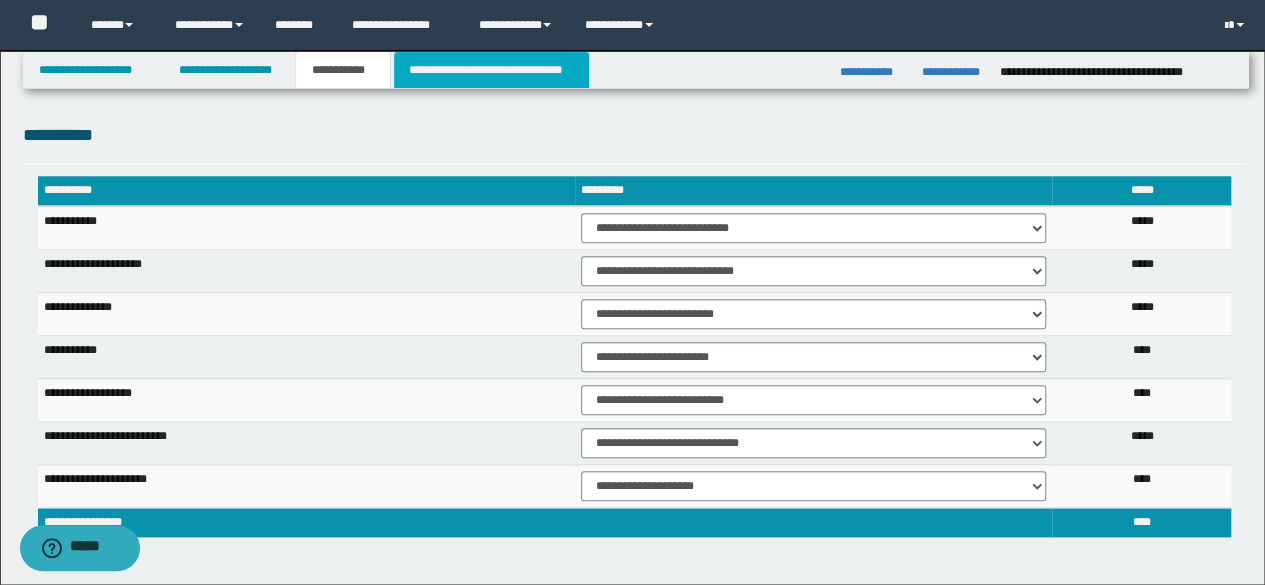 click on "**********" at bounding box center (491, 70) 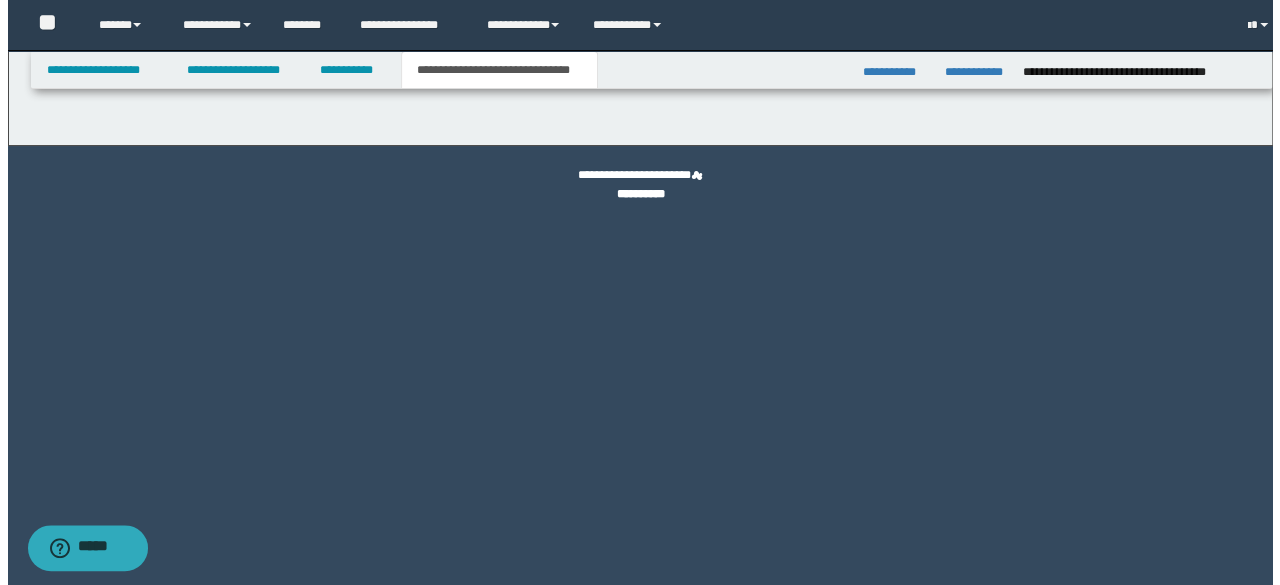 scroll, scrollTop: 0, scrollLeft: 0, axis: both 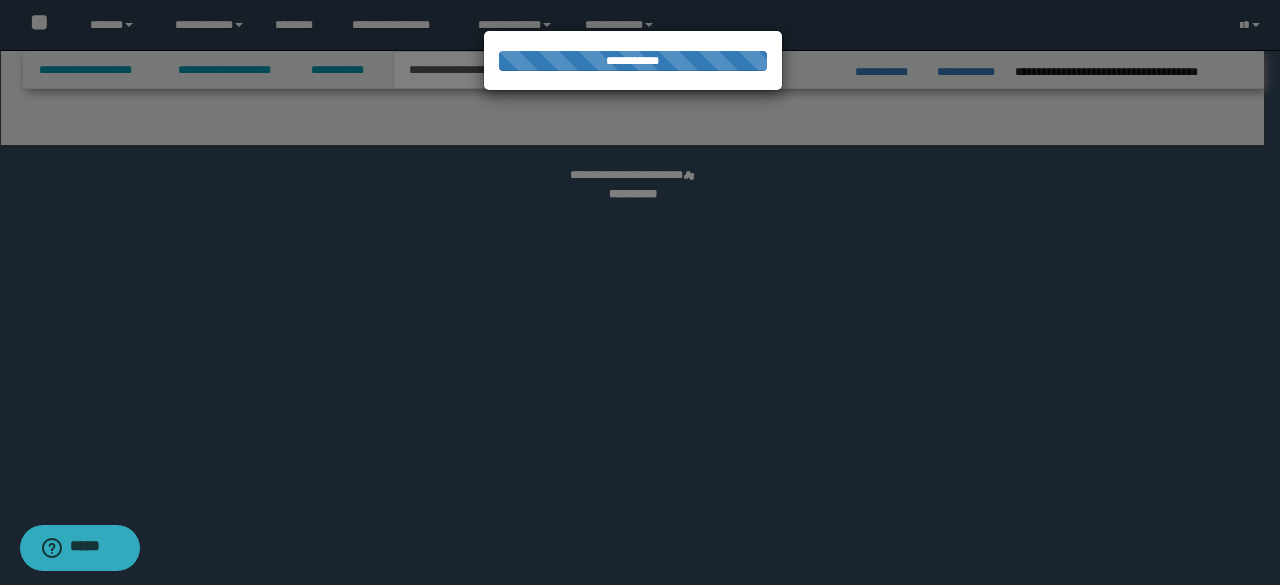 select on "*" 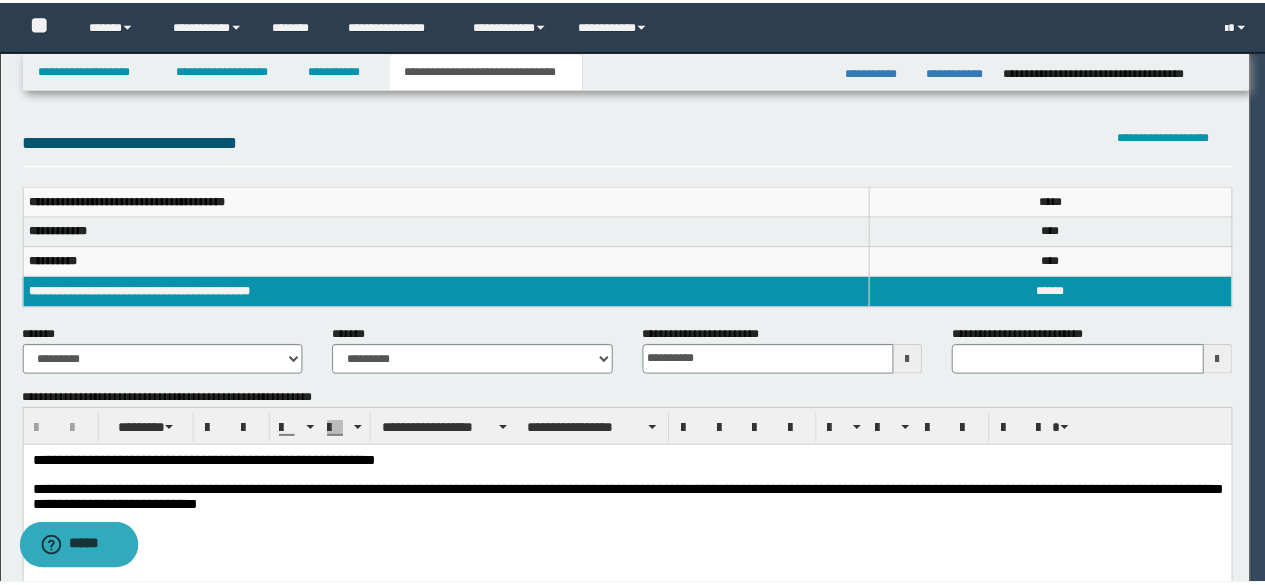 scroll, scrollTop: 0, scrollLeft: 0, axis: both 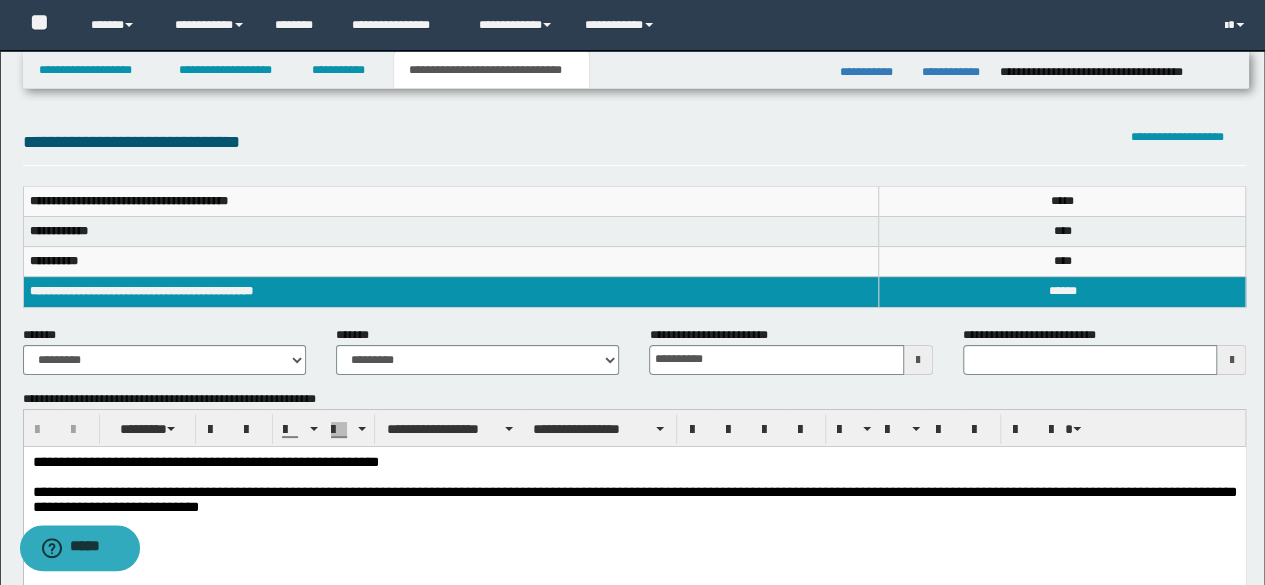 type 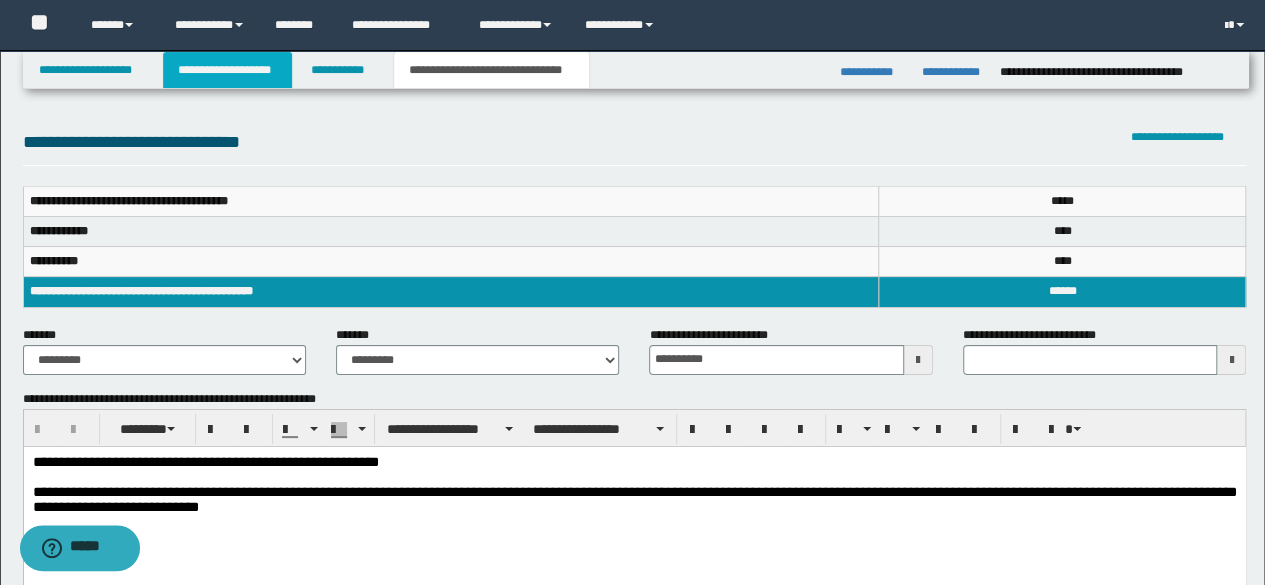 click on "**********" at bounding box center [227, 70] 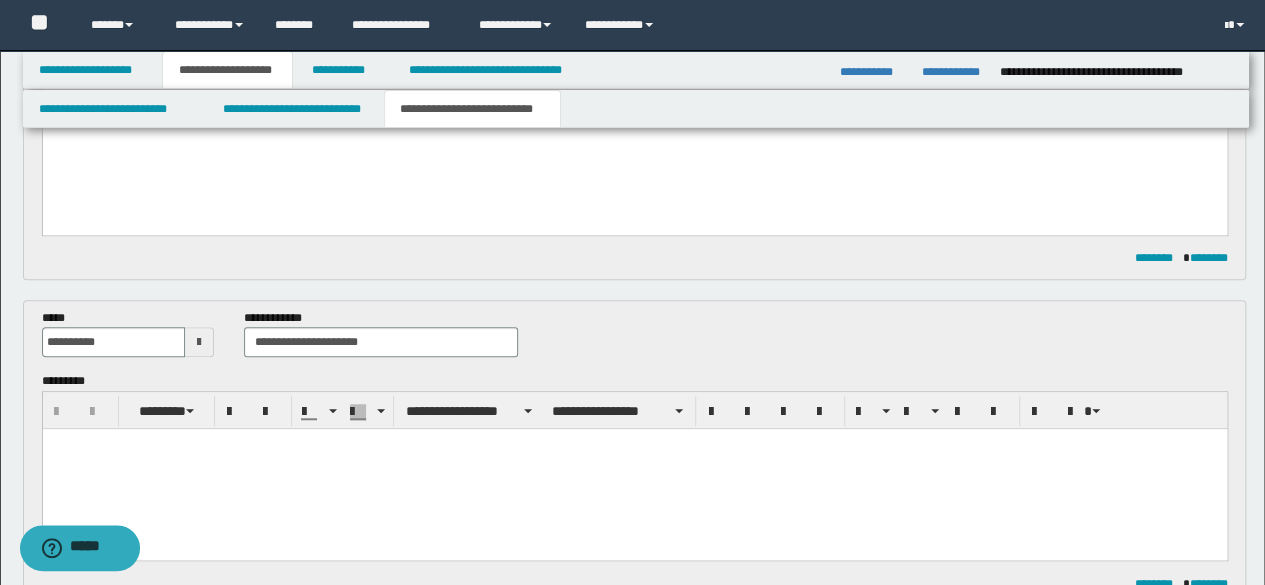 scroll, scrollTop: 700, scrollLeft: 0, axis: vertical 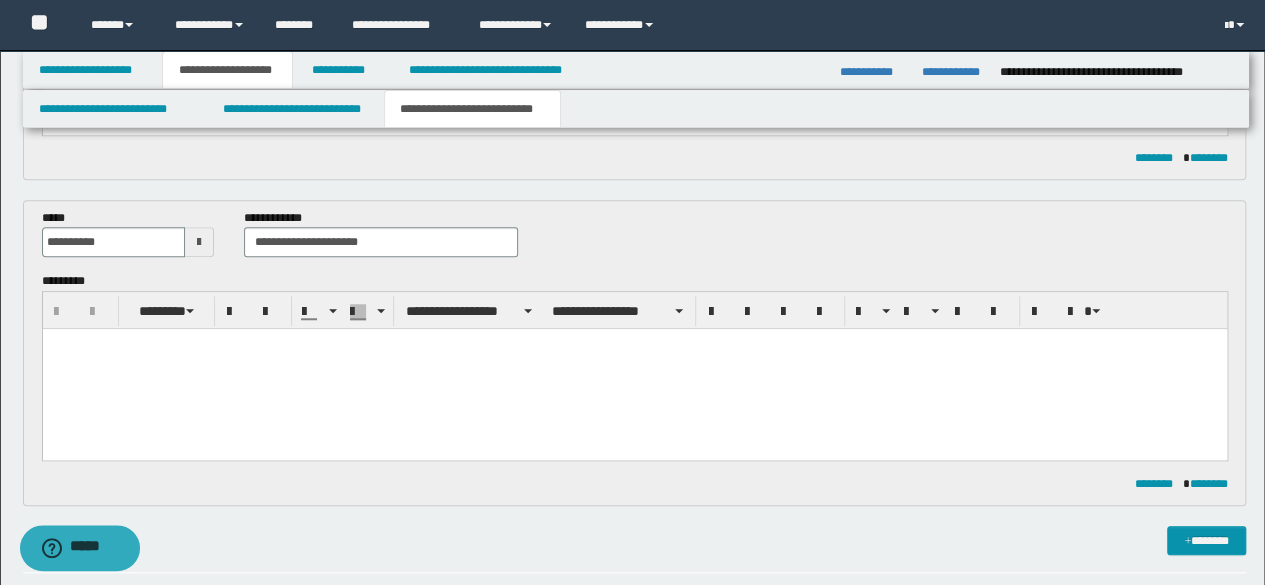 click at bounding box center (634, 369) 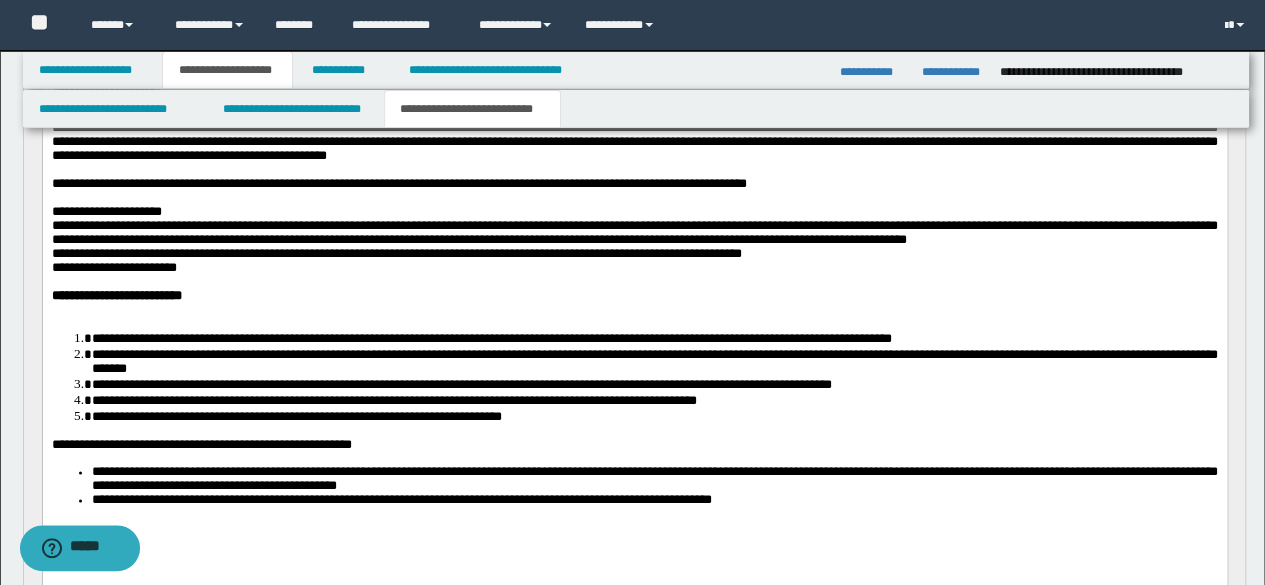 scroll, scrollTop: 1100, scrollLeft: 0, axis: vertical 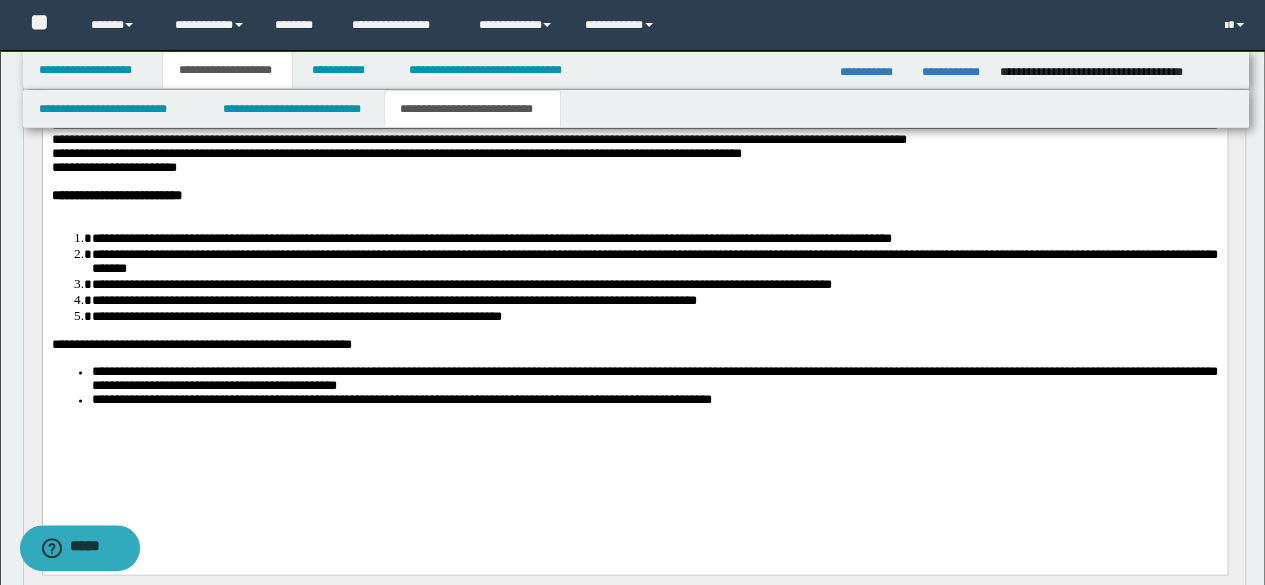 drag, startPoint x: 51, startPoint y: 373, endPoint x: 79, endPoint y: 405, distance: 42.520584 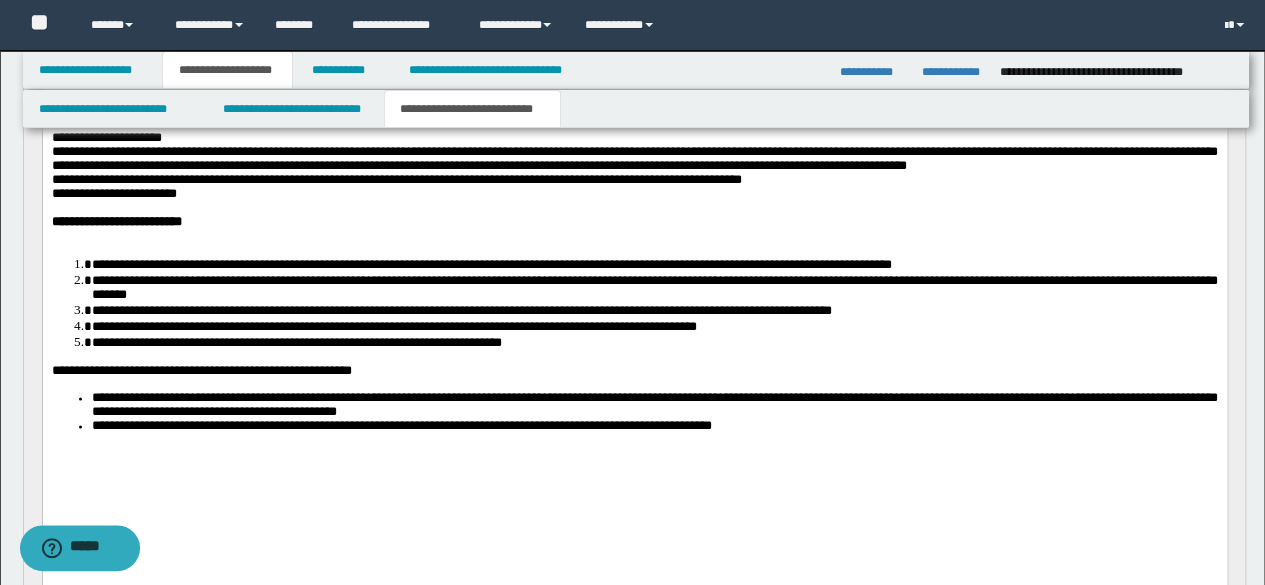 scroll, scrollTop: 1104, scrollLeft: 0, axis: vertical 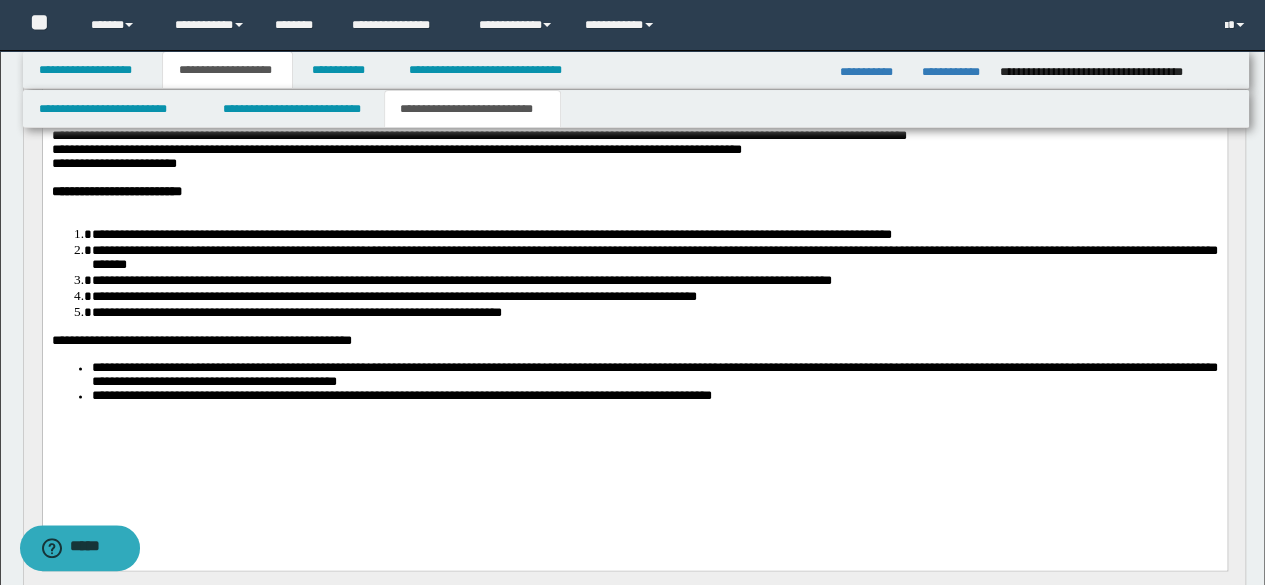 click on "**********" at bounding box center (634, 207) 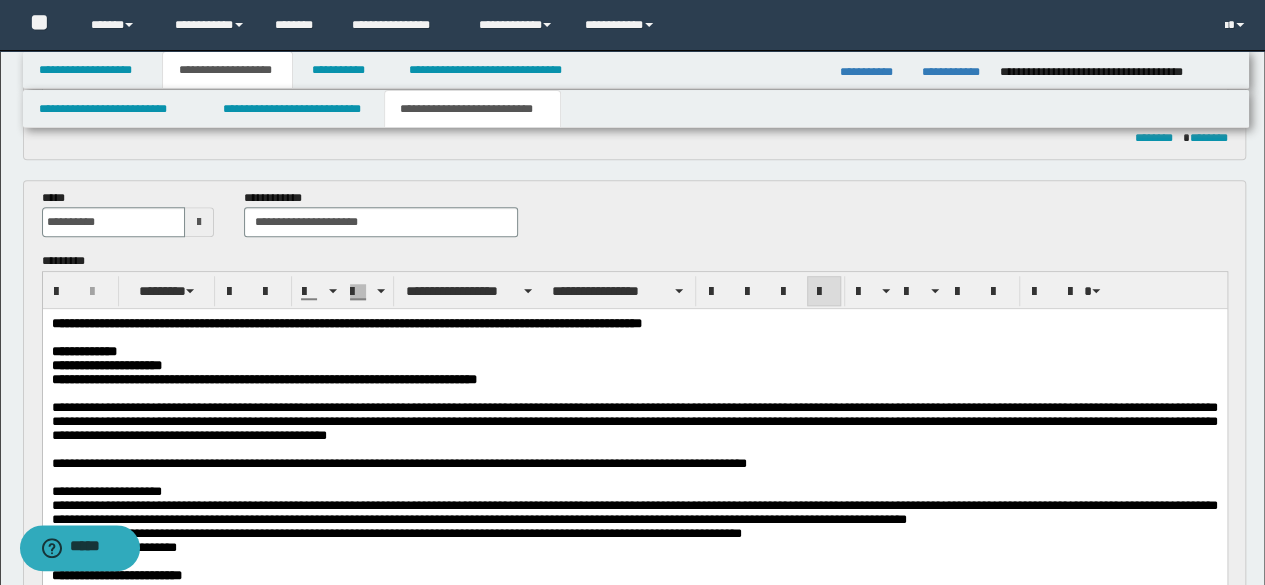 scroll, scrollTop: 620, scrollLeft: 0, axis: vertical 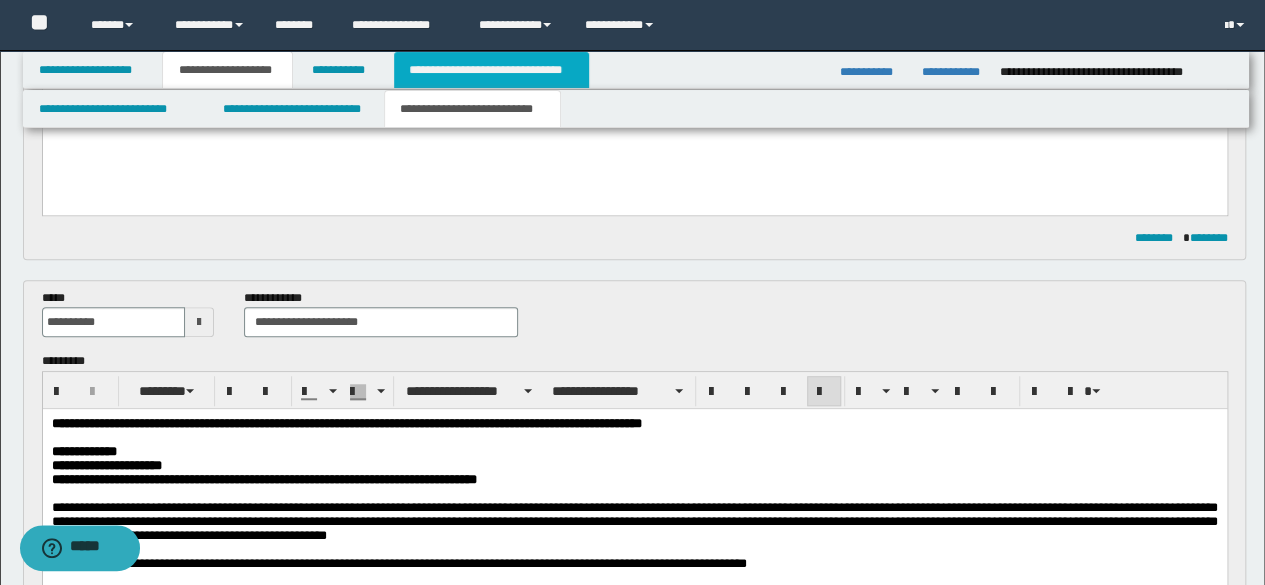 drag, startPoint x: 521, startPoint y: 72, endPoint x: 543, endPoint y: 120, distance: 52.801514 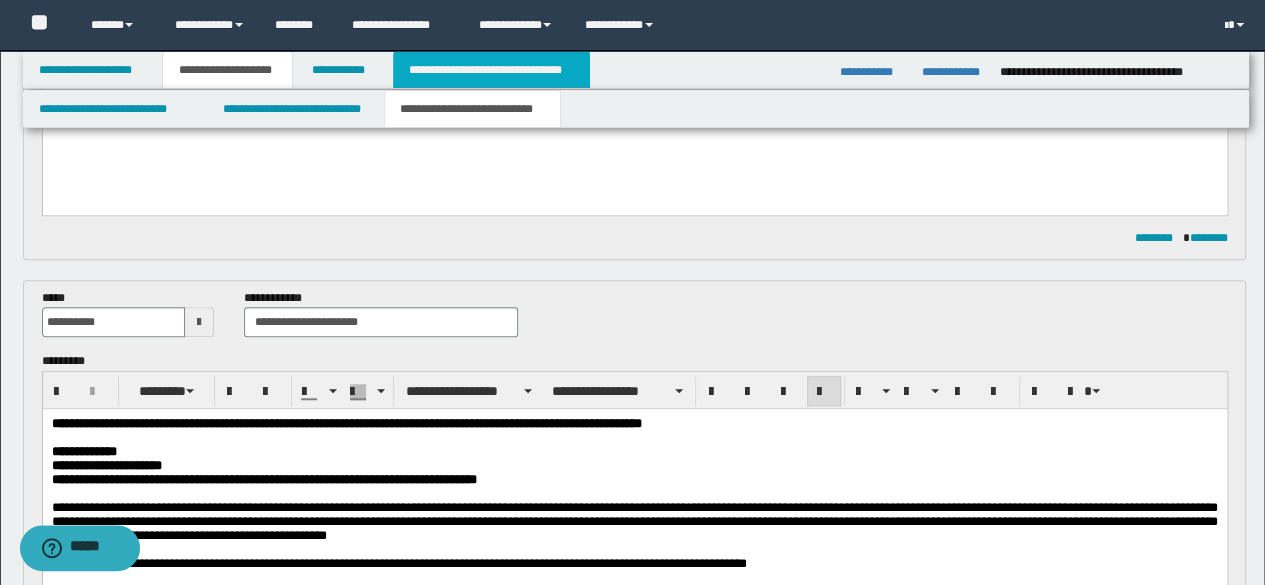 click on "**********" at bounding box center (491, 70) 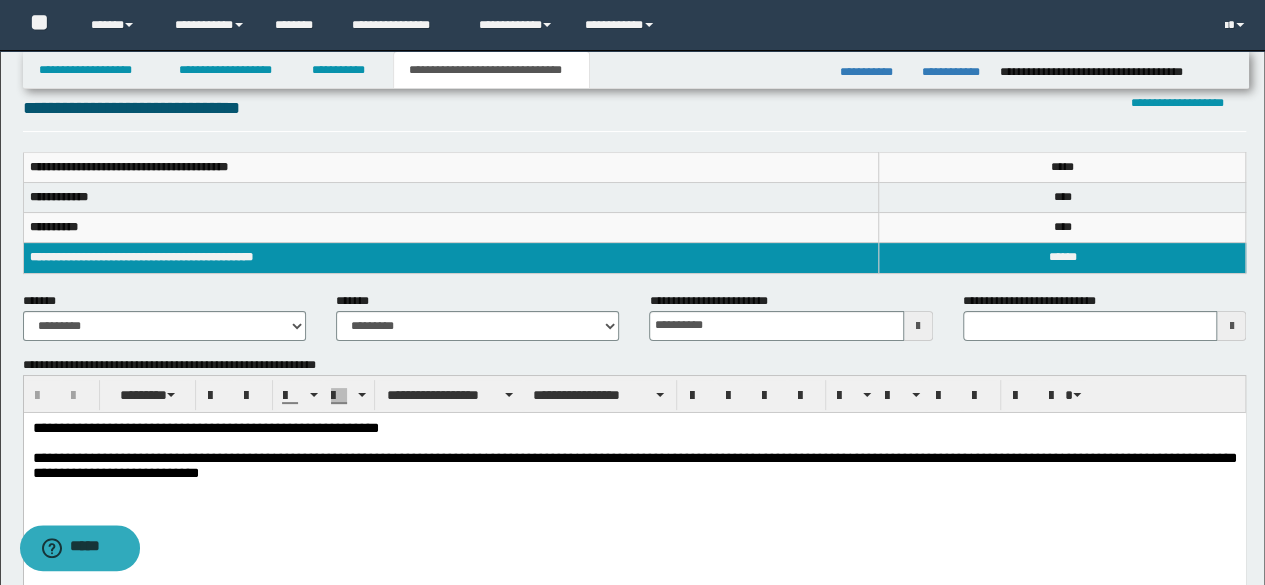 scroll, scrollTop: 0, scrollLeft: 0, axis: both 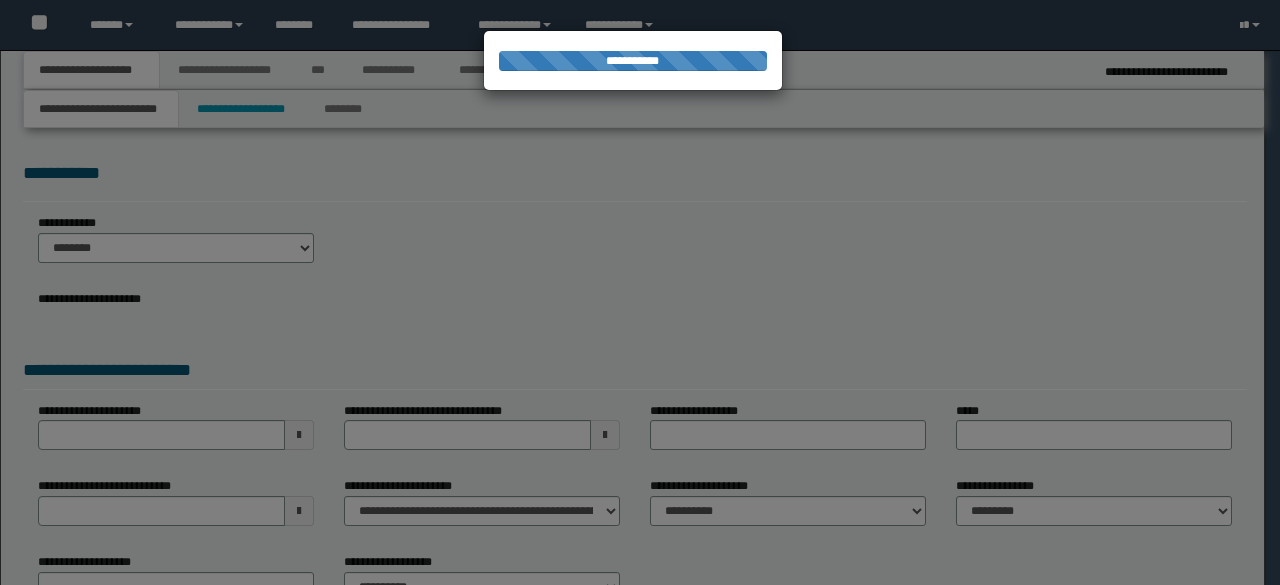 select on "*" 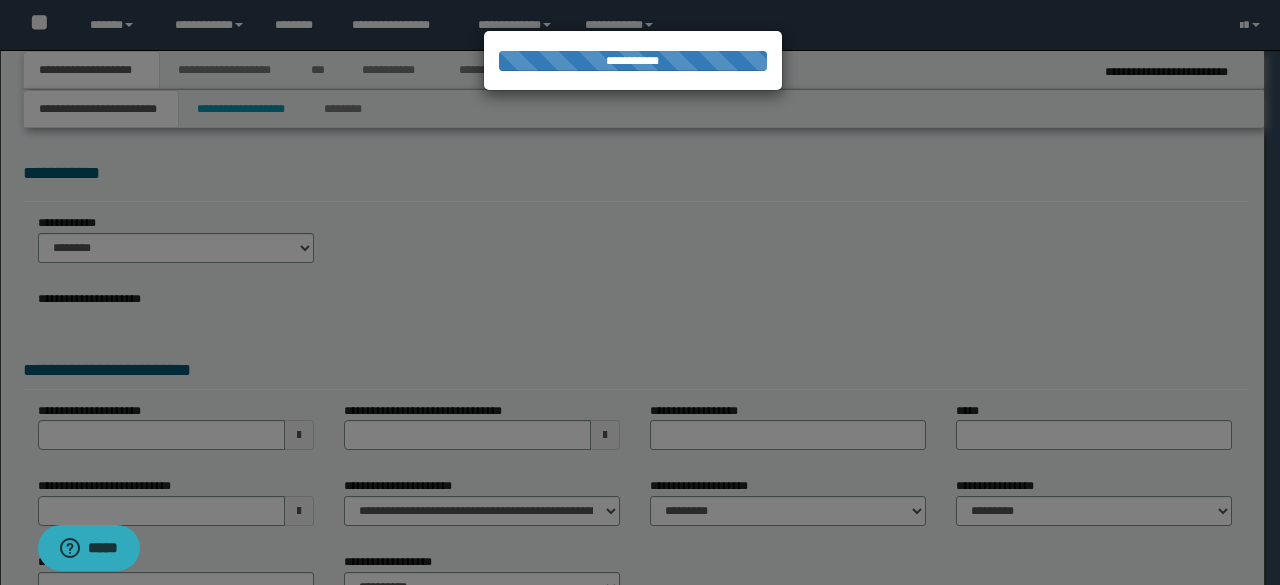 scroll, scrollTop: 0, scrollLeft: 0, axis: both 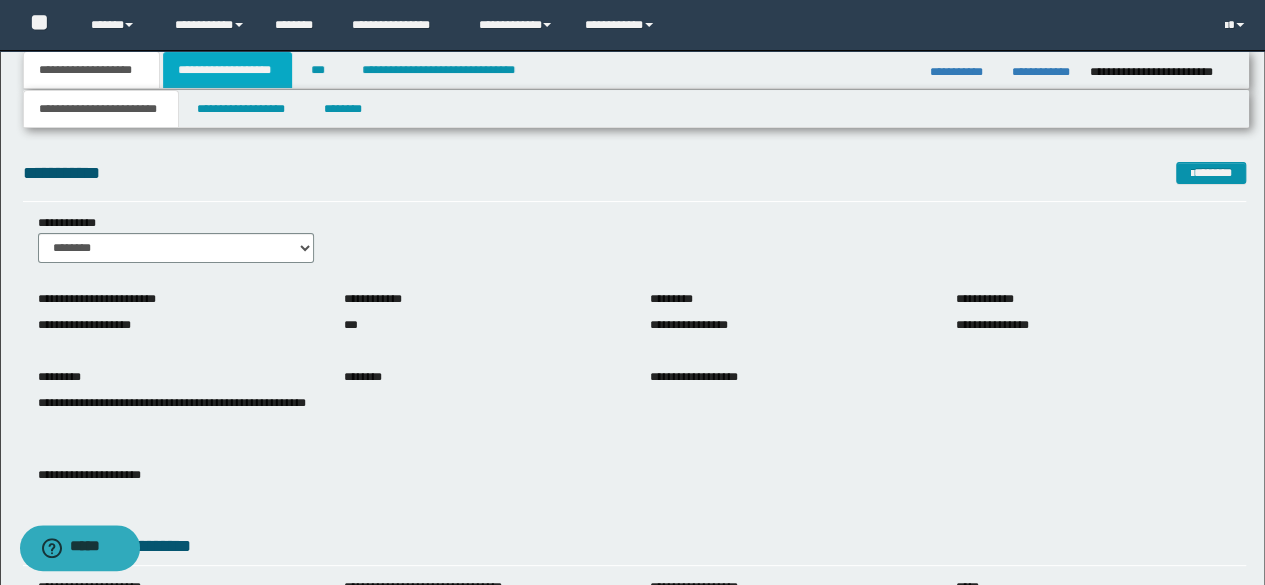 click on "**********" at bounding box center (227, 70) 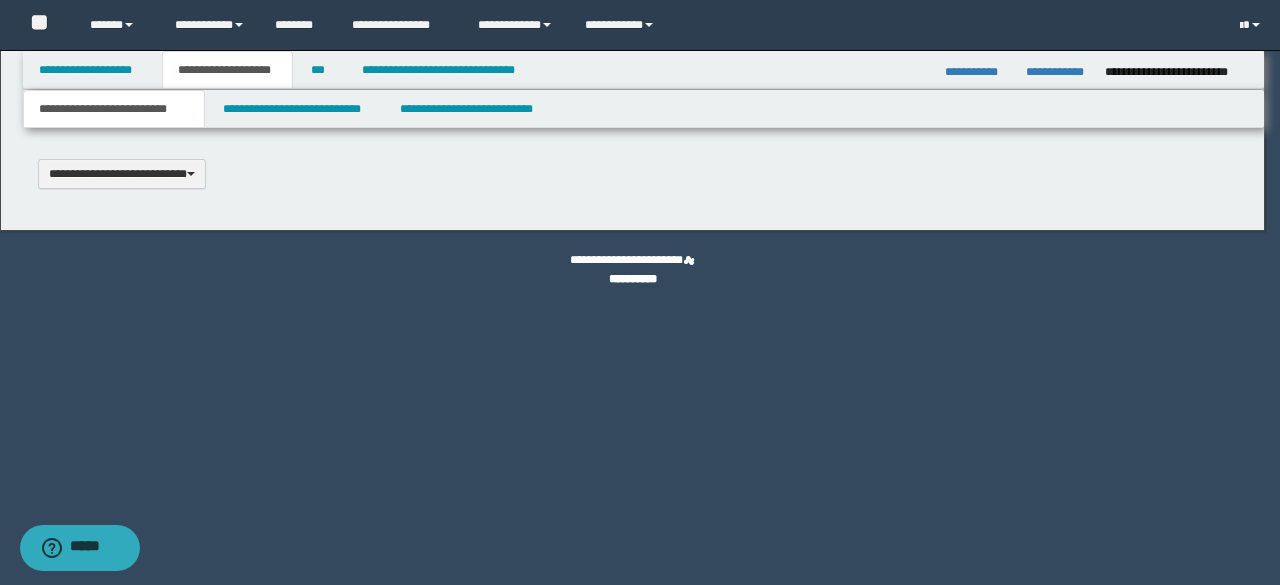 type 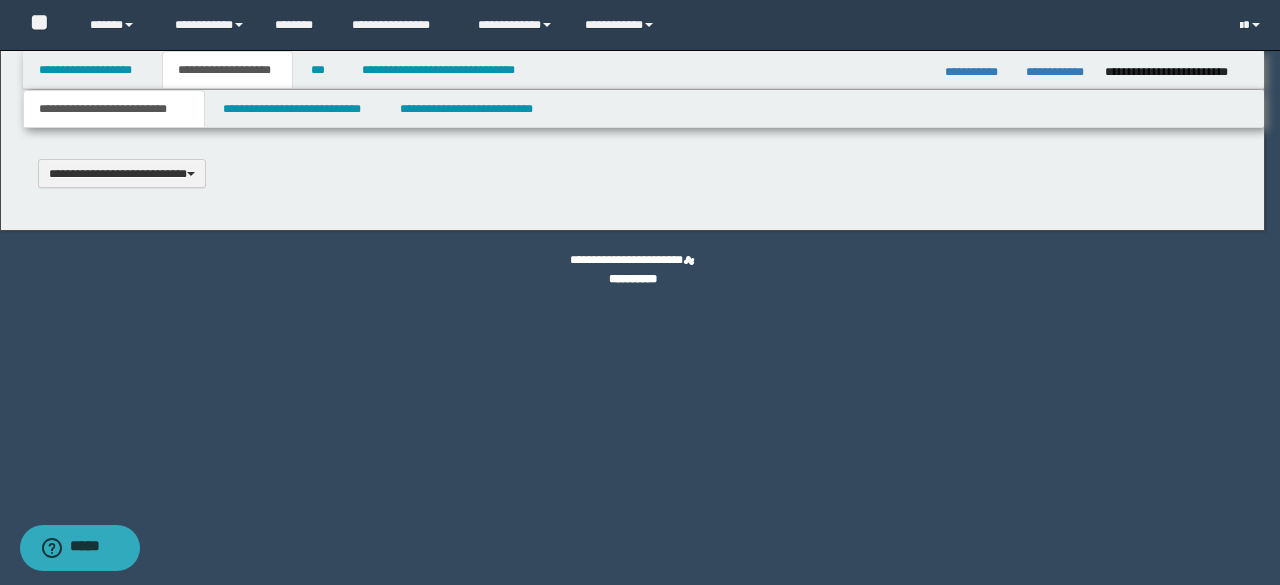 scroll, scrollTop: 0, scrollLeft: 0, axis: both 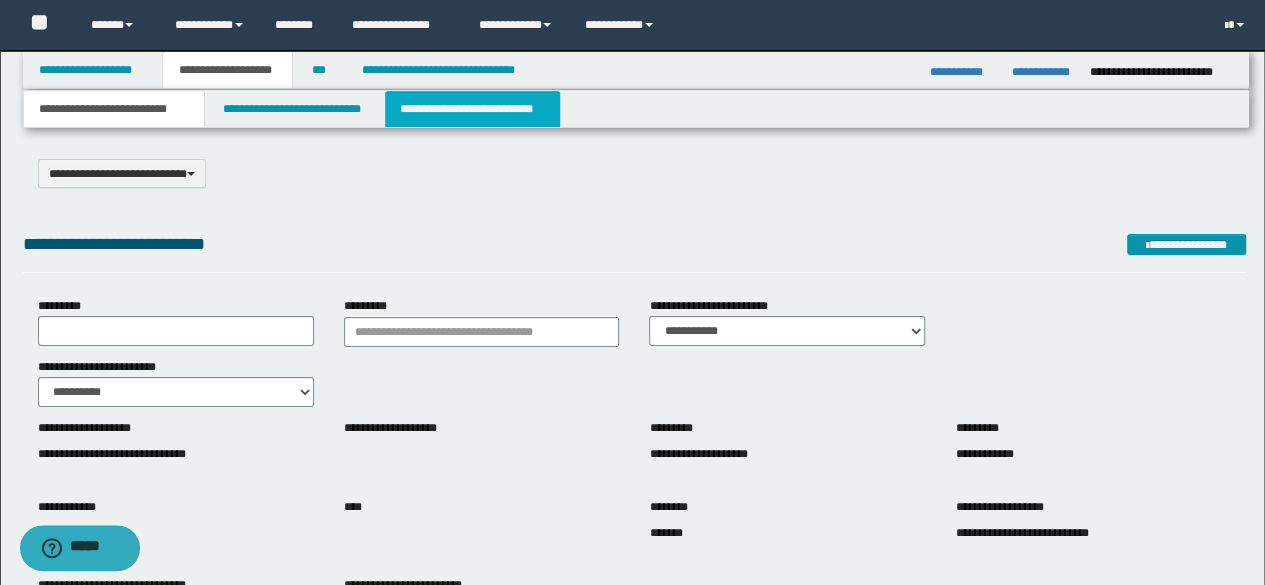 click on "**********" at bounding box center [472, 109] 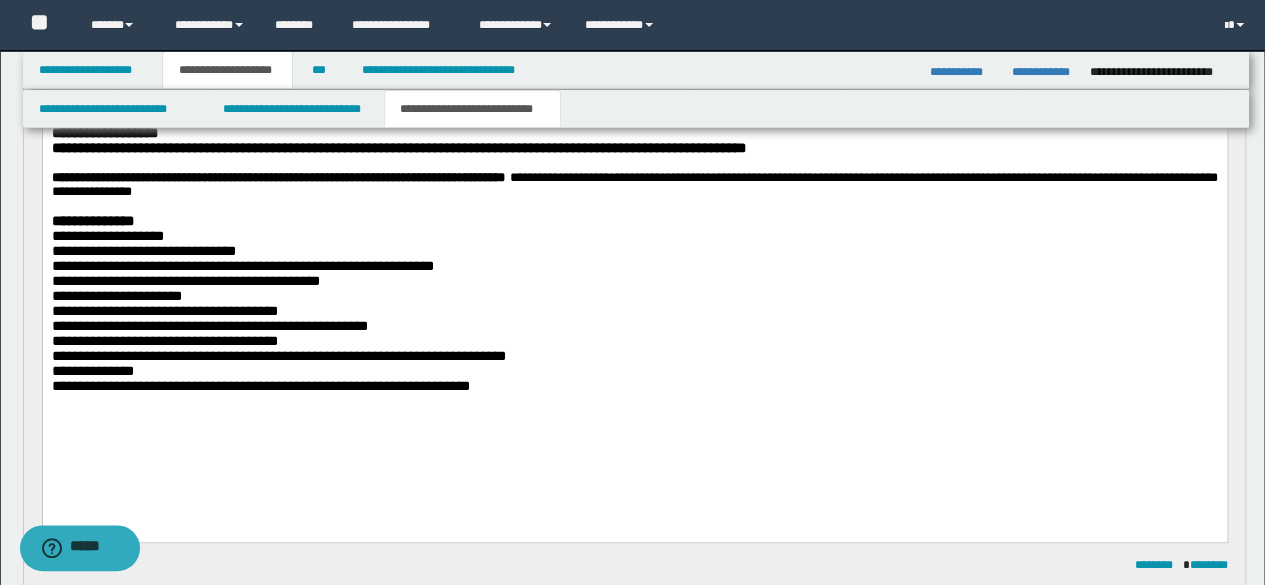 scroll, scrollTop: 0, scrollLeft: 0, axis: both 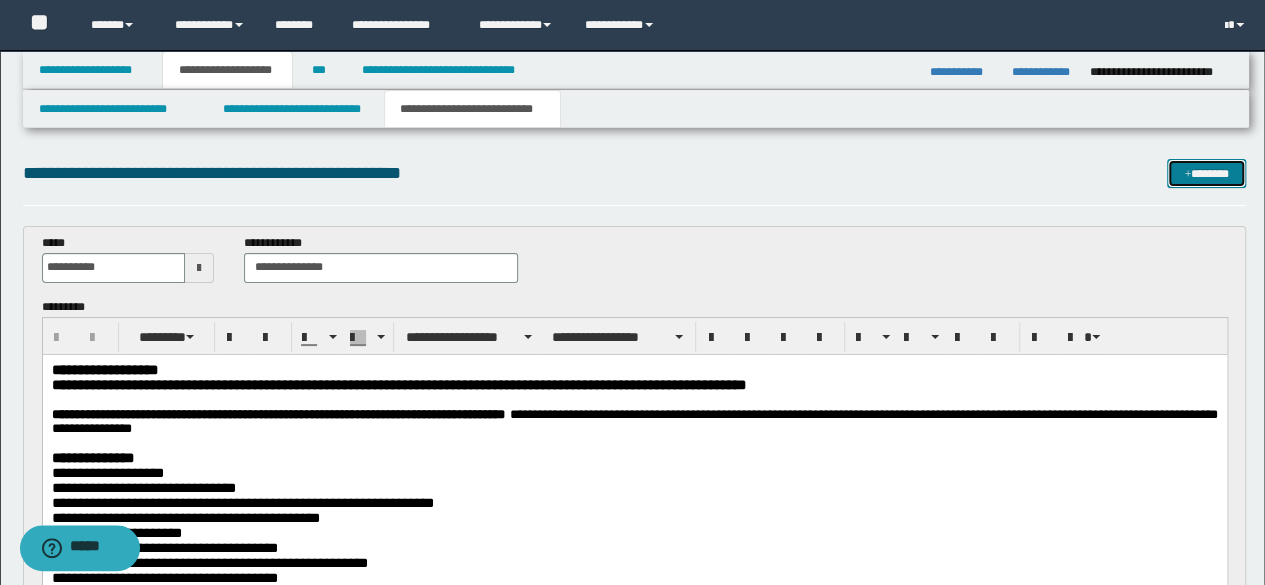 click on "*******" at bounding box center [1206, 173] 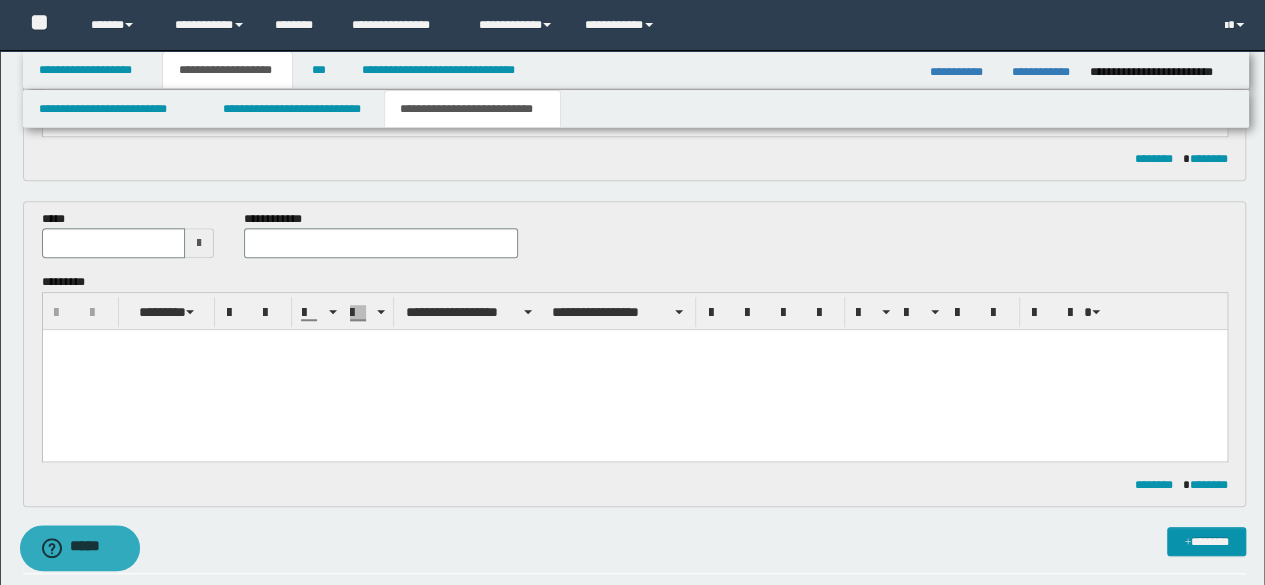 scroll, scrollTop: 570, scrollLeft: 0, axis: vertical 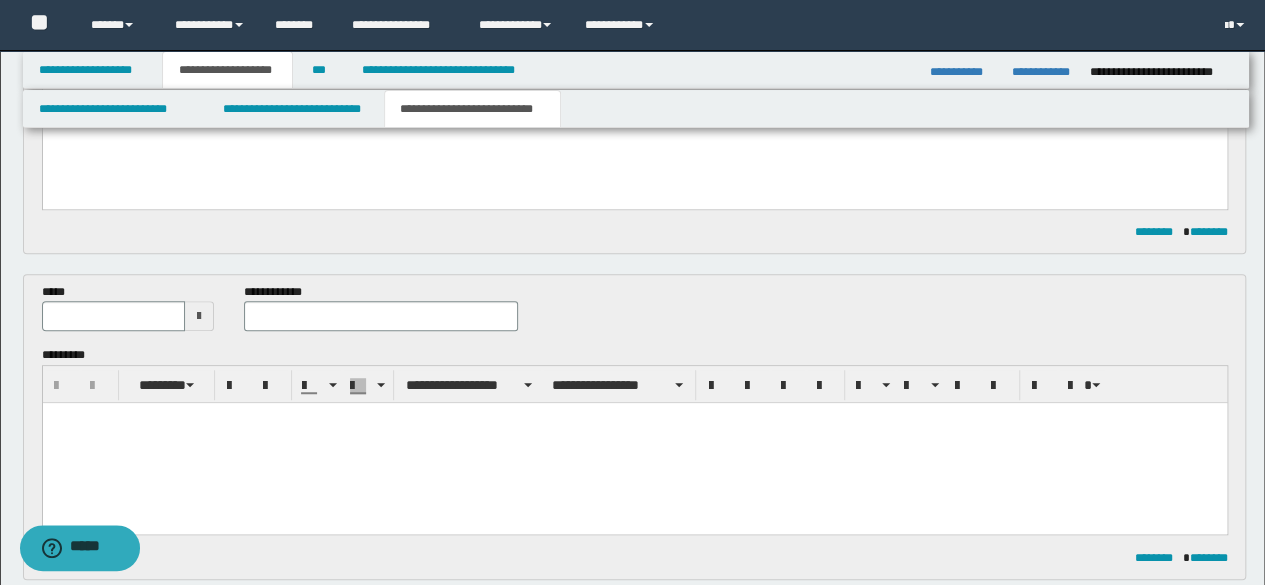 click at bounding box center [199, 316] 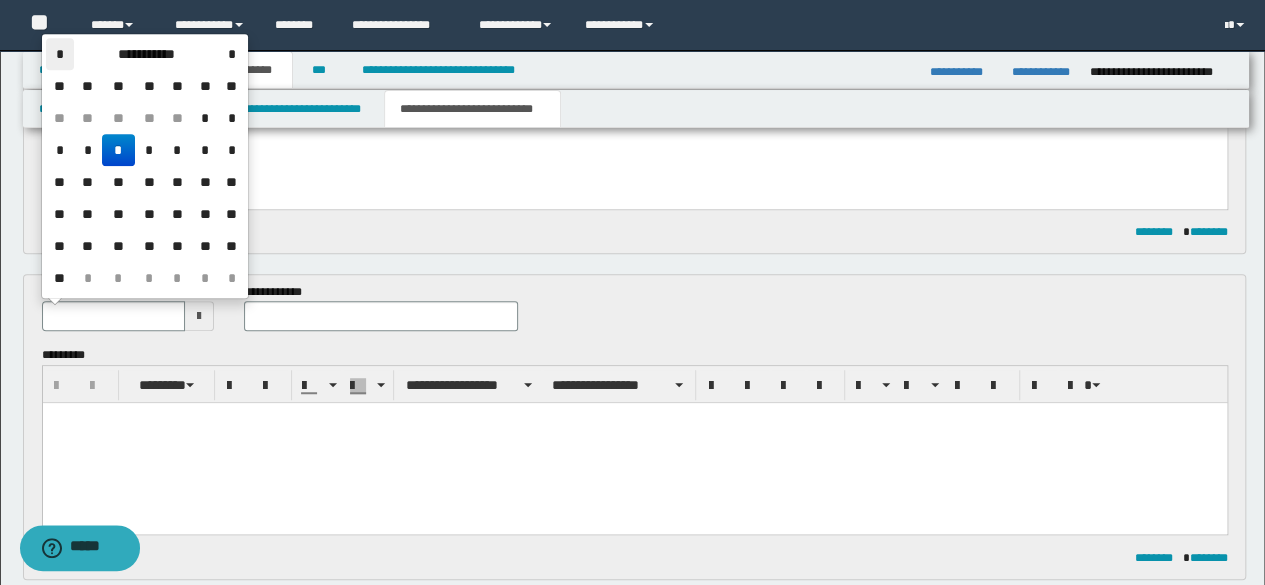 click on "*" at bounding box center (60, 54) 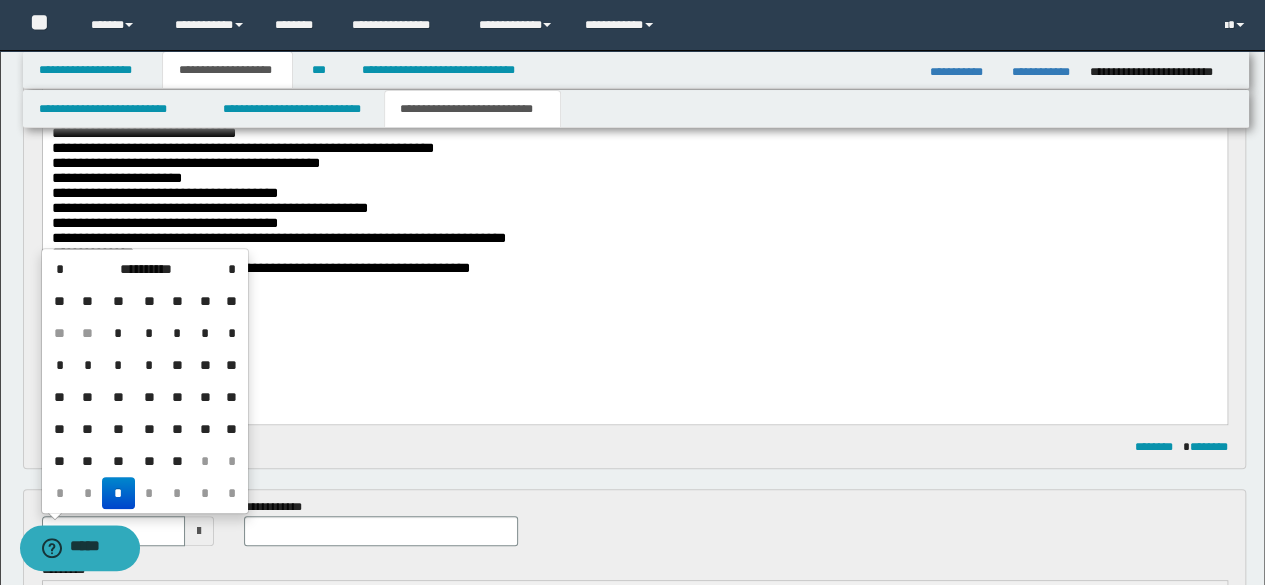 scroll, scrollTop: 570, scrollLeft: 0, axis: vertical 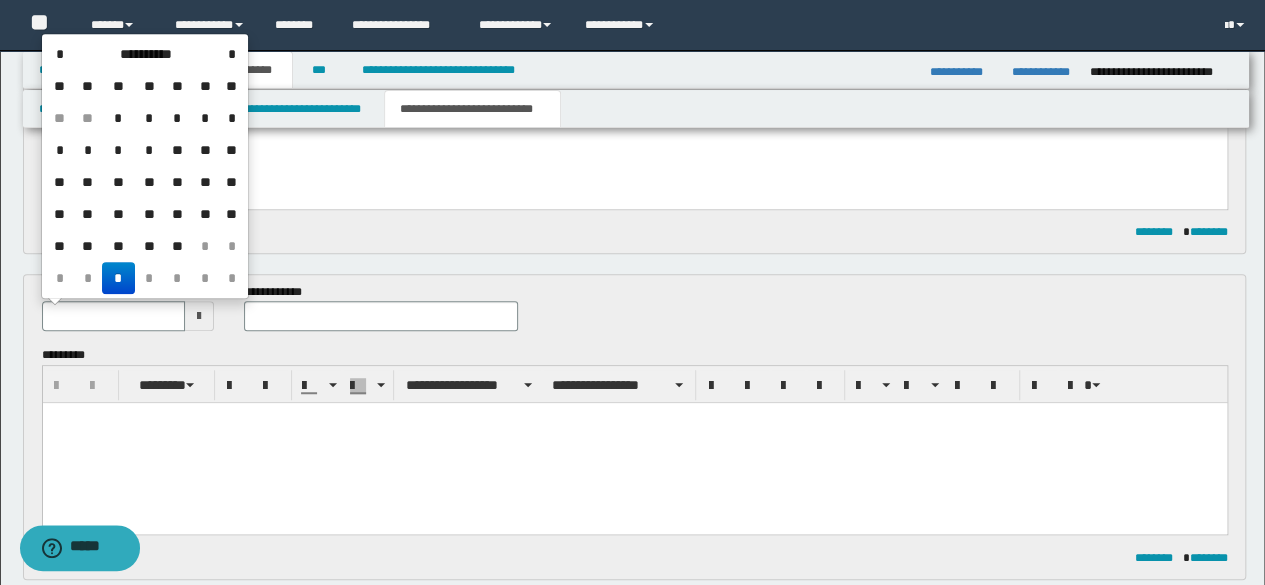 click on "*" at bounding box center [118, 278] 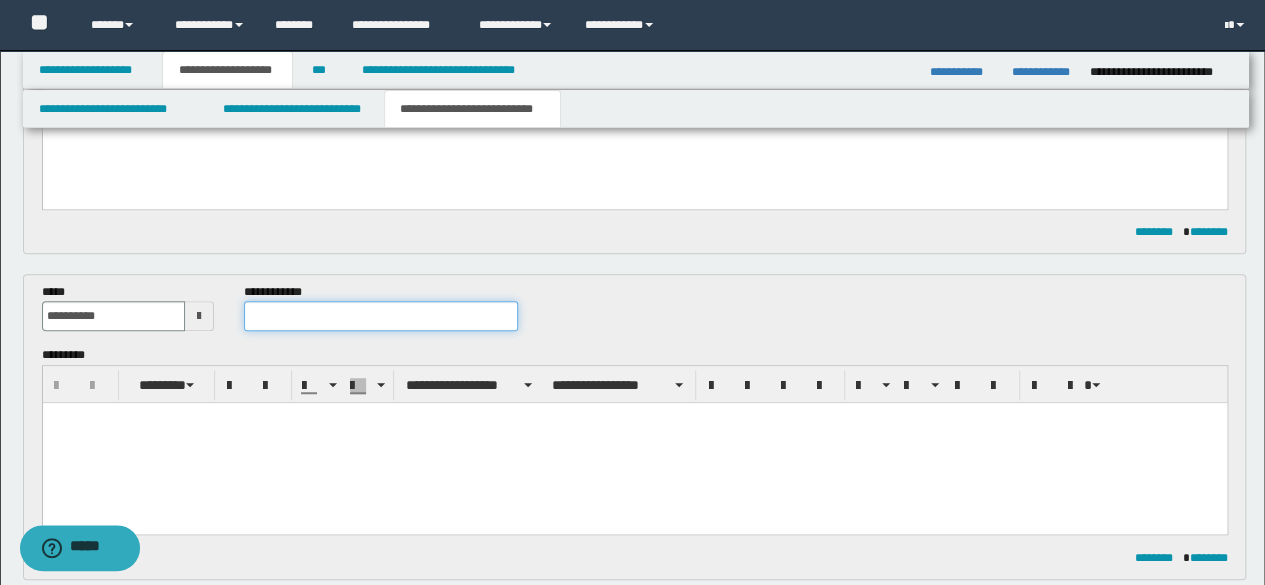 click at bounding box center (381, 316) 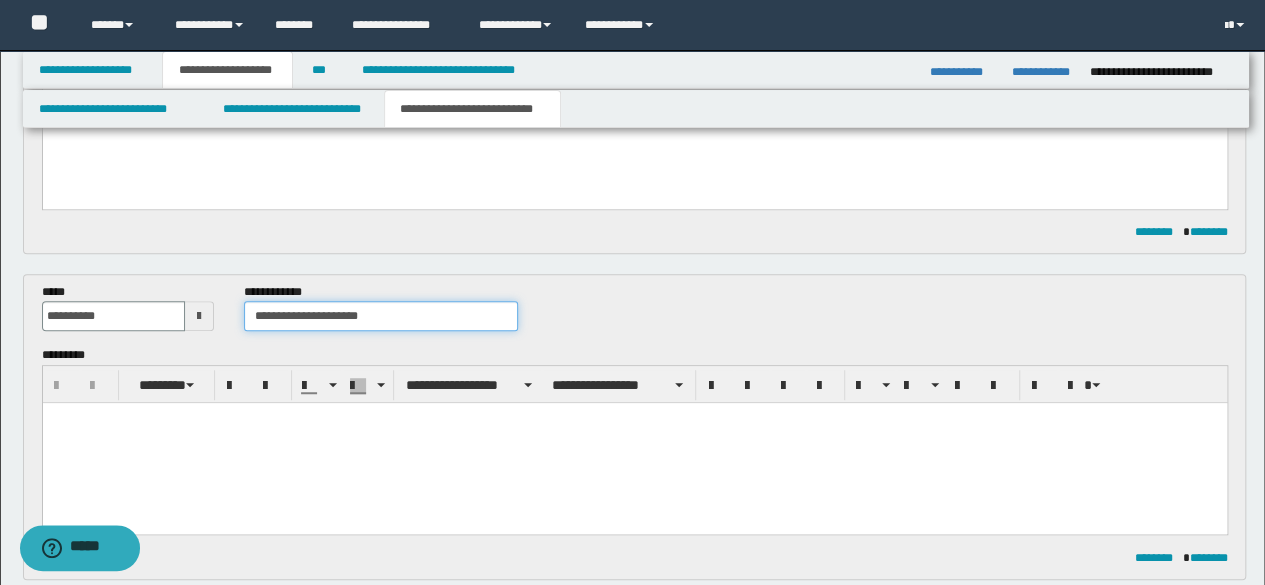 type on "**********" 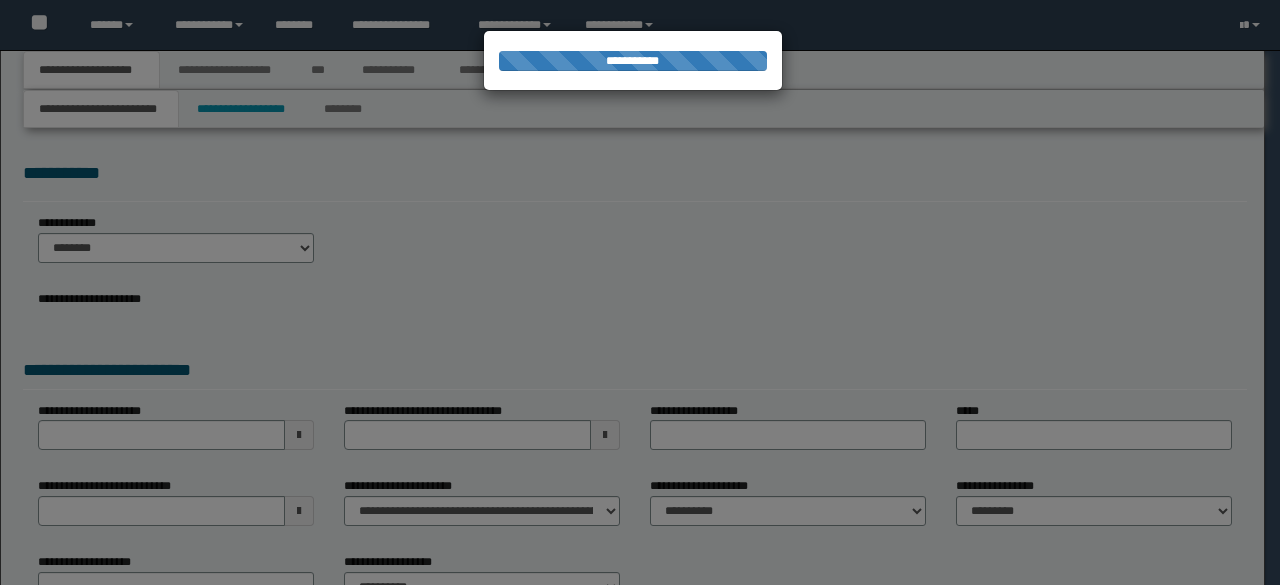 scroll, scrollTop: 0, scrollLeft: 0, axis: both 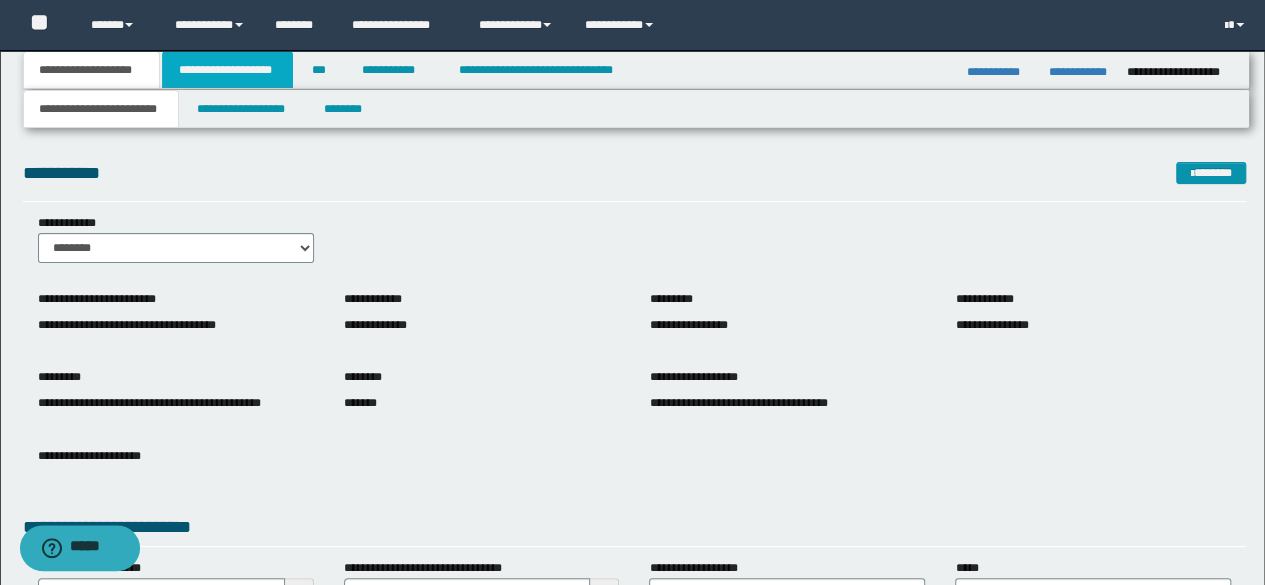 drag, startPoint x: 230, startPoint y: 66, endPoint x: 260, endPoint y: 101, distance: 46.09772 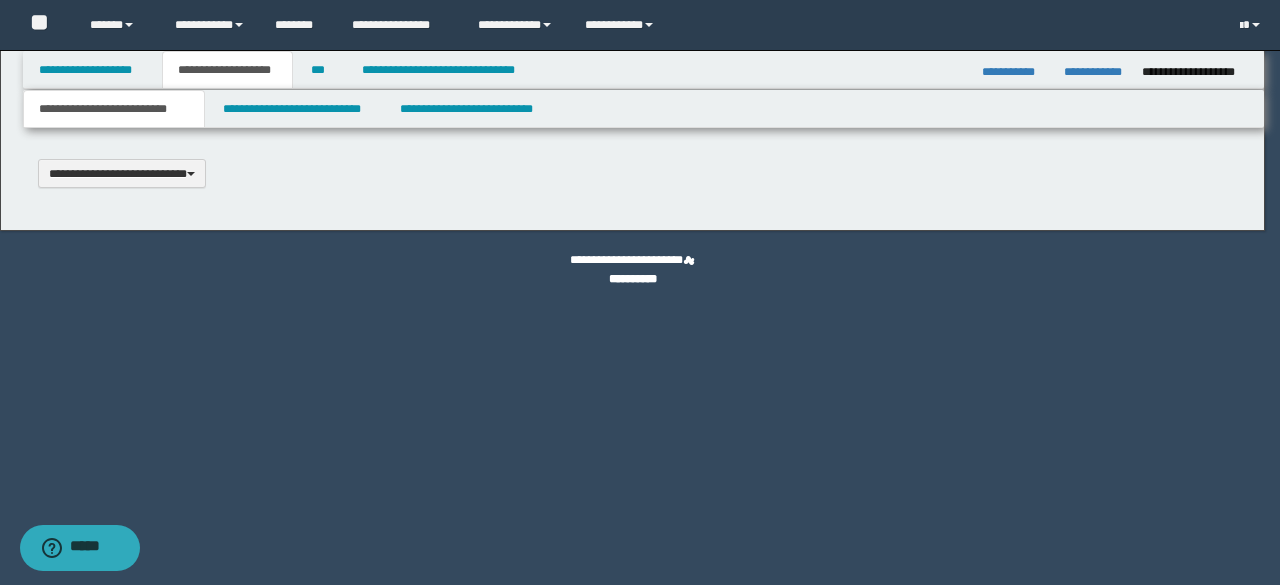 scroll, scrollTop: 0, scrollLeft: 0, axis: both 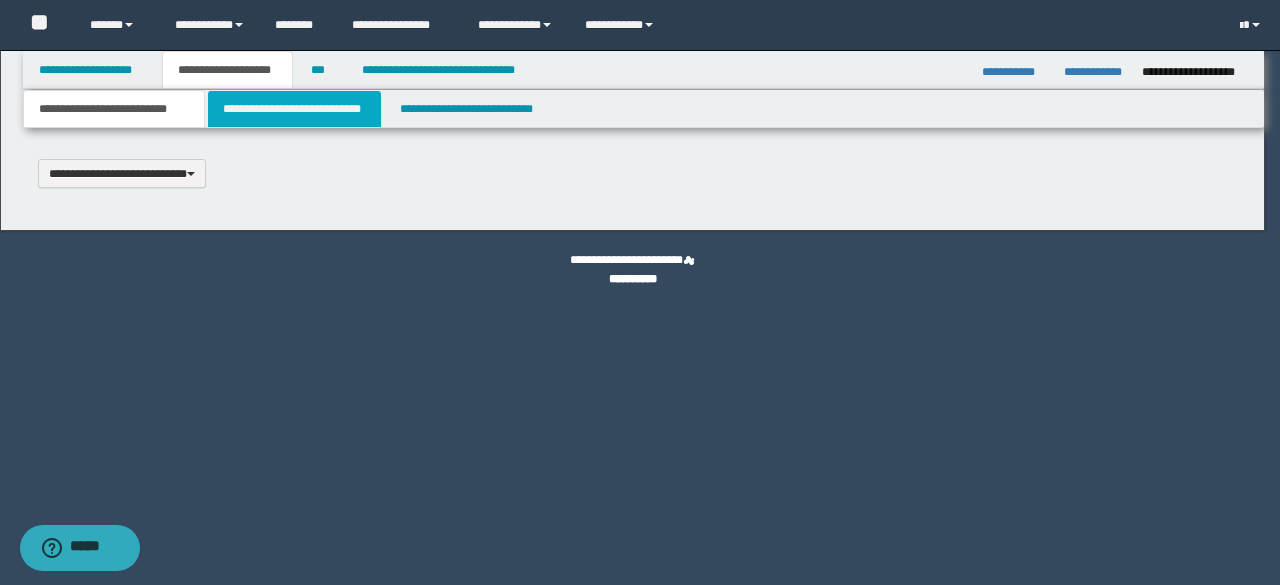 click on "**********" at bounding box center (294, 109) 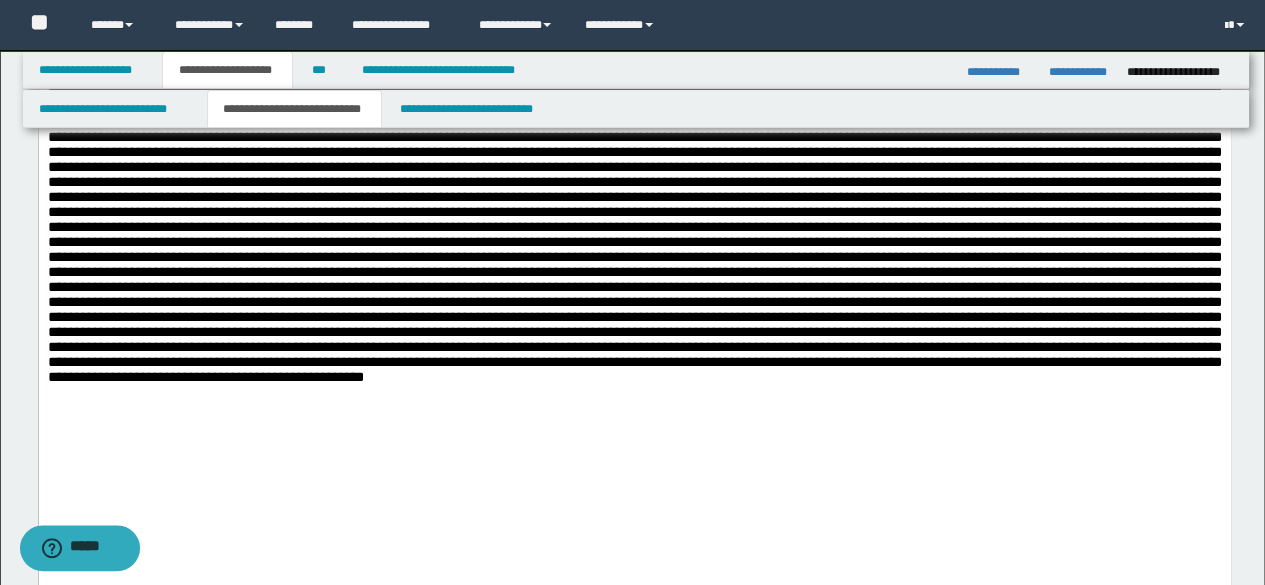 scroll, scrollTop: 1500, scrollLeft: 0, axis: vertical 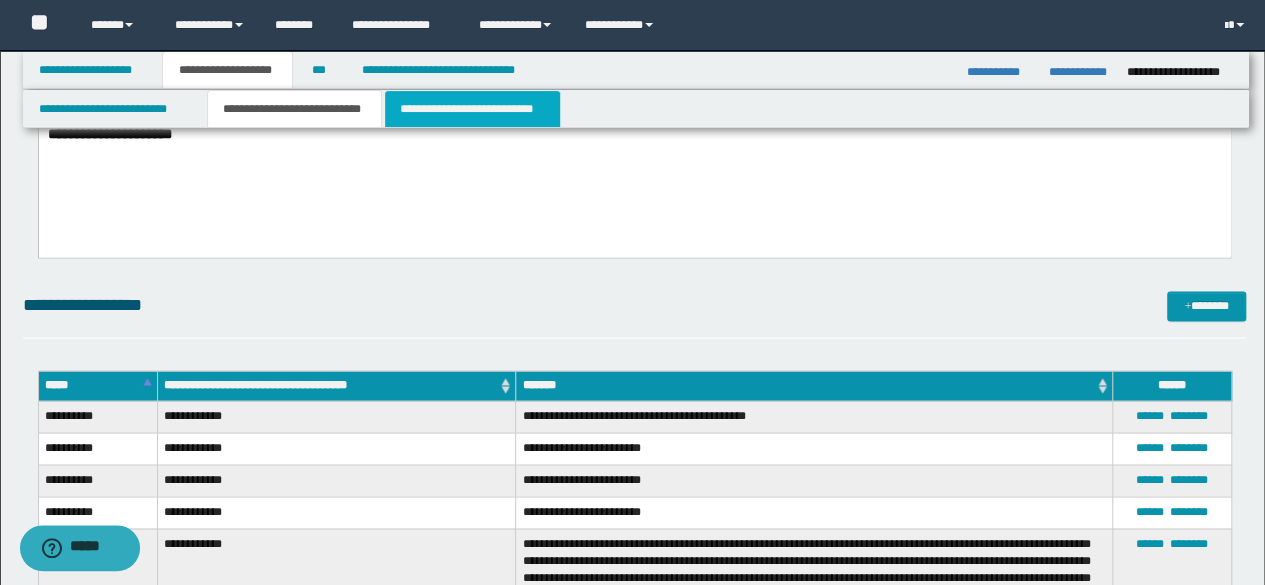 click on "**********" at bounding box center (472, 109) 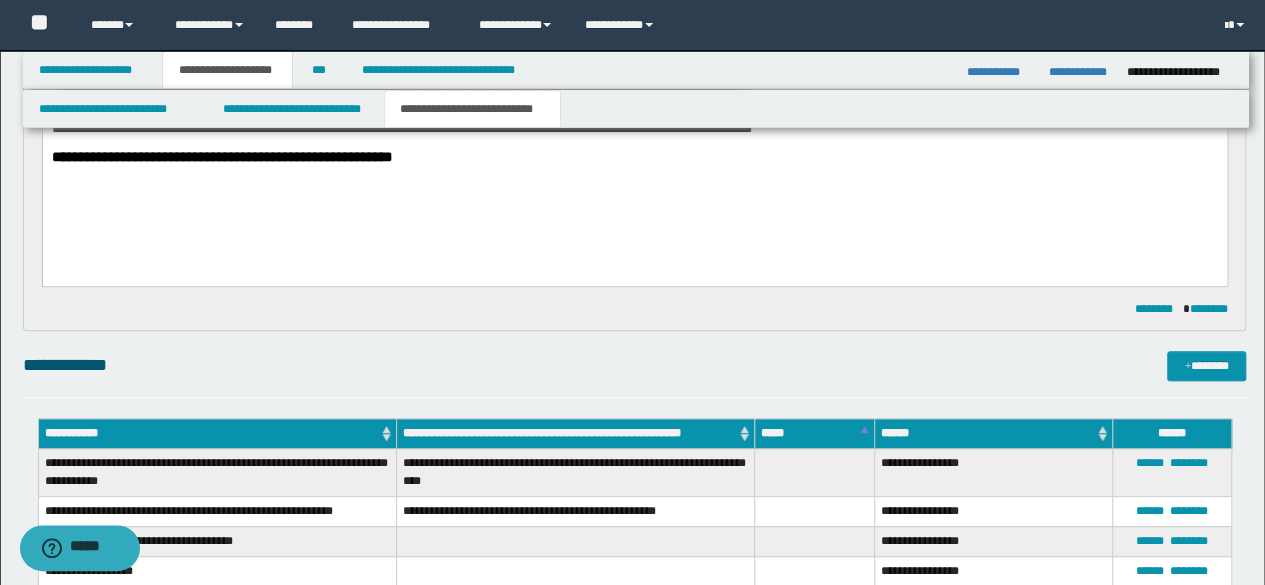 scroll, scrollTop: 100, scrollLeft: 0, axis: vertical 